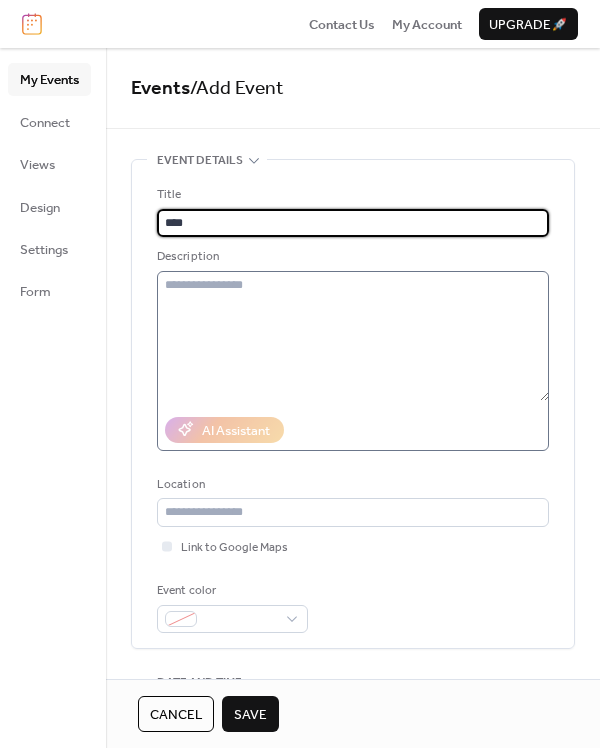 scroll, scrollTop: 0, scrollLeft: 0, axis: both 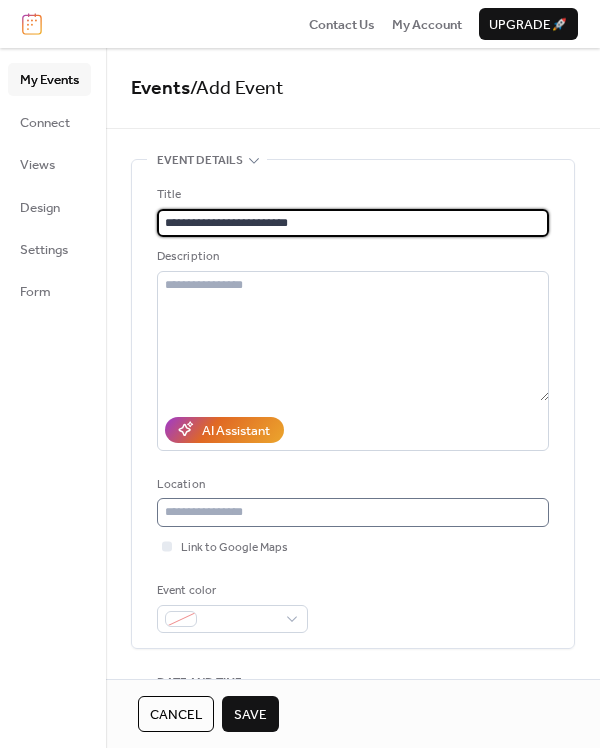 type on "**********" 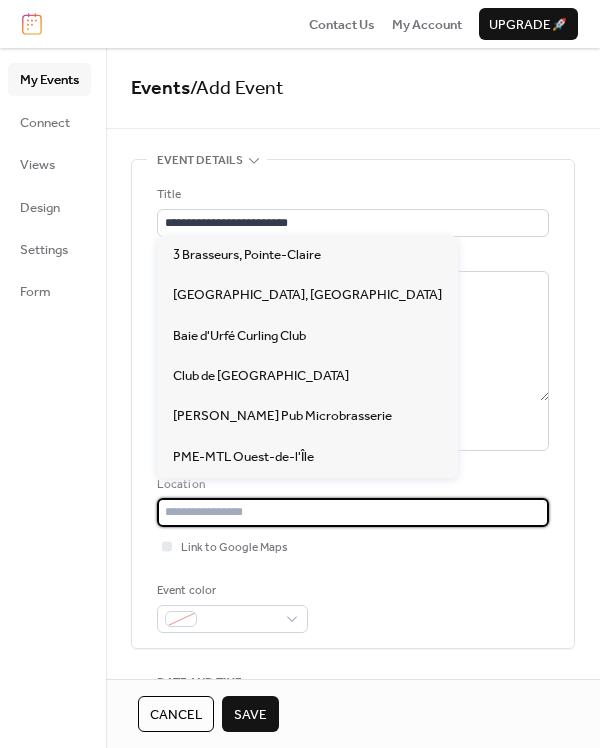 click at bounding box center [353, 512] 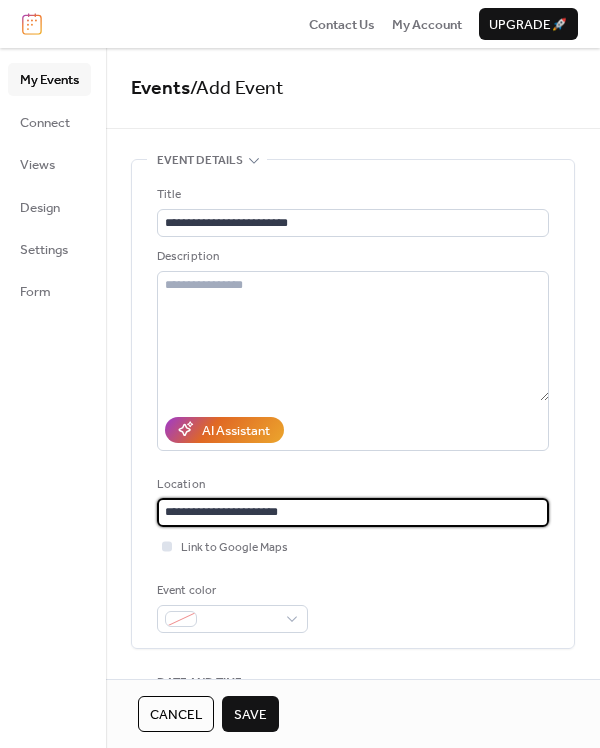 type on "**********" 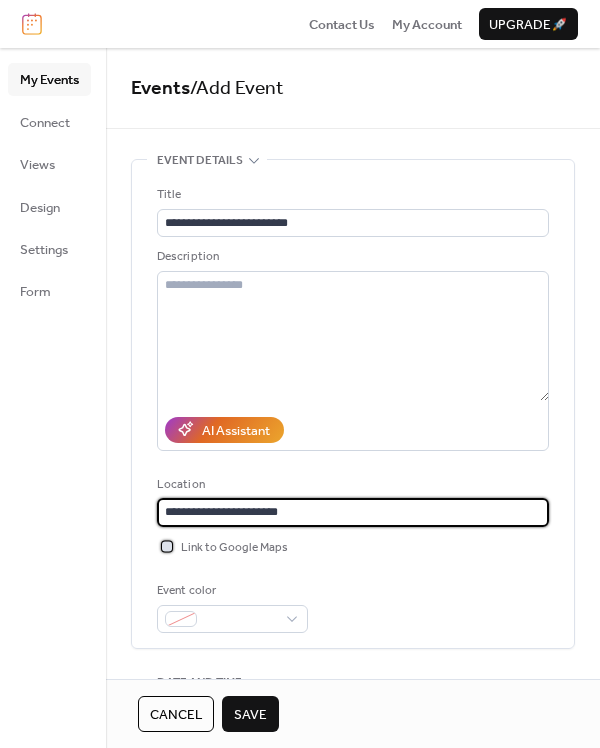 click on "Link to Google Maps" at bounding box center [234, 548] 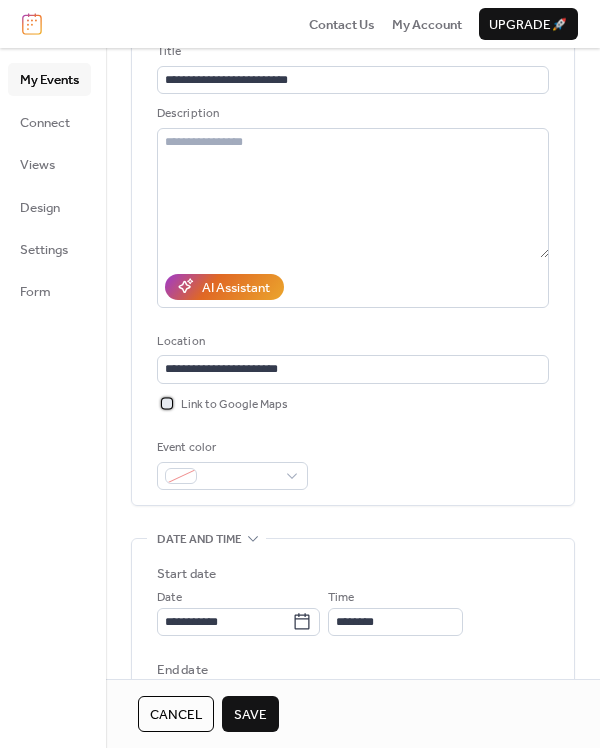 scroll, scrollTop: 165, scrollLeft: 0, axis: vertical 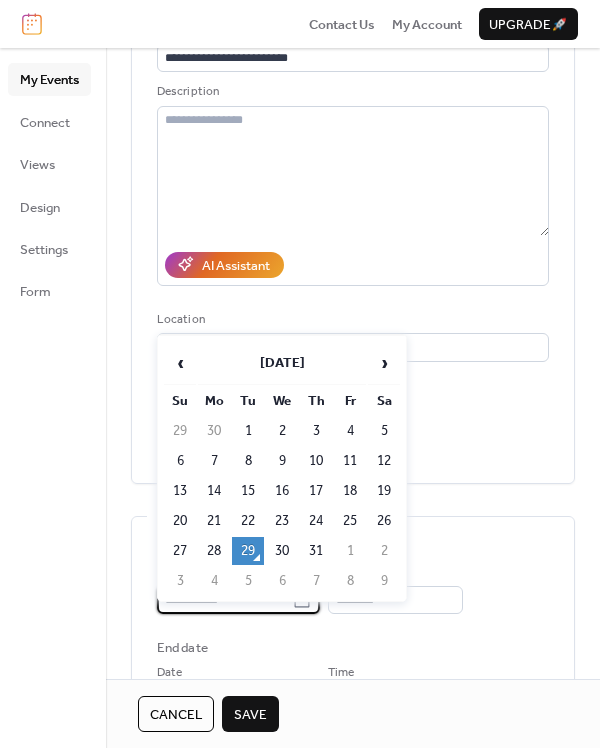 click on "**********" at bounding box center (224, 600) 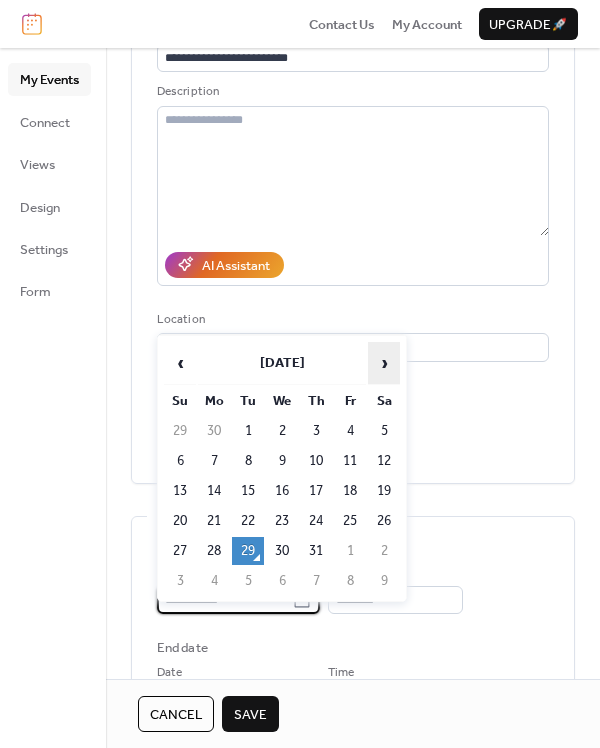 click on "›" at bounding box center [384, 363] 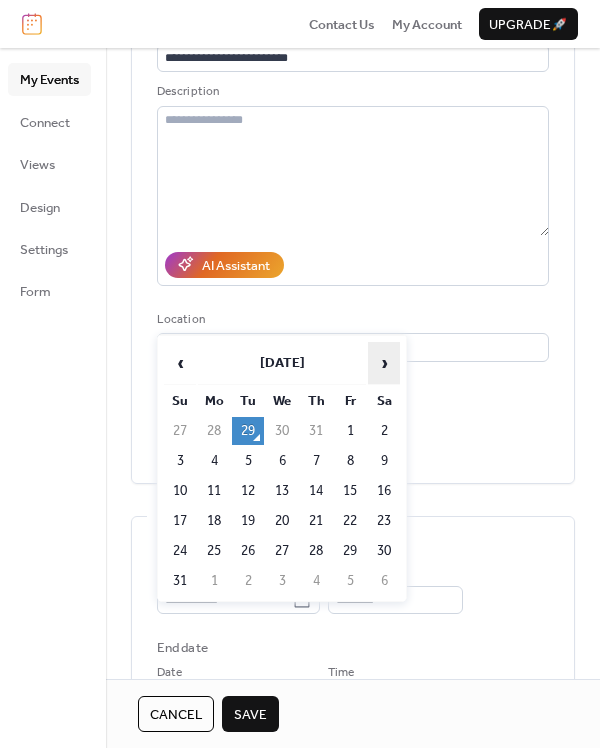 click on "›" at bounding box center [384, 363] 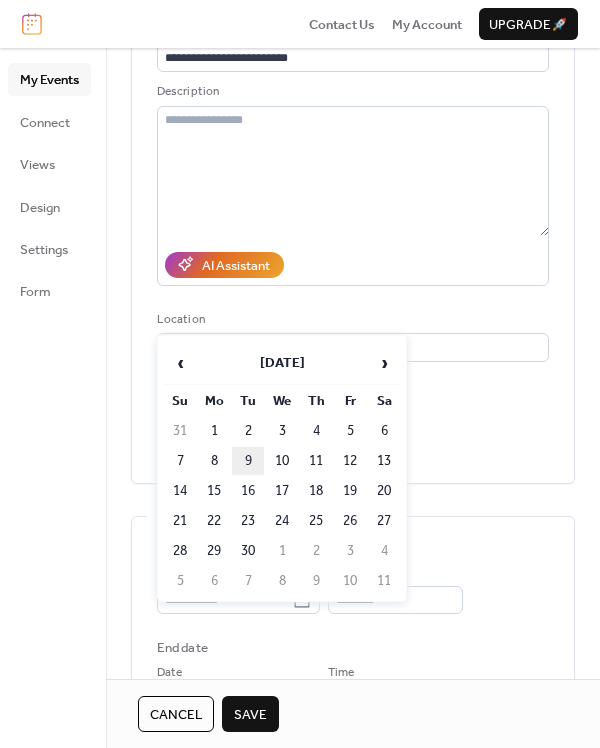 click on "9" at bounding box center (248, 461) 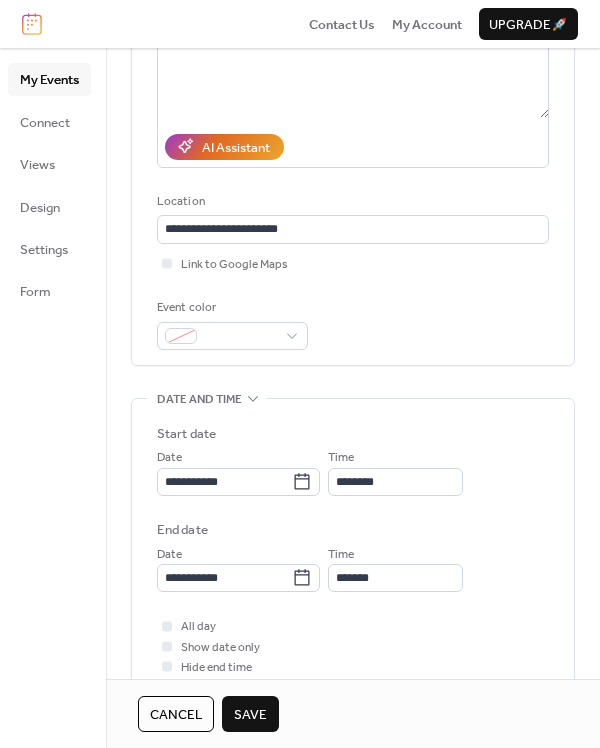 scroll, scrollTop: 296, scrollLeft: 0, axis: vertical 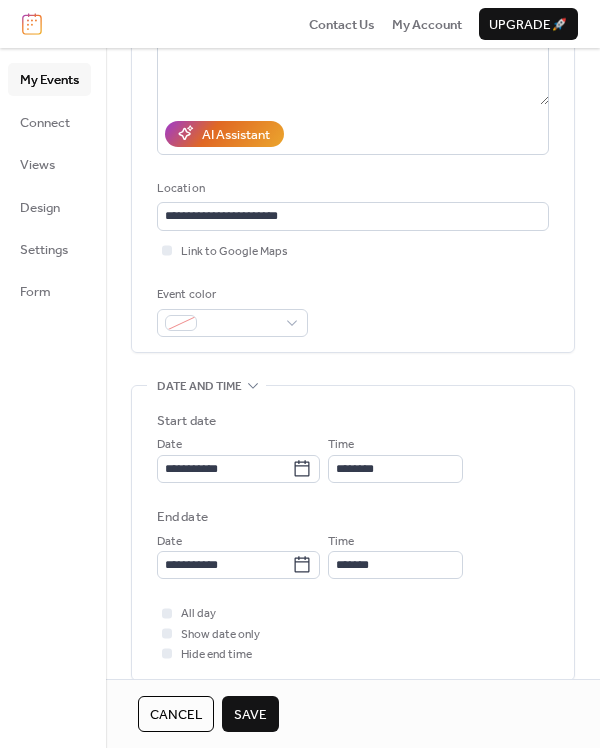 click on "All day Show date only Hide end time" at bounding box center [353, 633] 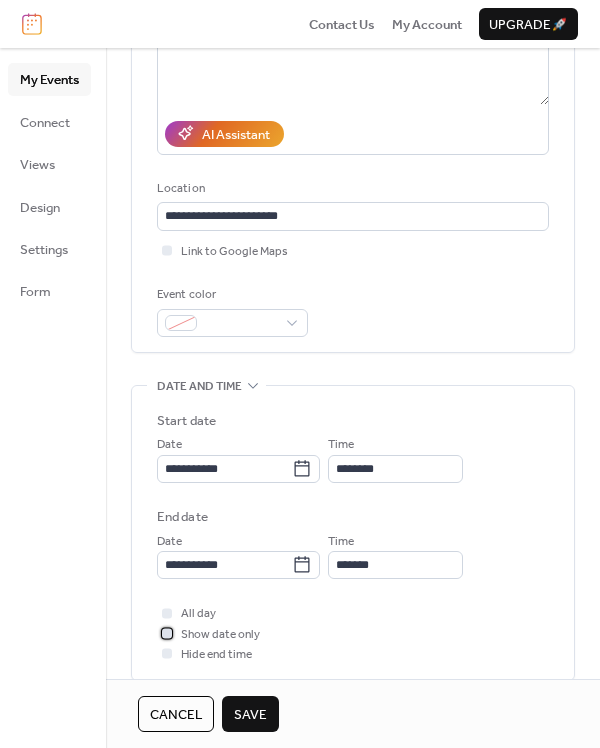 click on "Show date only" at bounding box center (220, 635) 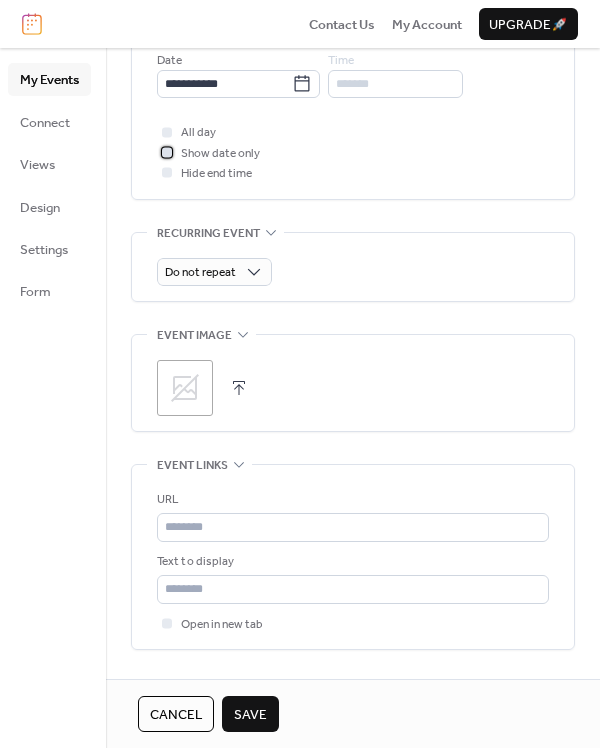 scroll, scrollTop: 785, scrollLeft: 0, axis: vertical 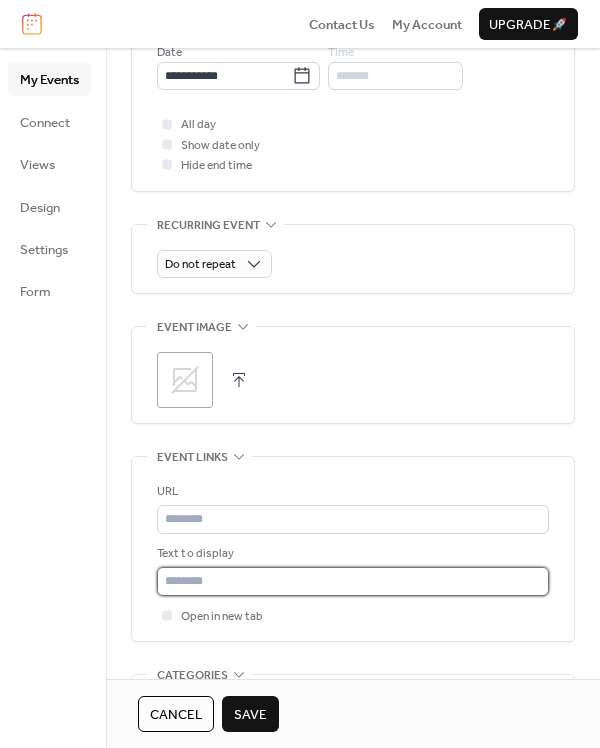 click at bounding box center (353, 581) 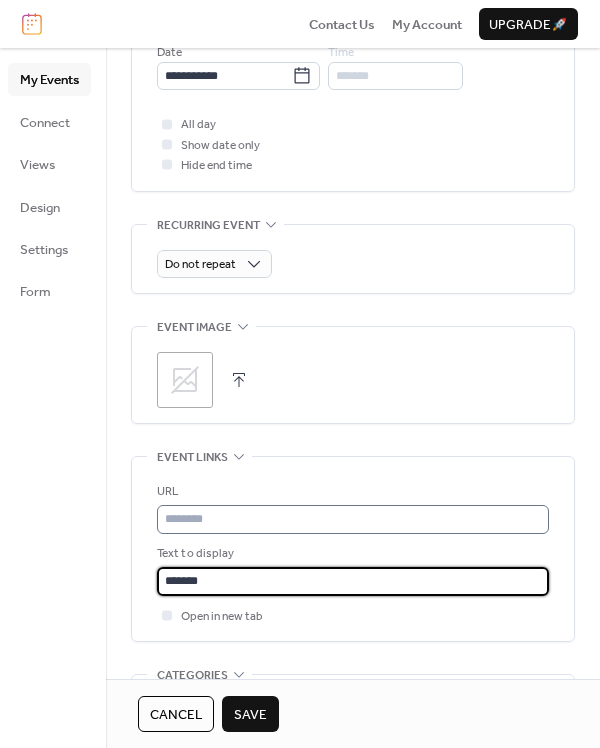 type on "*******" 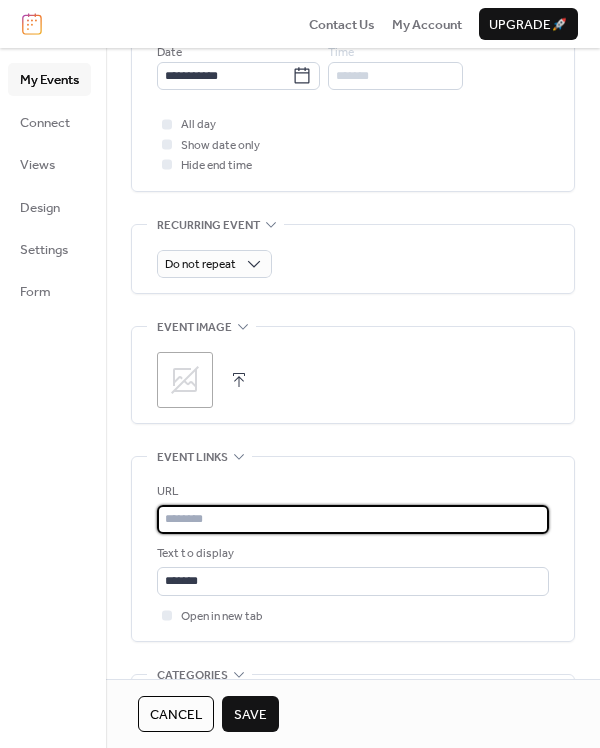 click at bounding box center [353, 519] 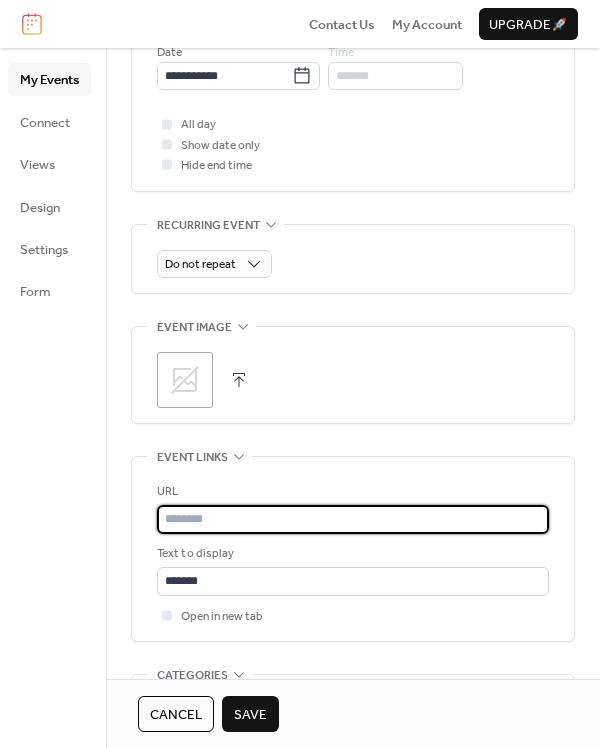 paste on "**********" 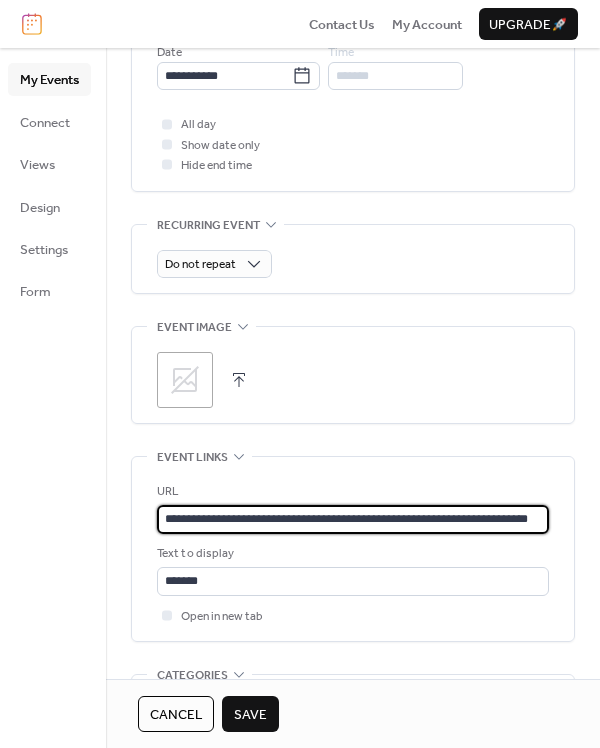 scroll, scrollTop: 0, scrollLeft: 70, axis: horizontal 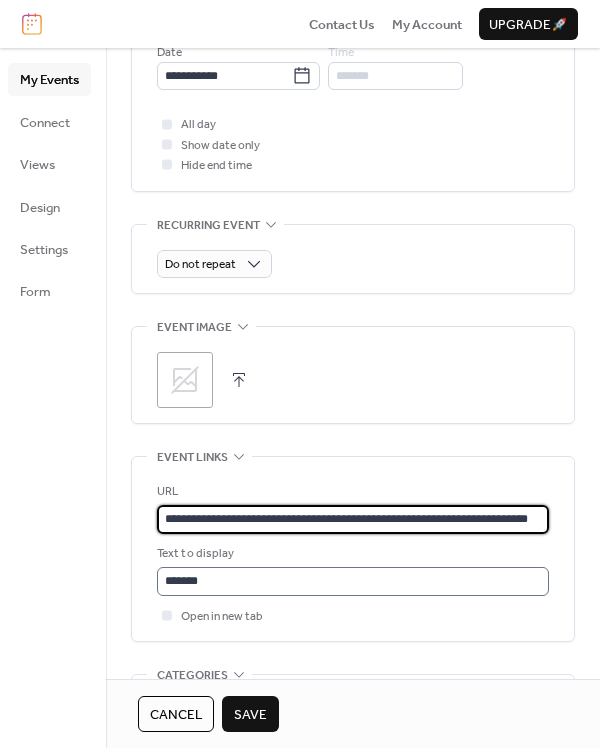 type on "**********" 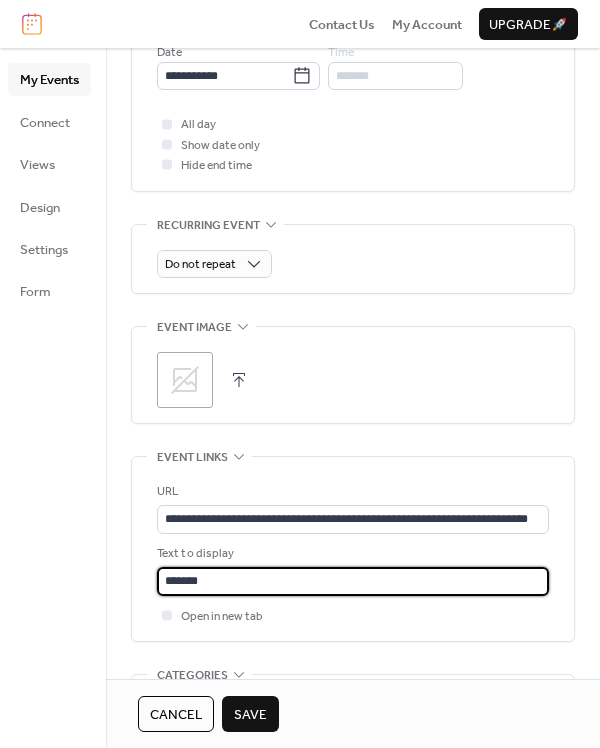 scroll, scrollTop: 0, scrollLeft: 0, axis: both 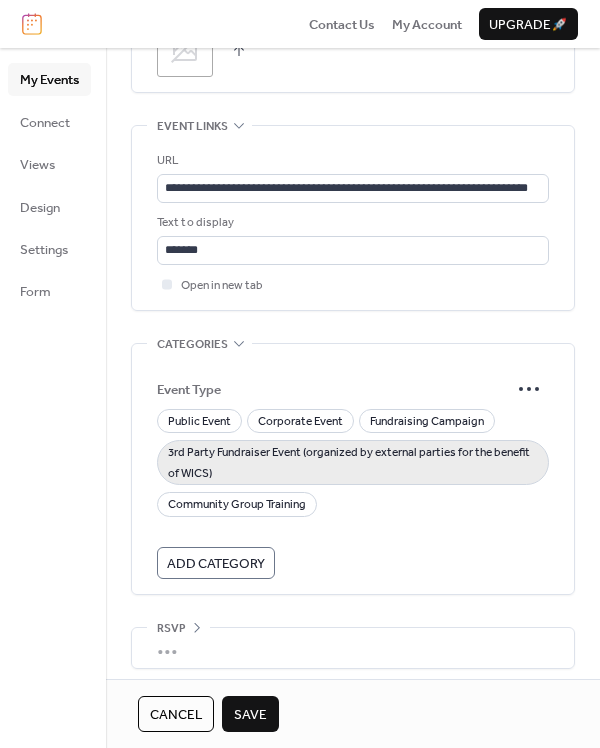 click on "3rd Party Fundraiser Event (organized by external parties for the benefit of WICS)" at bounding box center (353, 463) 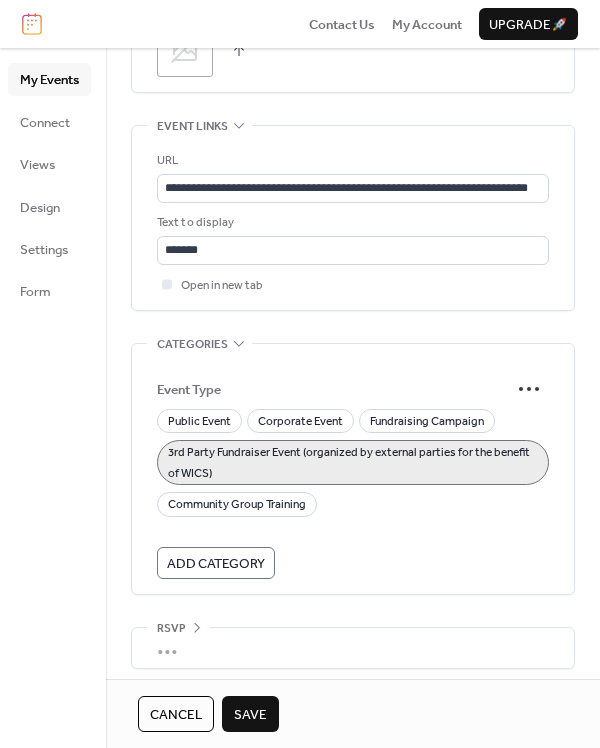 click on "Save" at bounding box center [250, 715] 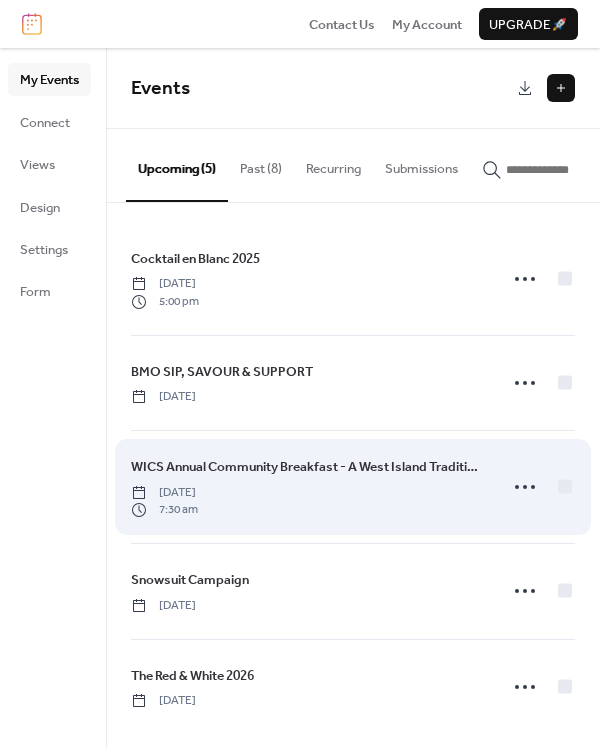 click on "WICS Annual Community Breakfast - A West Island Tradition not-to-be-missed" at bounding box center (308, 467) 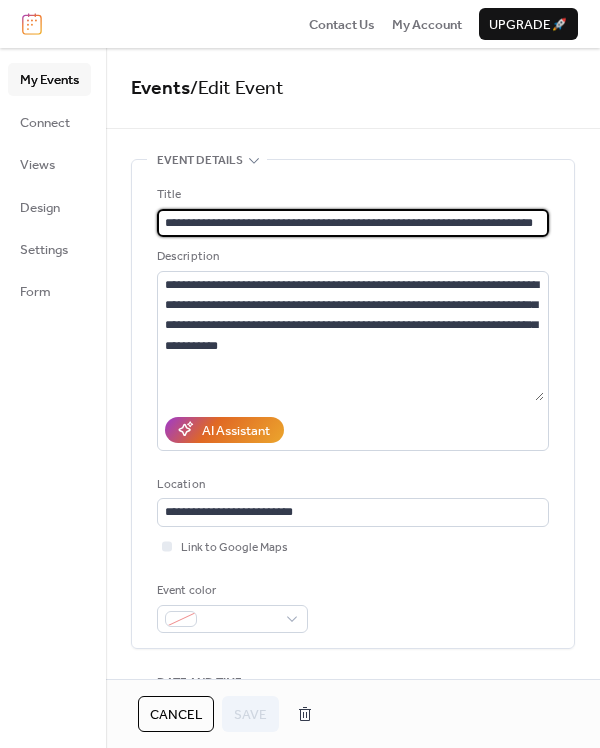 scroll, scrollTop: 0, scrollLeft: 31, axis: horizontal 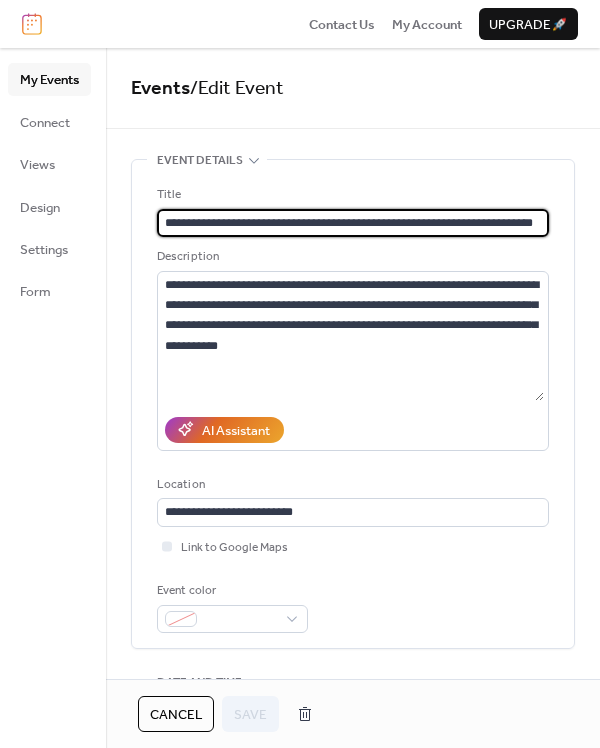 click on "**********" at bounding box center (350, 223) 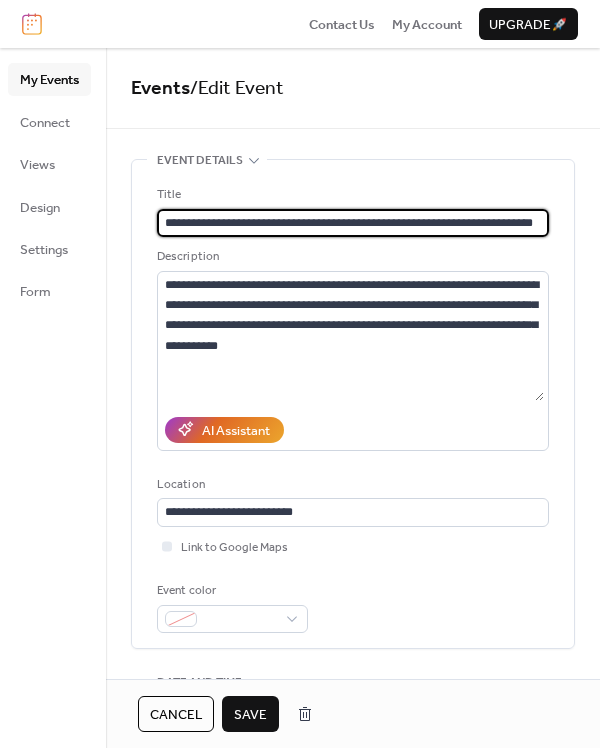 scroll, scrollTop: 0, scrollLeft: 32, axis: horizontal 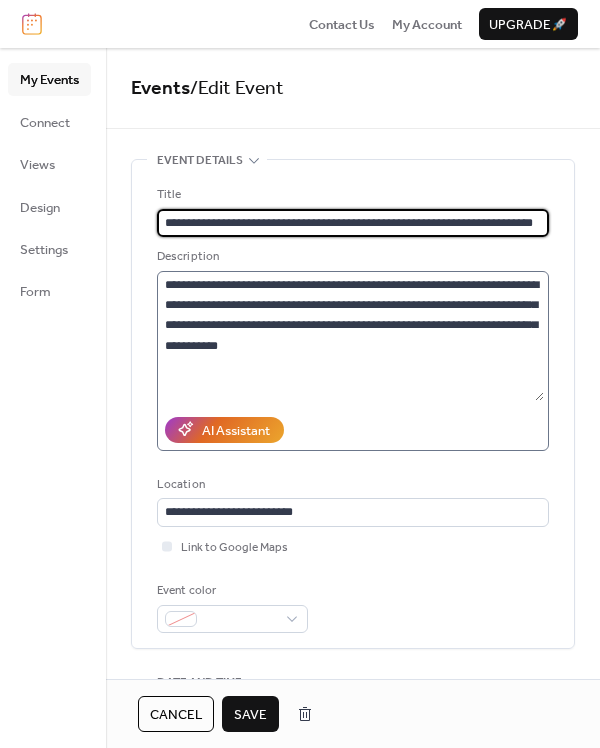 type on "**********" 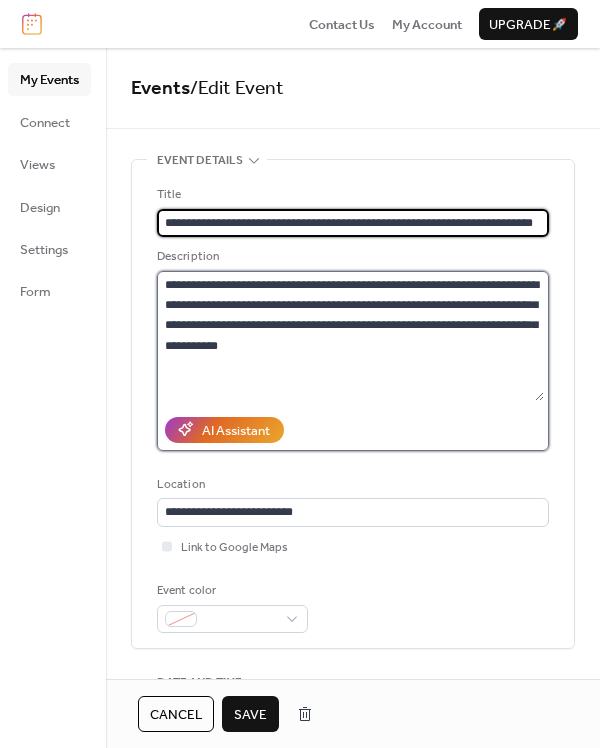 scroll, scrollTop: 0, scrollLeft: 0, axis: both 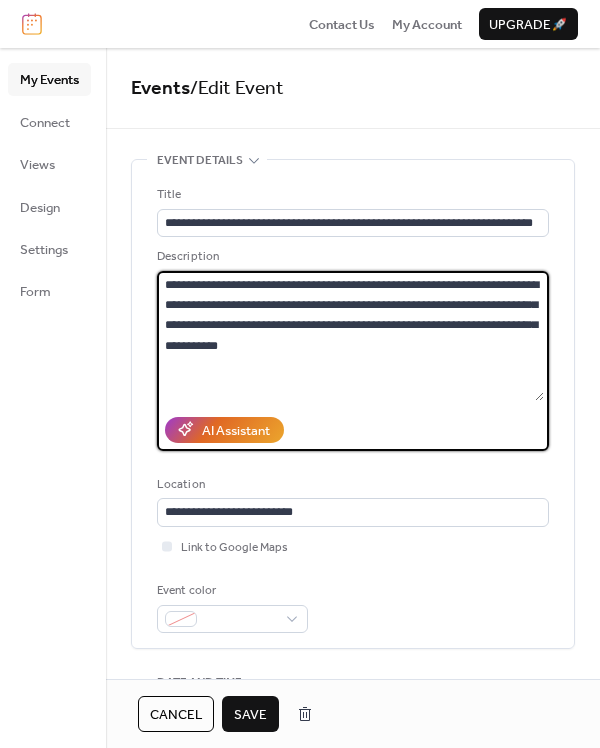 click on "**********" at bounding box center [350, 336] 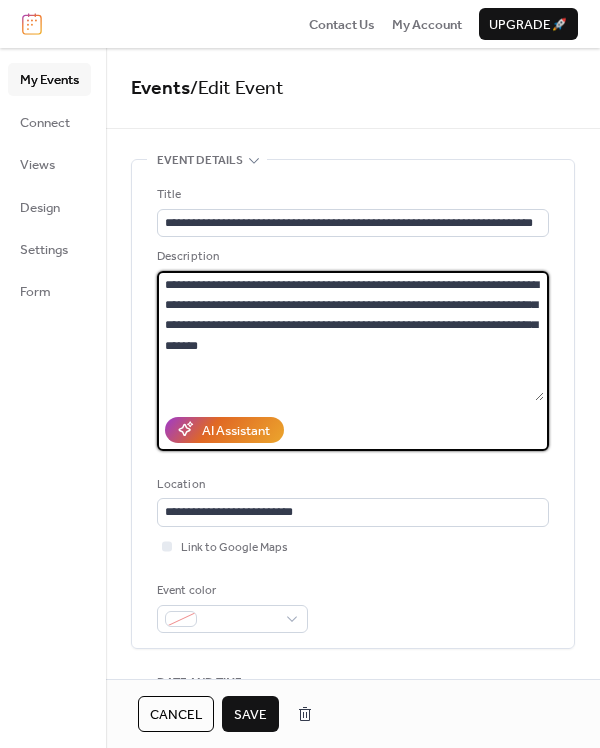click on "**********" at bounding box center [350, 336] 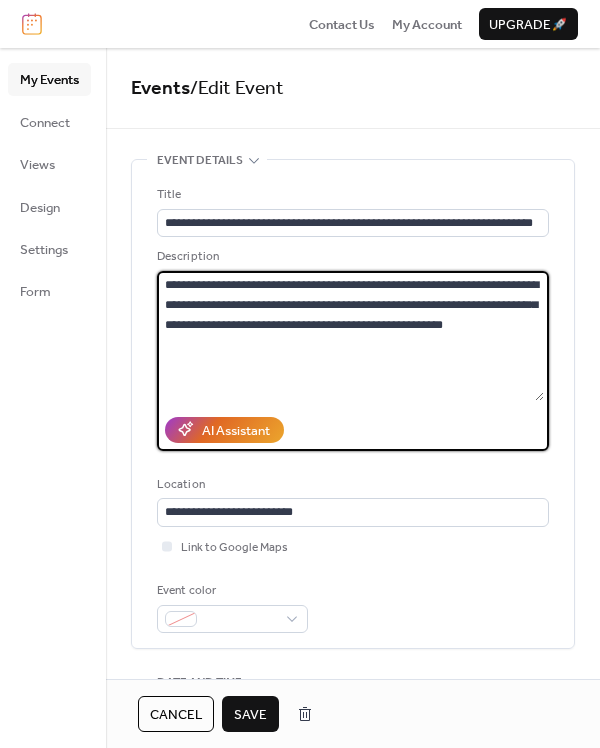 click on "**********" at bounding box center (350, 336) 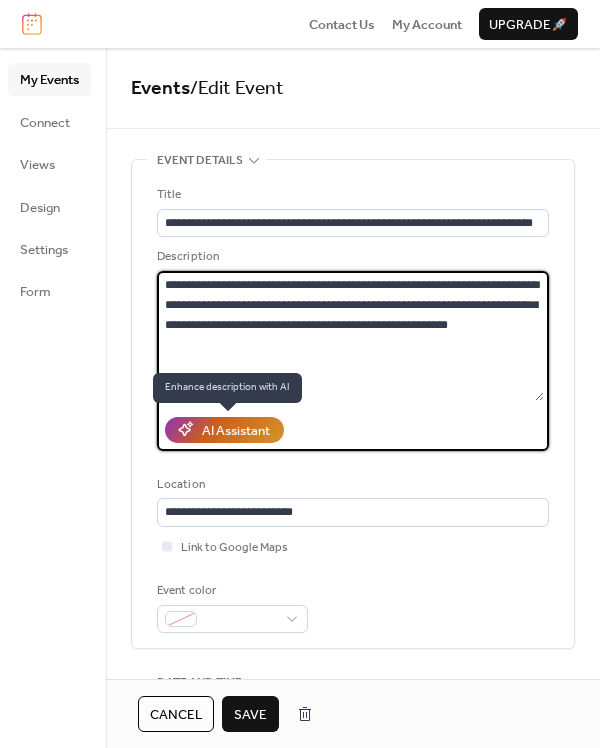 type on "**********" 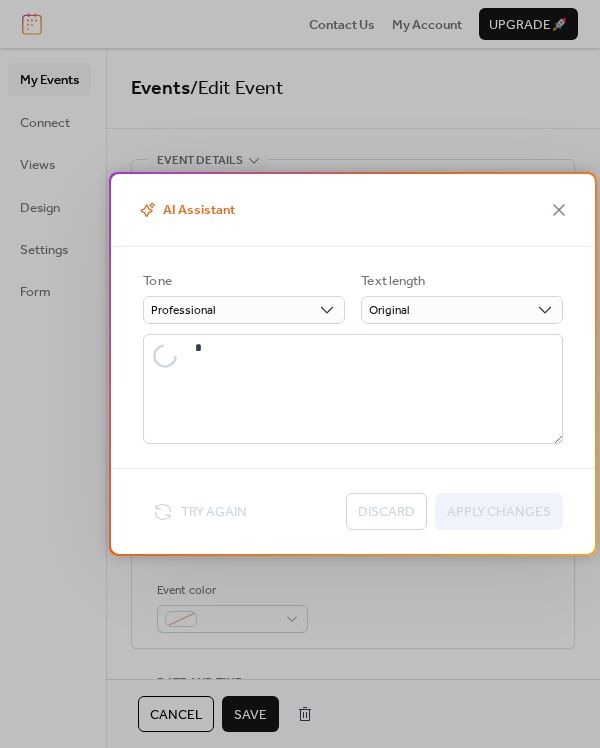 type on "**********" 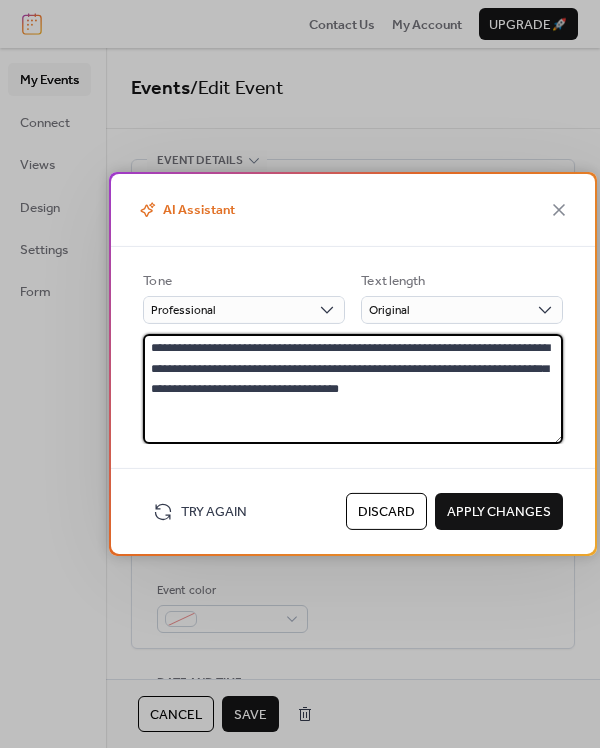 drag, startPoint x: 152, startPoint y: 349, endPoint x: 226, endPoint y: 352, distance: 74.06078 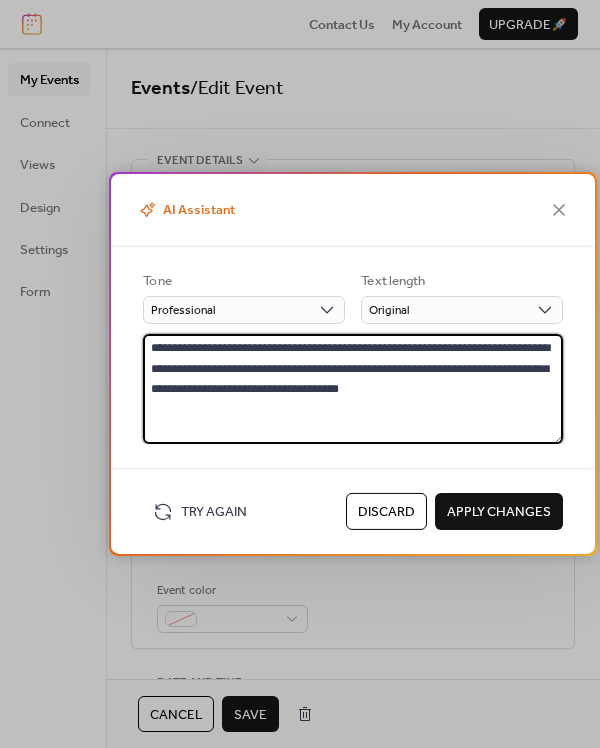 click on "**********" at bounding box center [353, 389] 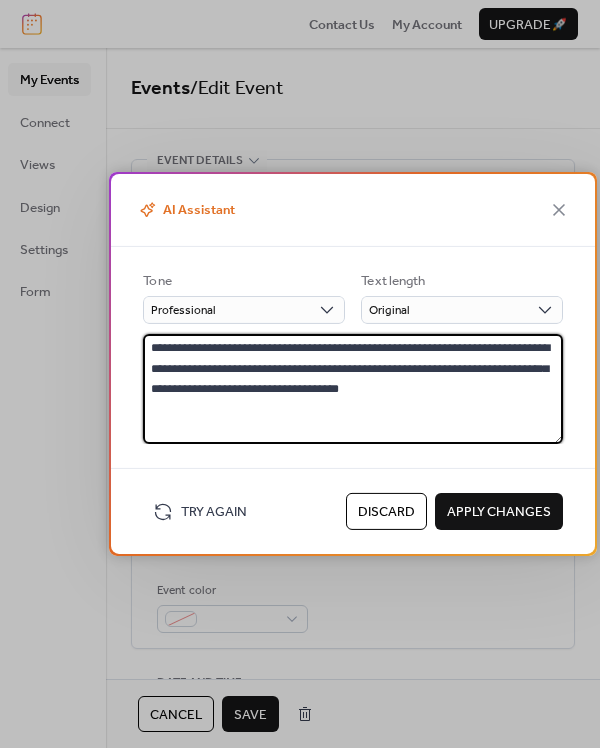 click on "Discard" at bounding box center (386, 512) 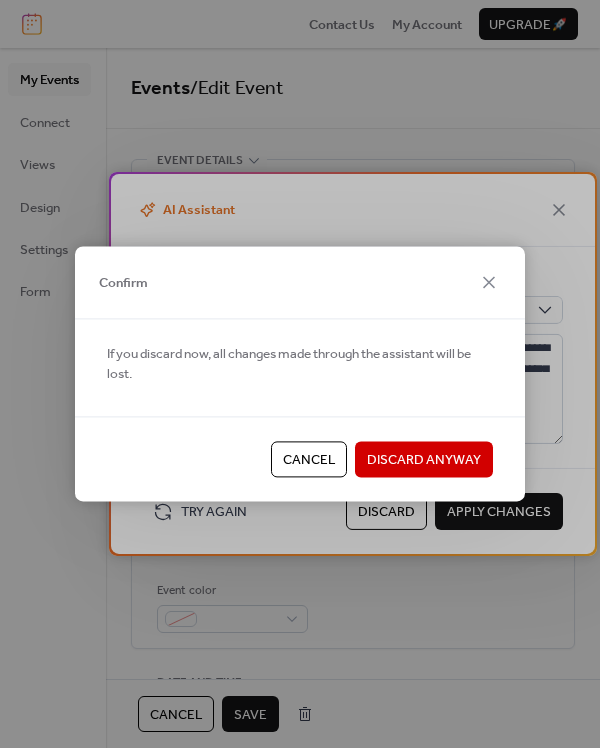 click on "Discard Anyway" at bounding box center (424, 460) 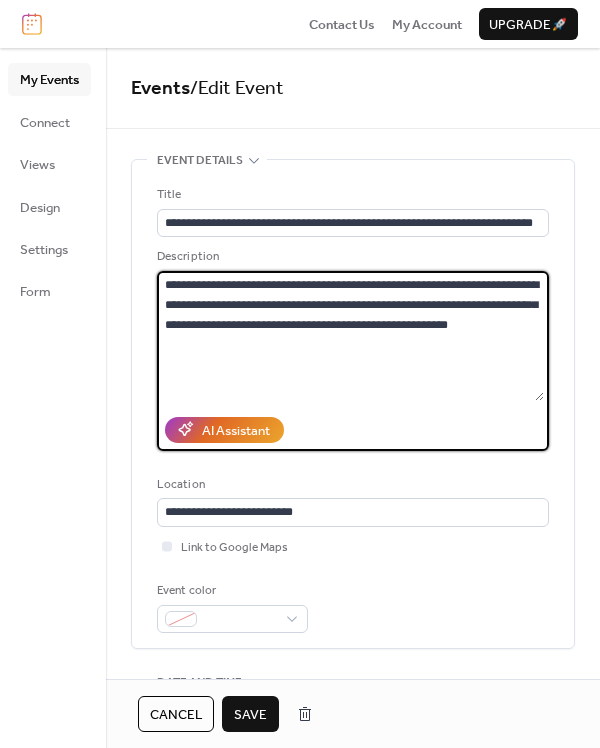 drag, startPoint x: 161, startPoint y: 282, endPoint x: 275, endPoint y: 289, distance: 114.21471 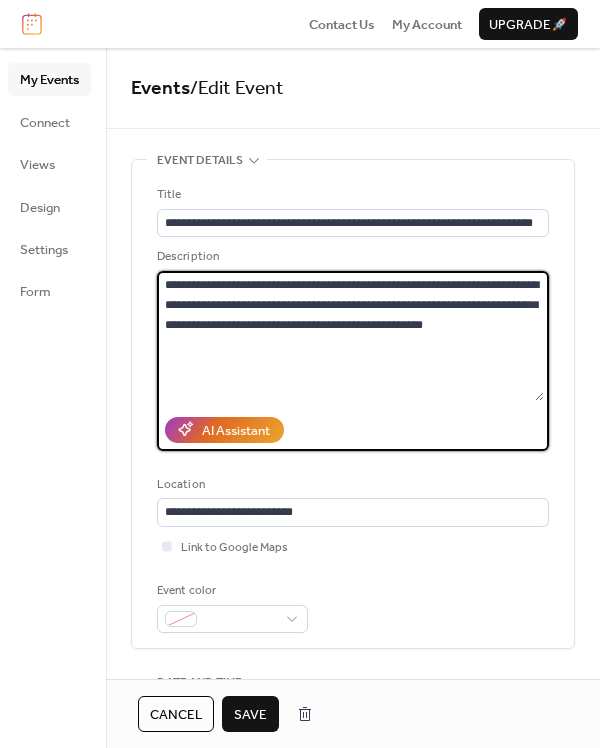 type on "**********" 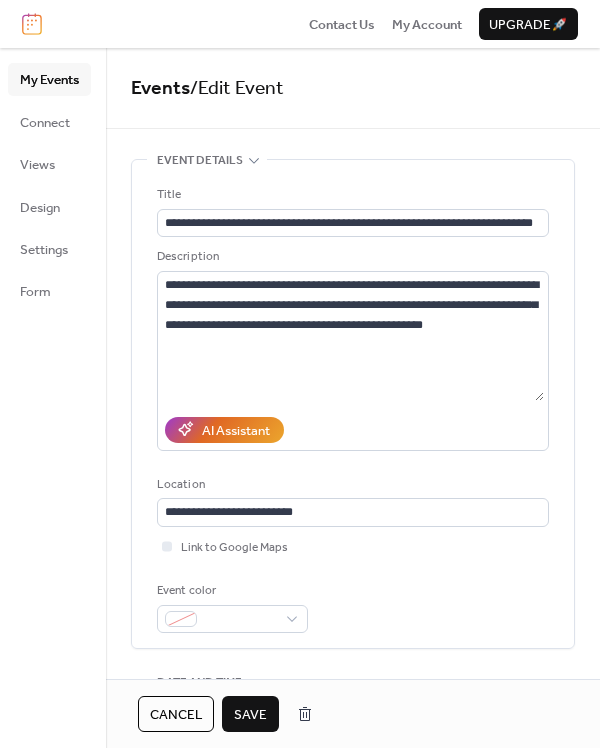 click on "Save" at bounding box center [250, 715] 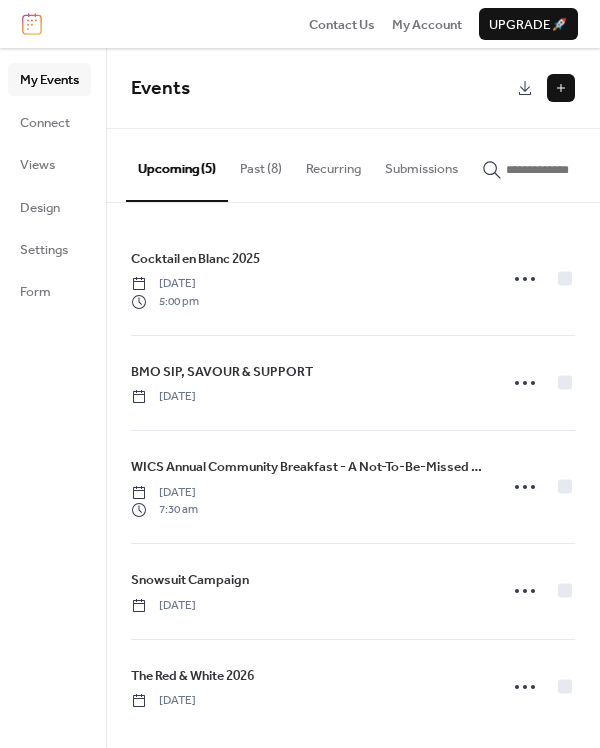 click at bounding box center [561, 88] 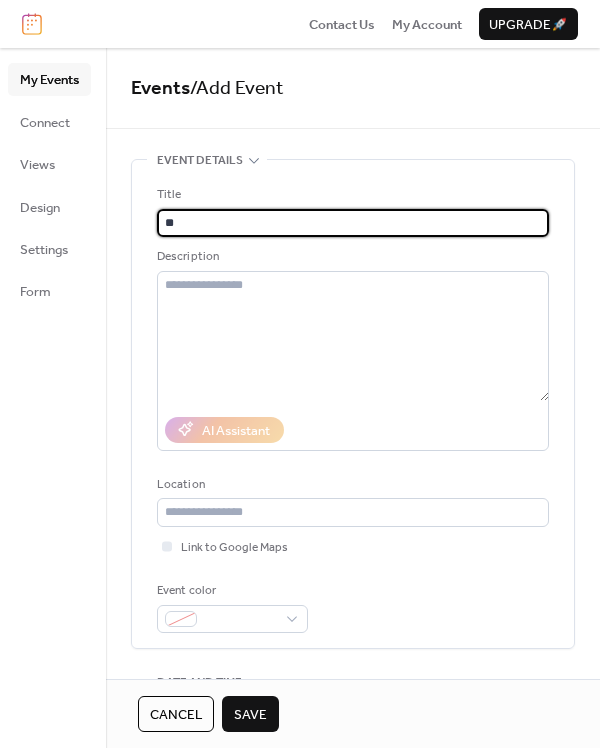 type on "*" 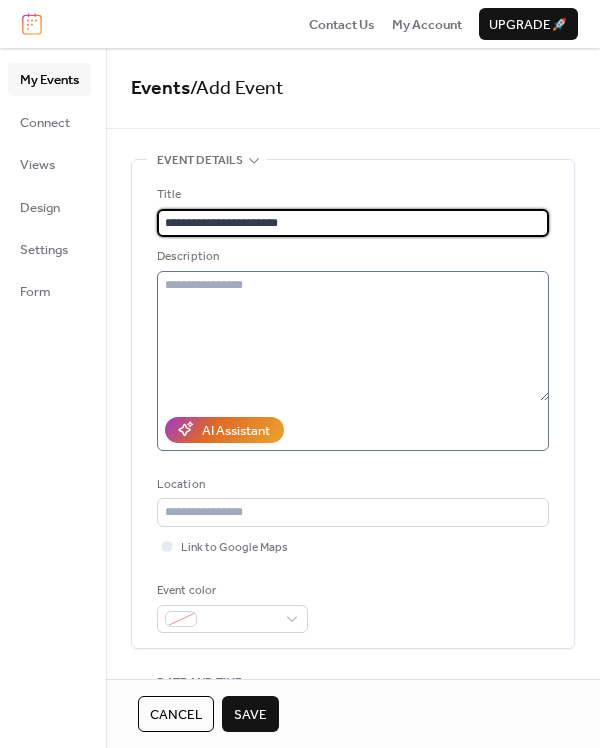 type on "**********" 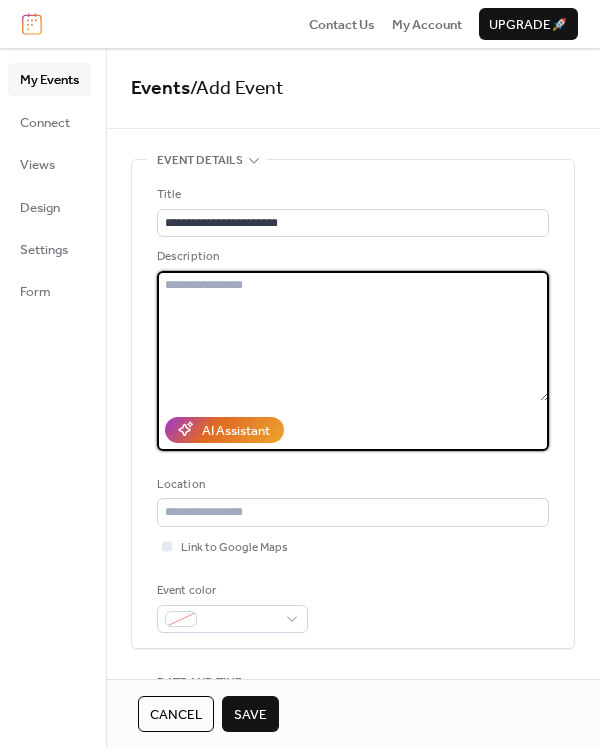 click at bounding box center (353, 336) 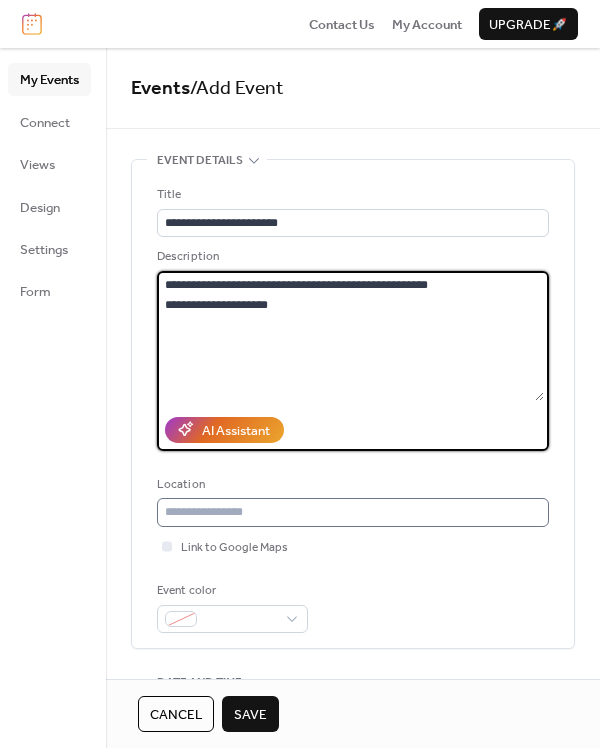 type on "**********" 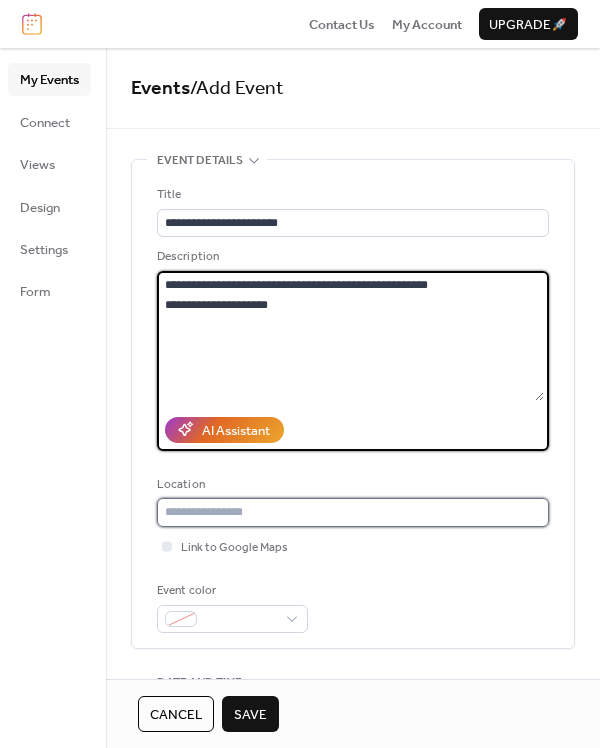 click at bounding box center [353, 512] 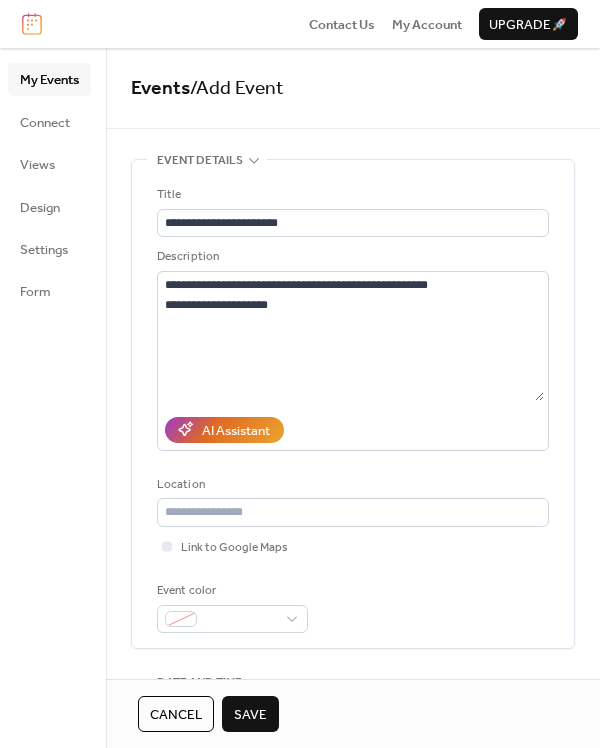 click on "Link to Google Maps" at bounding box center (353, 547) 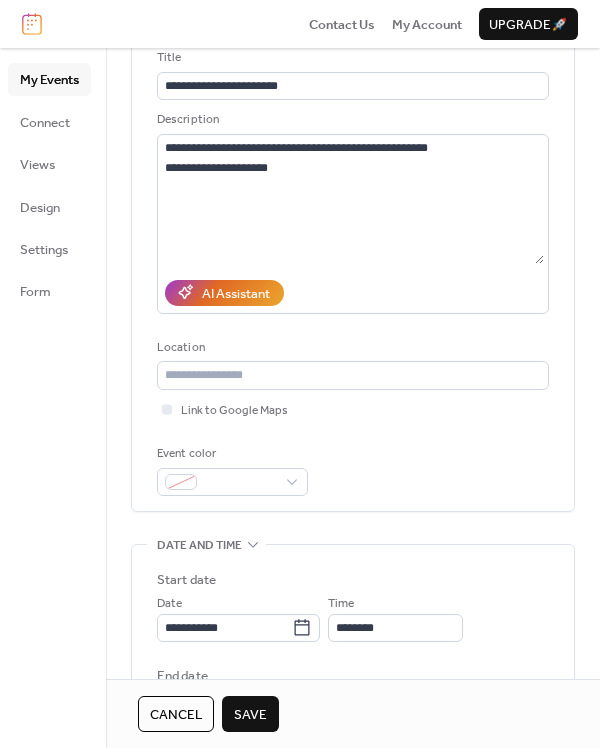 scroll, scrollTop: 142, scrollLeft: 0, axis: vertical 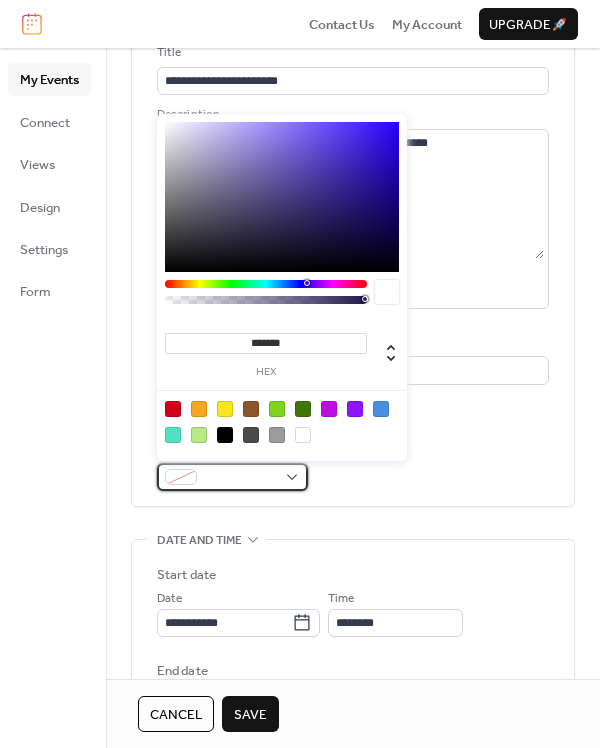 click at bounding box center (232, 477) 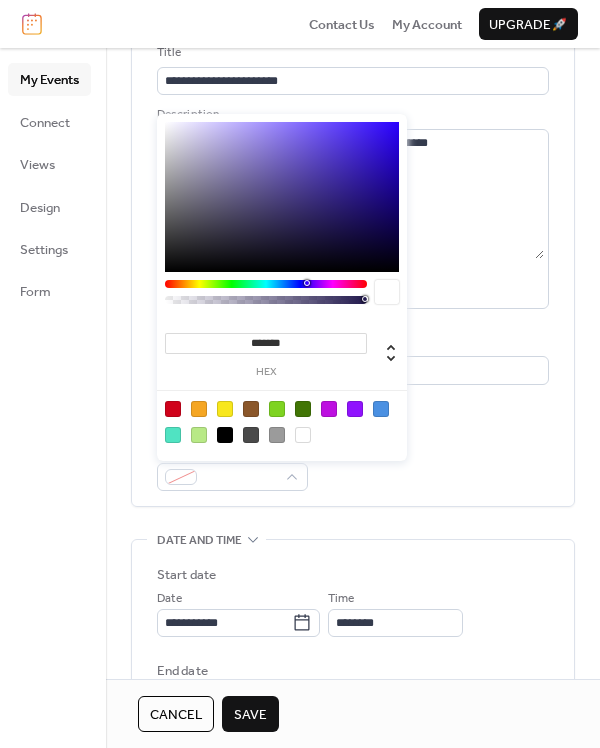 click at bounding box center (225, 409) 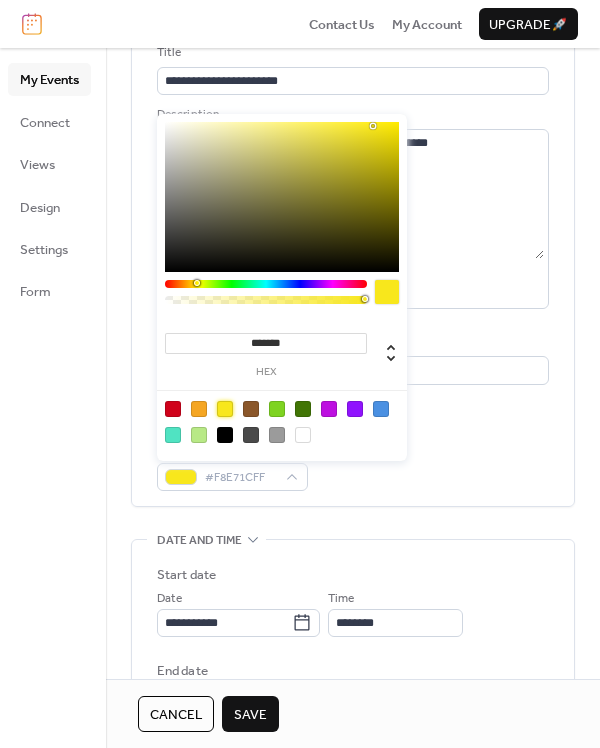 click on "**********" at bounding box center (353, 262) 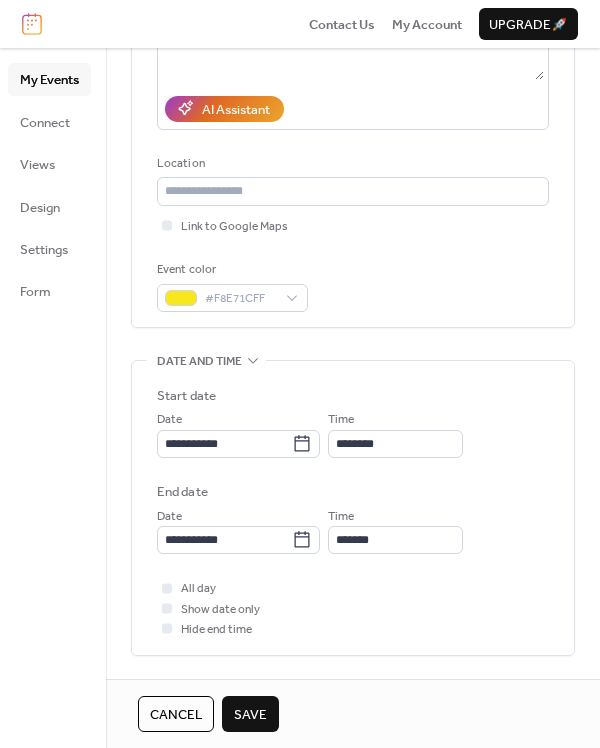 scroll, scrollTop: 341, scrollLeft: 0, axis: vertical 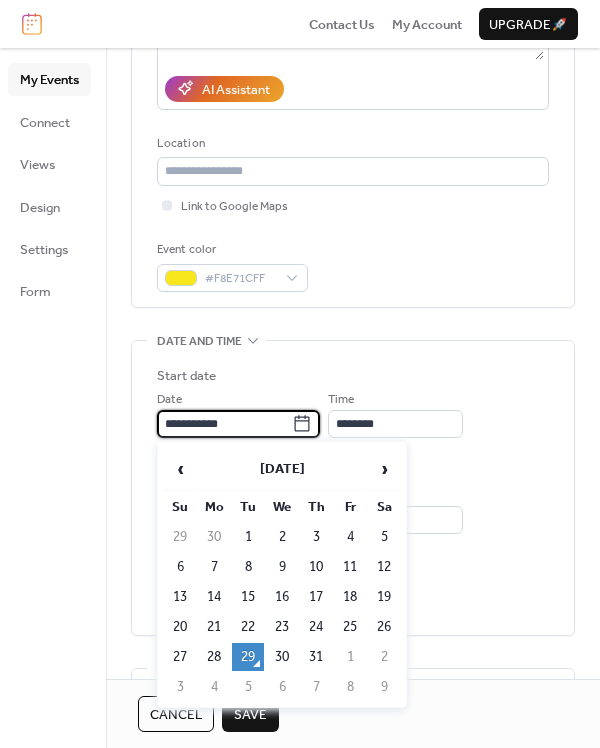click on "**********" at bounding box center [224, 424] 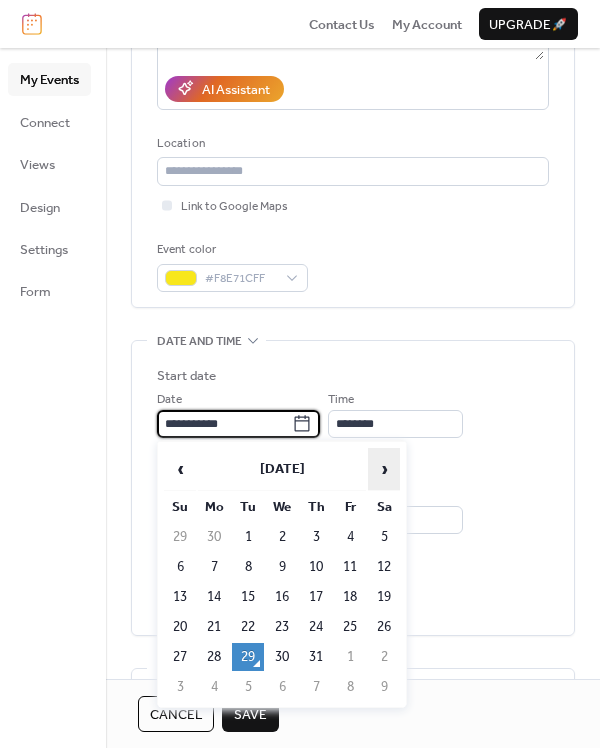 click on "›" at bounding box center (384, 469) 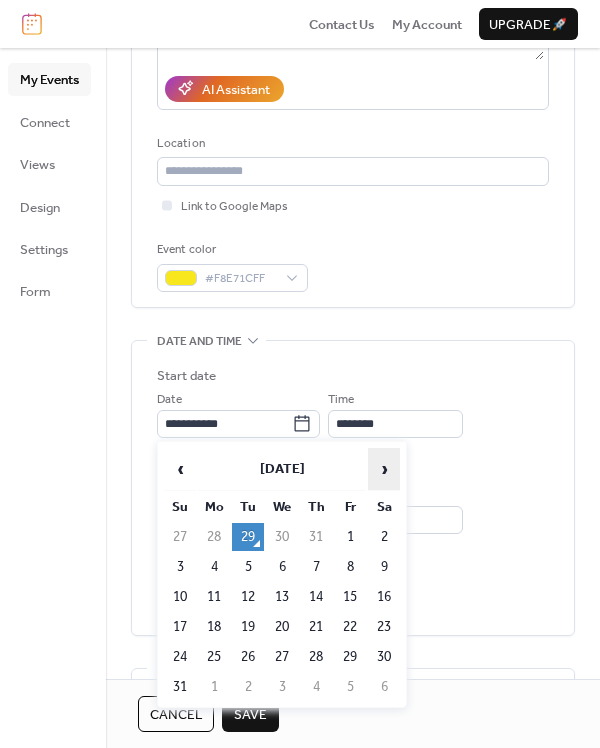 click on "›" at bounding box center [384, 469] 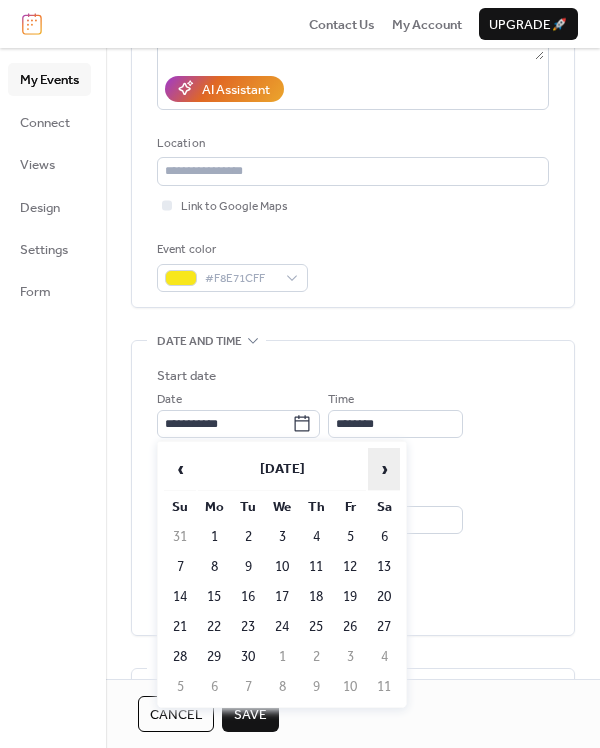 click on "›" at bounding box center [384, 469] 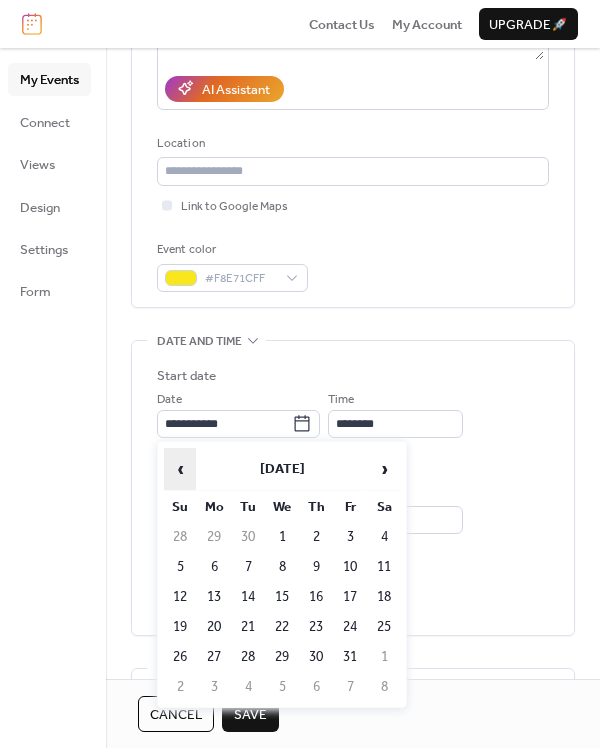 click on "‹" at bounding box center (180, 469) 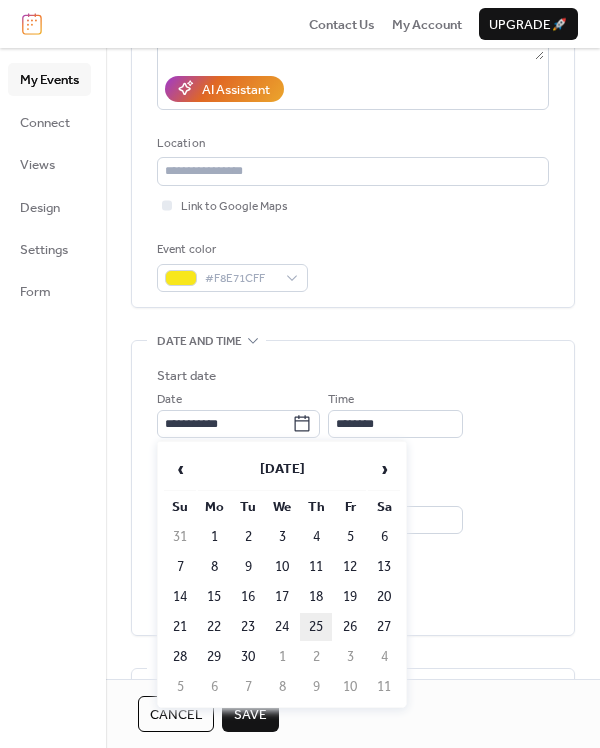 click on "25" at bounding box center [316, 627] 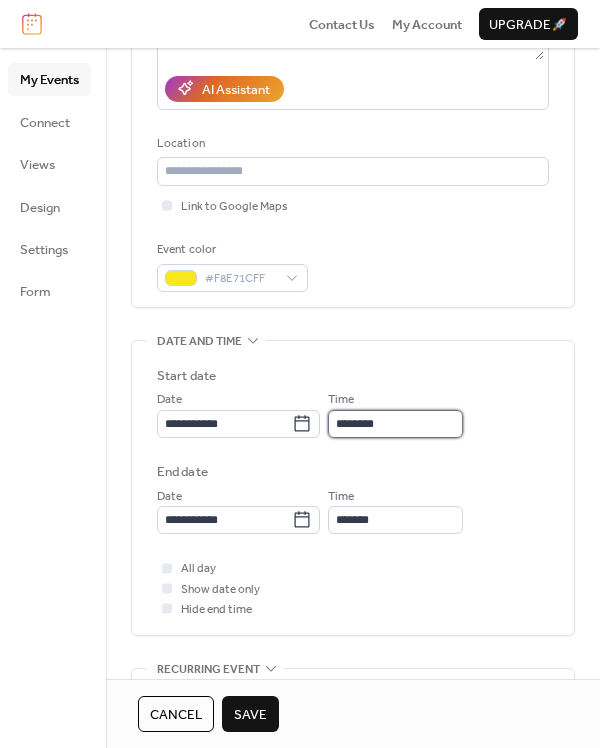 click on "********" at bounding box center (395, 424) 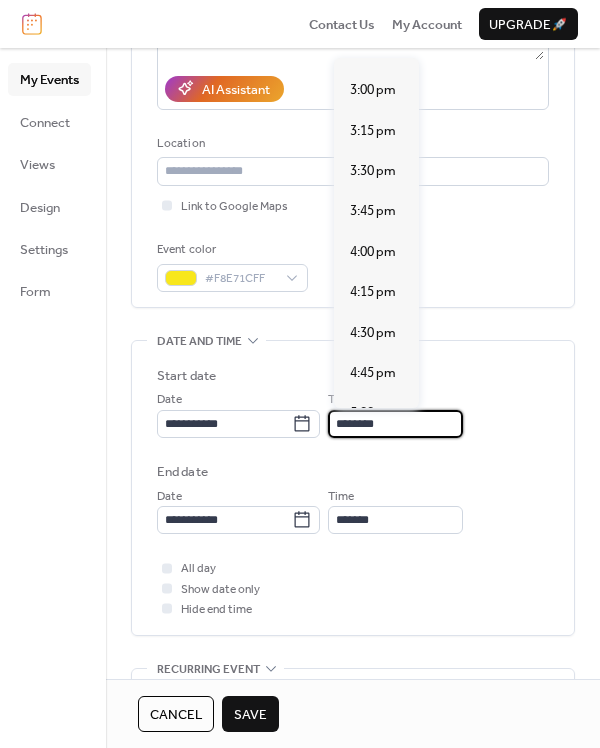 scroll, scrollTop: 2415, scrollLeft: 0, axis: vertical 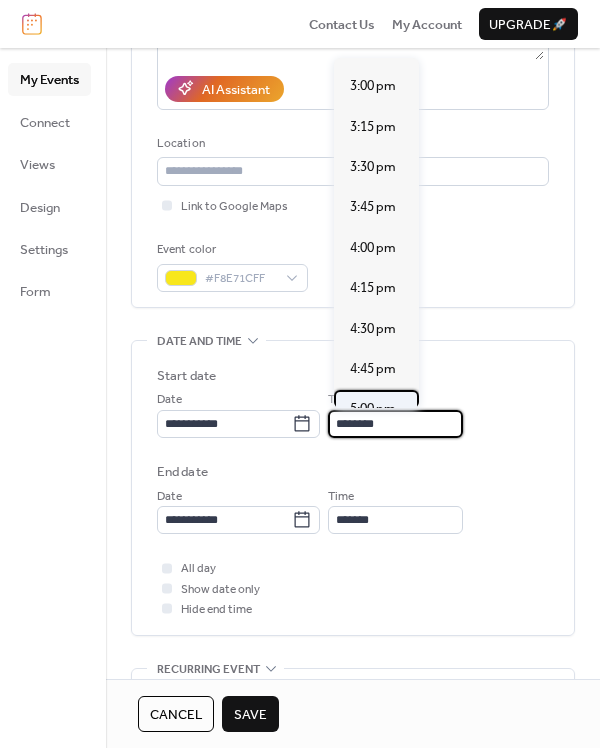 click on "5:00 pm" at bounding box center (373, 409) 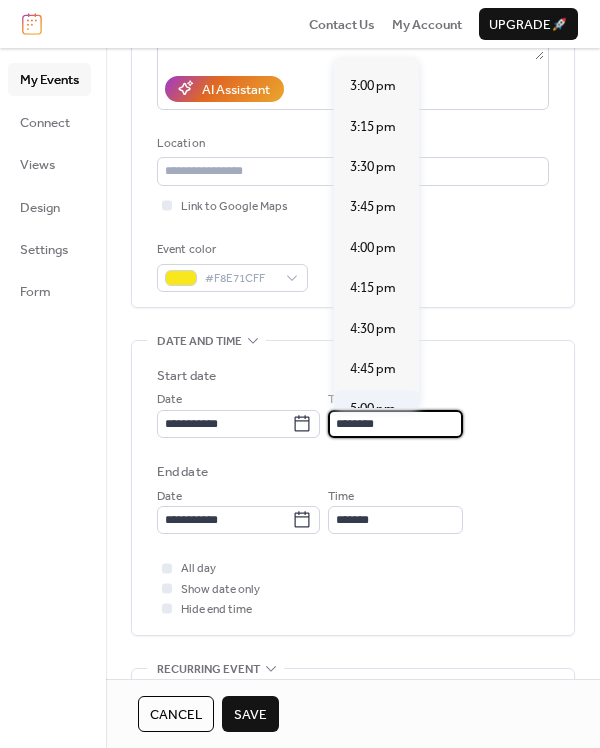 type on "*******" 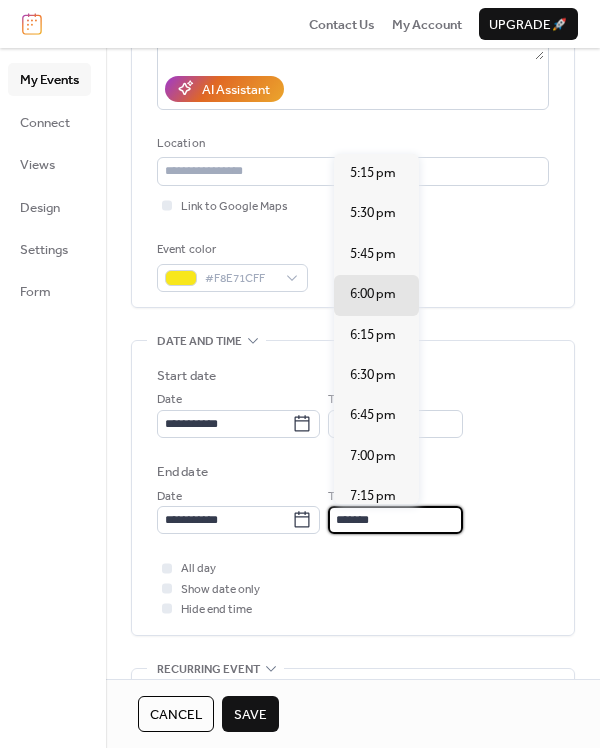 click on "*******" at bounding box center [395, 520] 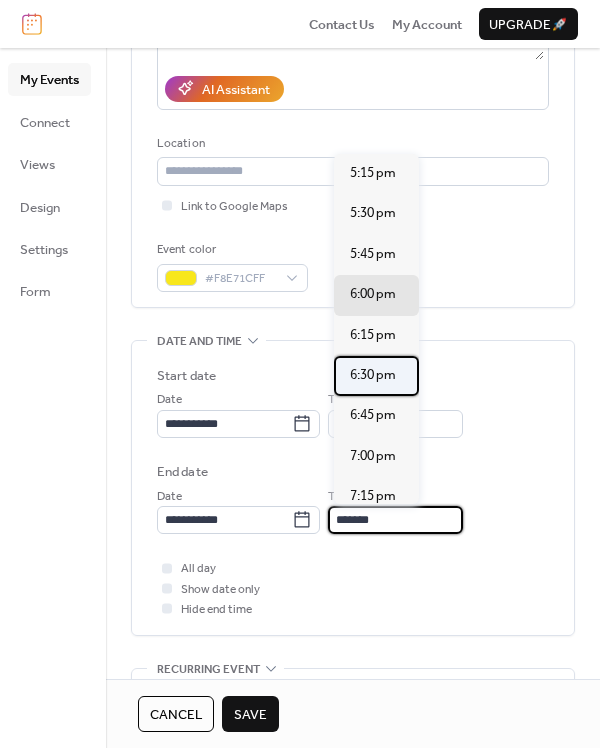 click on "6:30 pm" at bounding box center [373, 375] 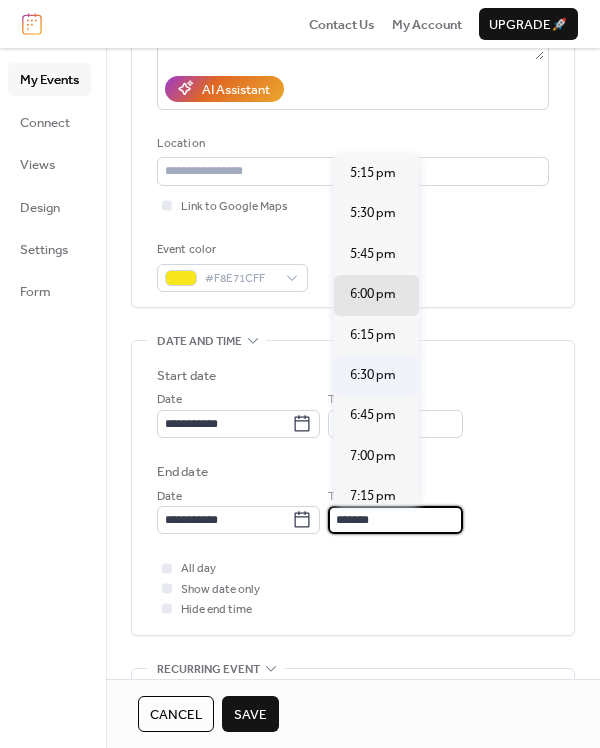 type on "*******" 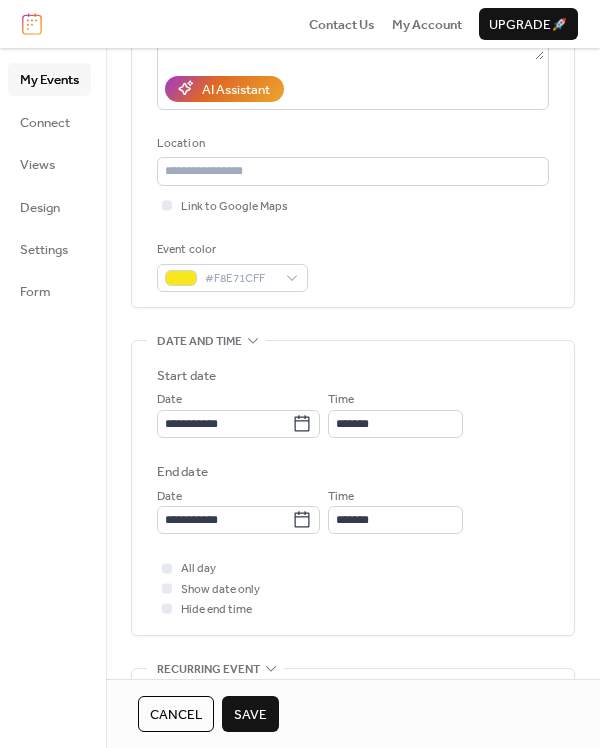 click on "All day Show date only Hide end time" at bounding box center [353, 588] 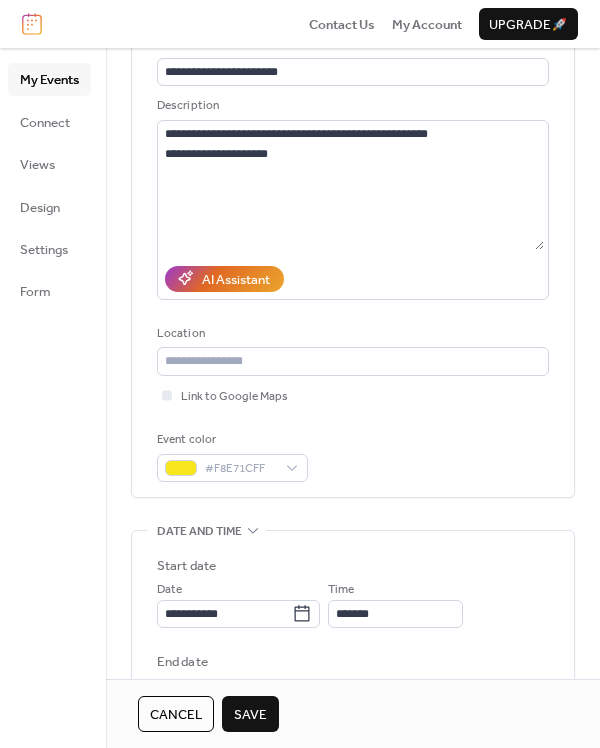 scroll, scrollTop: 145, scrollLeft: 0, axis: vertical 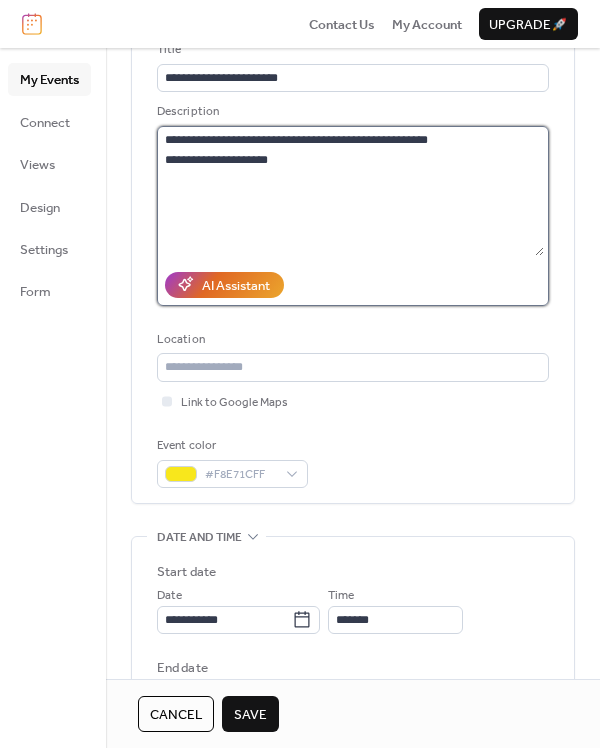 click on "**********" at bounding box center (350, 191) 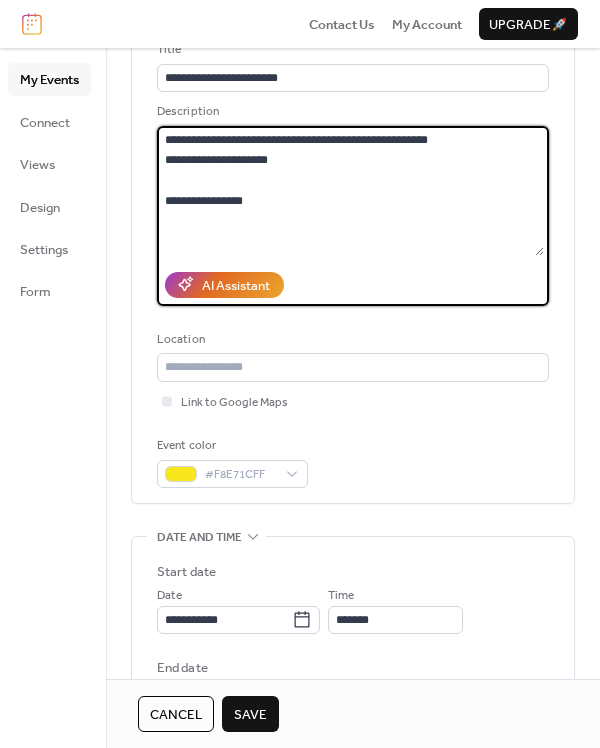 type on "**********" 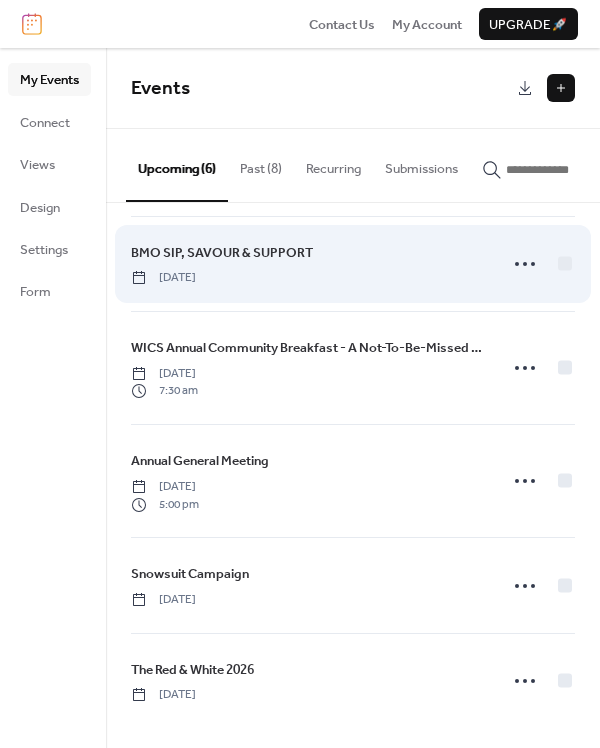 scroll, scrollTop: 0, scrollLeft: 0, axis: both 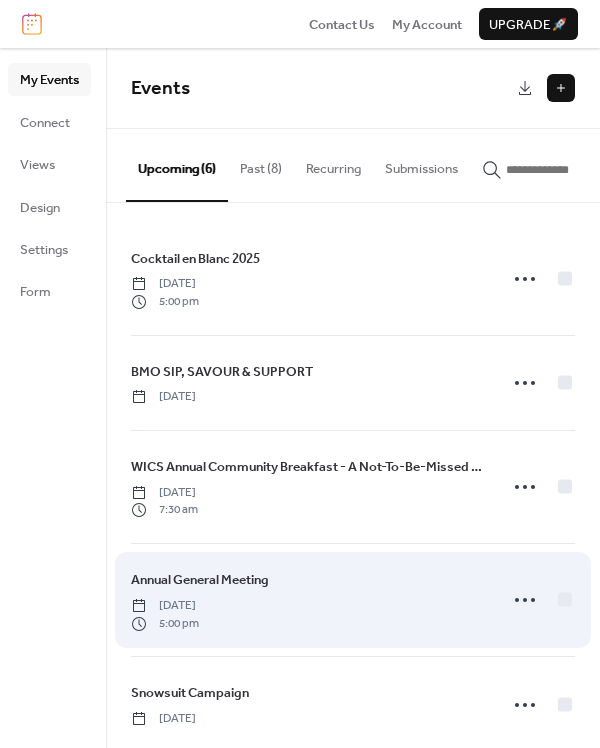 click on "[DATE]" at bounding box center (165, 606) 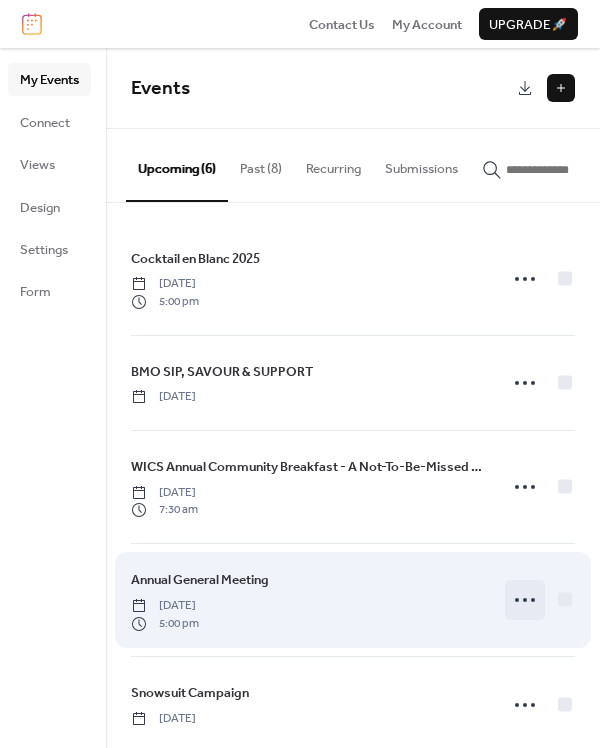 click 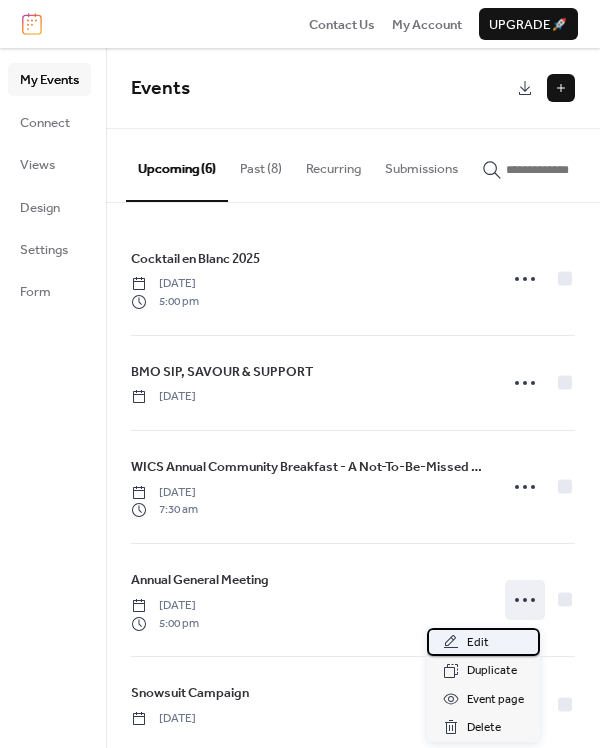 click on "Edit" at bounding box center [478, 643] 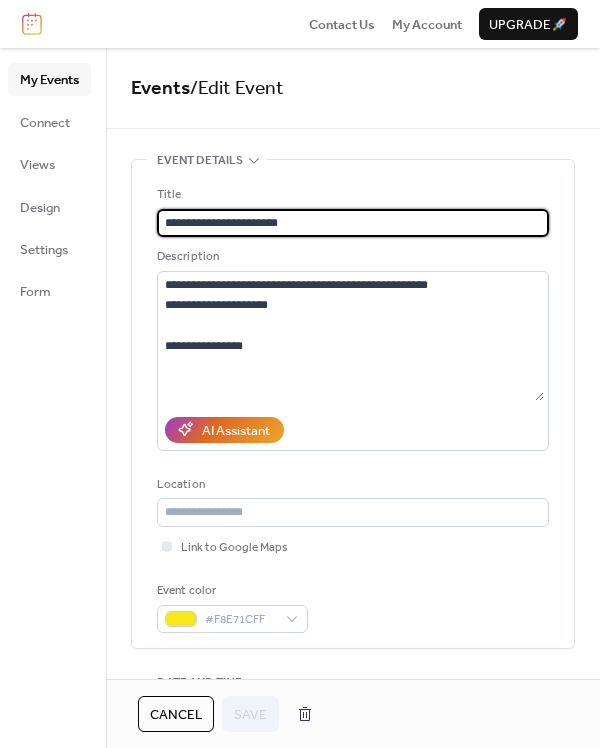 click on "**********" at bounding box center (353, 223) 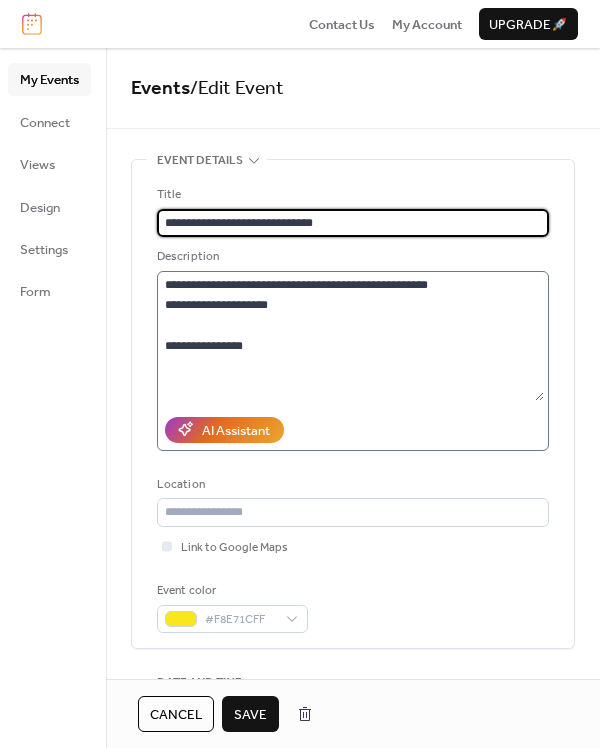 type on "**********" 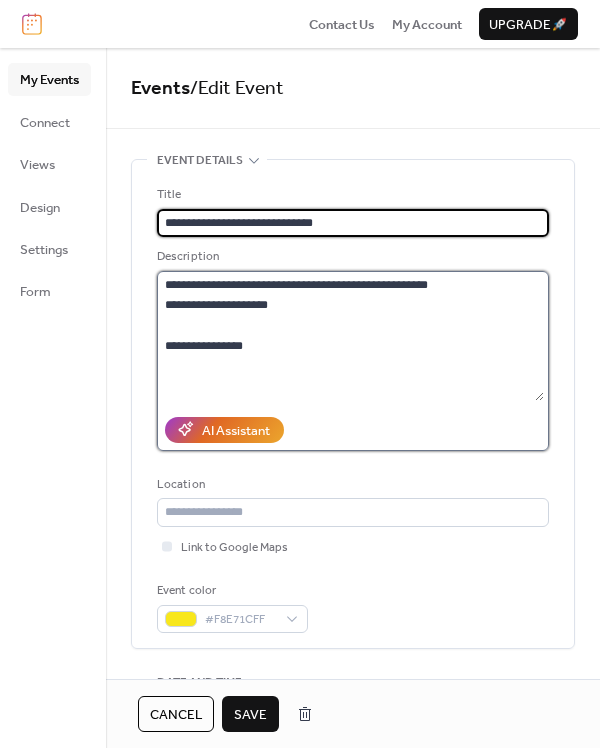 click on "**********" at bounding box center (350, 336) 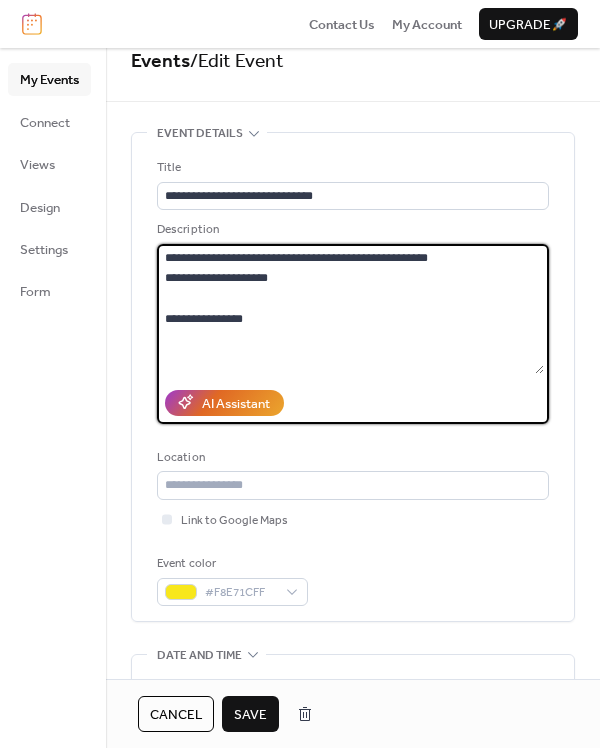 scroll, scrollTop: 31, scrollLeft: 0, axis: vertical 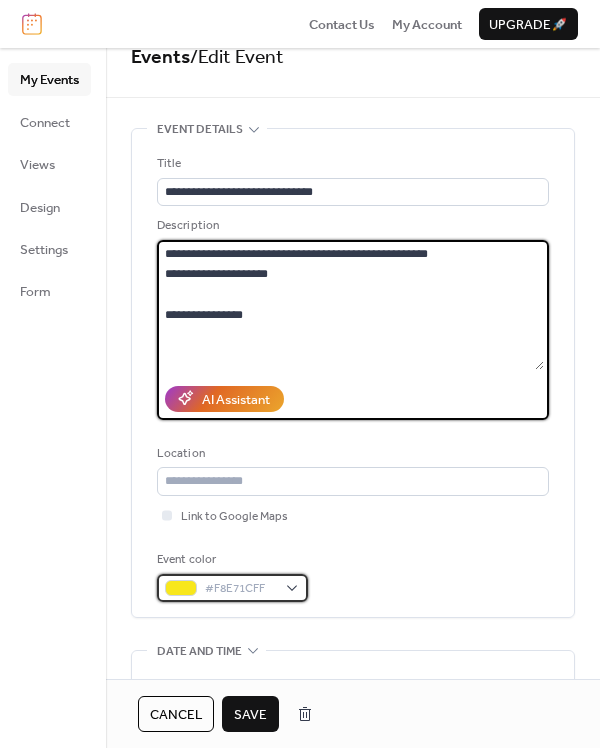 click on "#F8E71CFF" at bounding box center (232, 588) 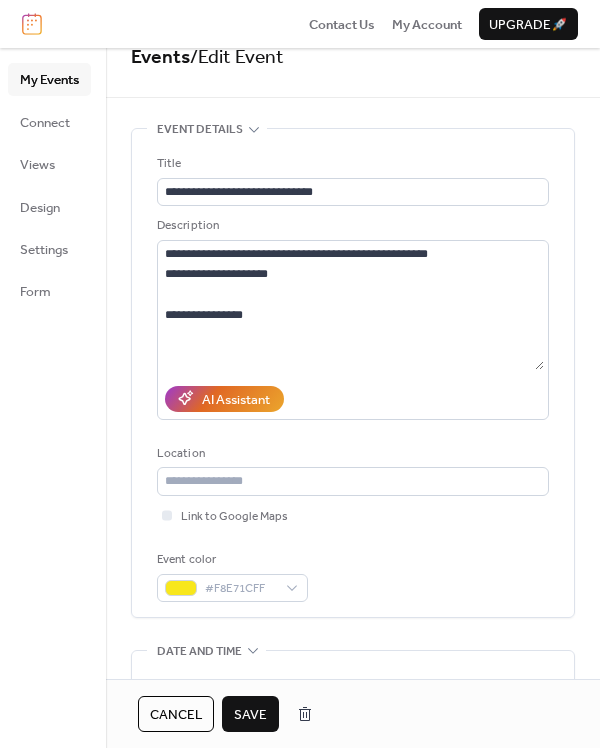 click on "Link to Google Maps" at bounding box center (353, 516) 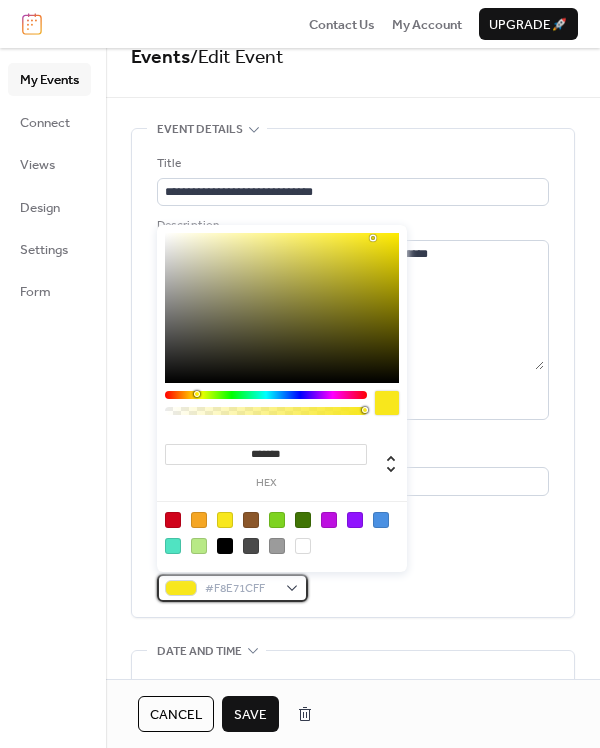 click on "#F8E71CFF" at bounding box center (232, 588) 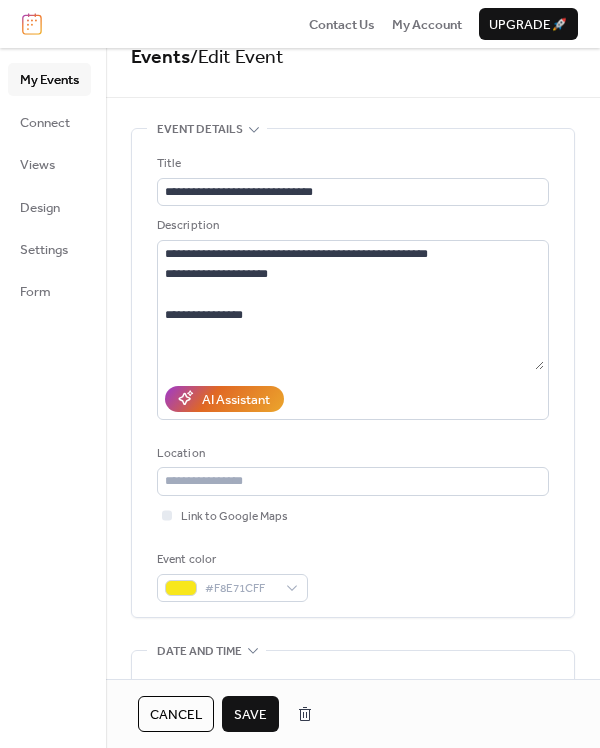 click on "My Events Connect Views Design Settings Form" at bounding box center [53, 398] 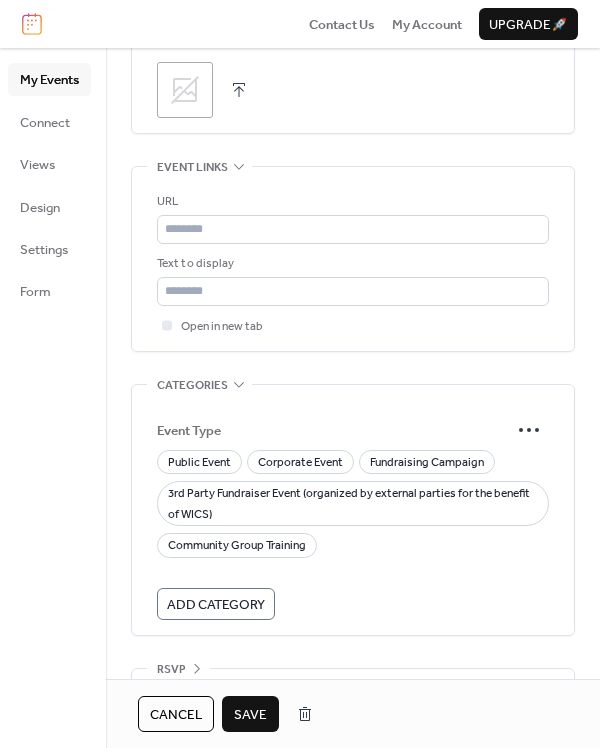 scroll, scrollTop: 1080, scrollLeft: 0, axis: vertical 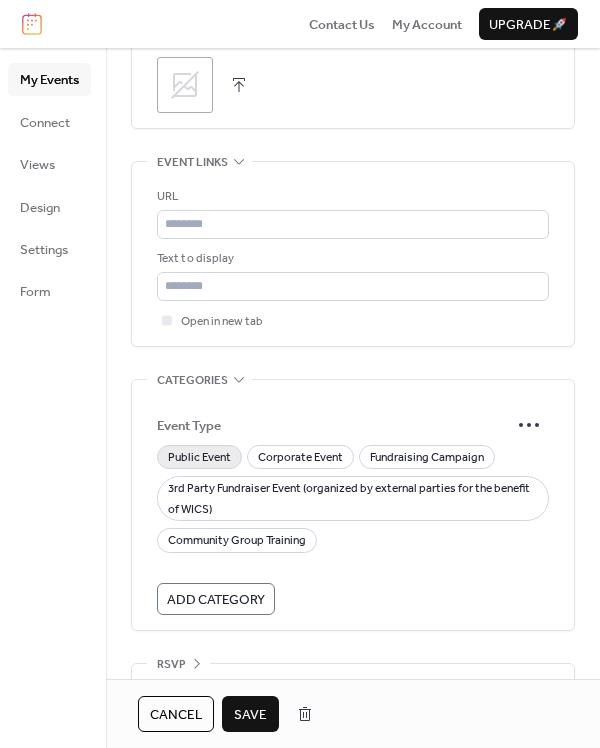 click on "Public Event" at bounding box center [199, 458] 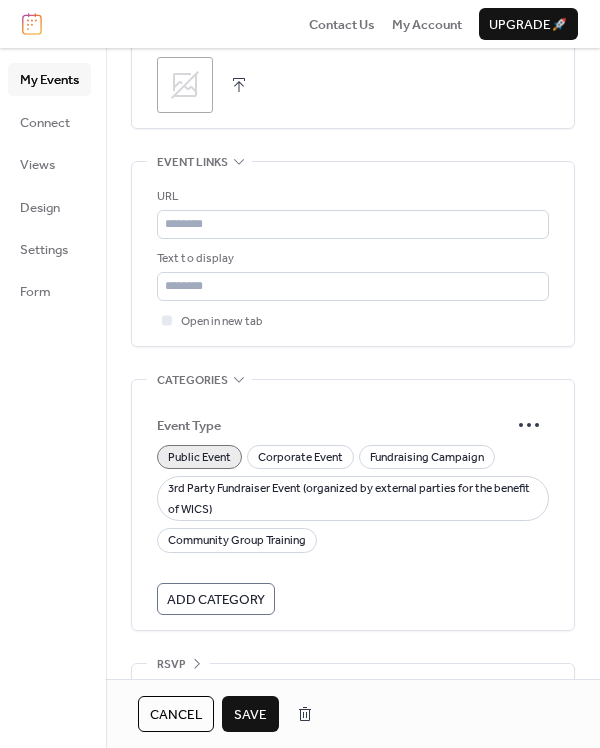 scroll, scrollTop: 1116, scrollLeft: 0, axis: vertical 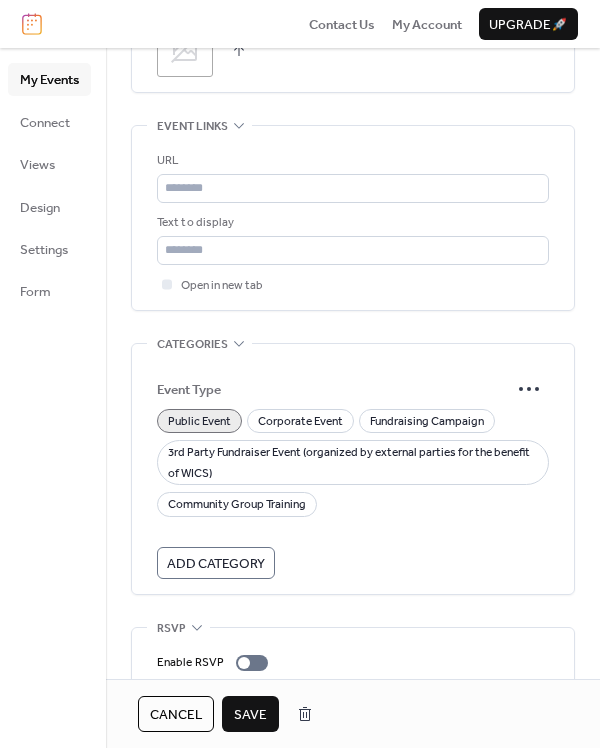 click on "**********" at bounding box center (353, -112) 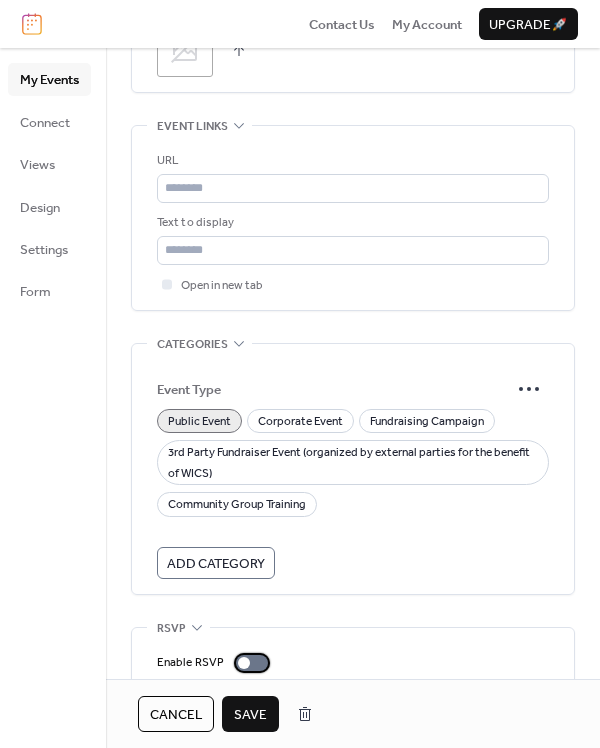 click at bounding box center [252, 663] 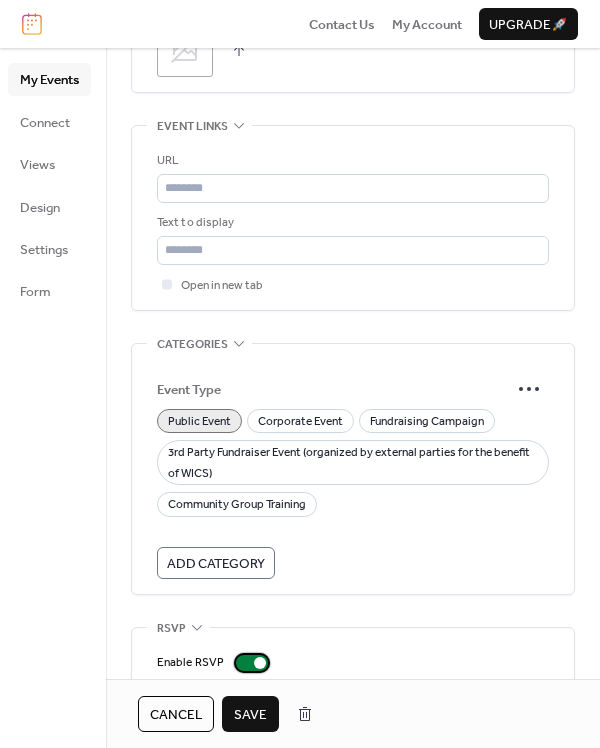 click at bounding box center [252, 663] 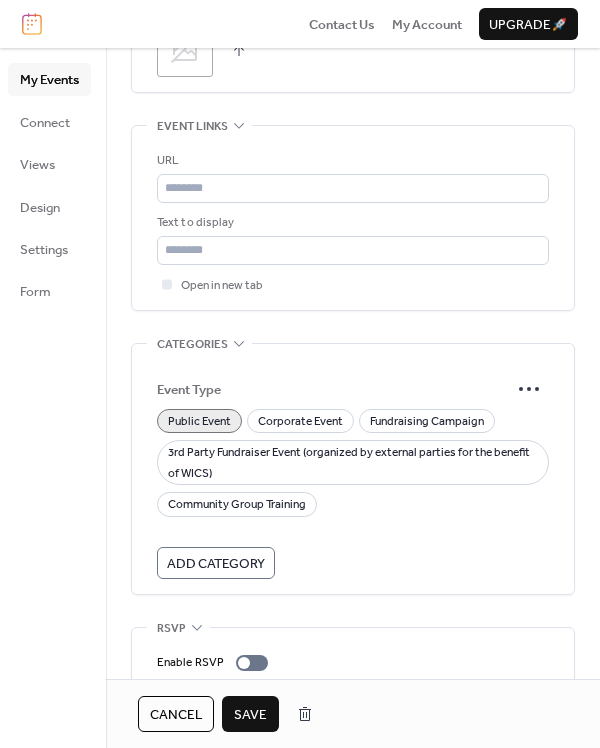 click on "Save" at bounding box center [250, 715] 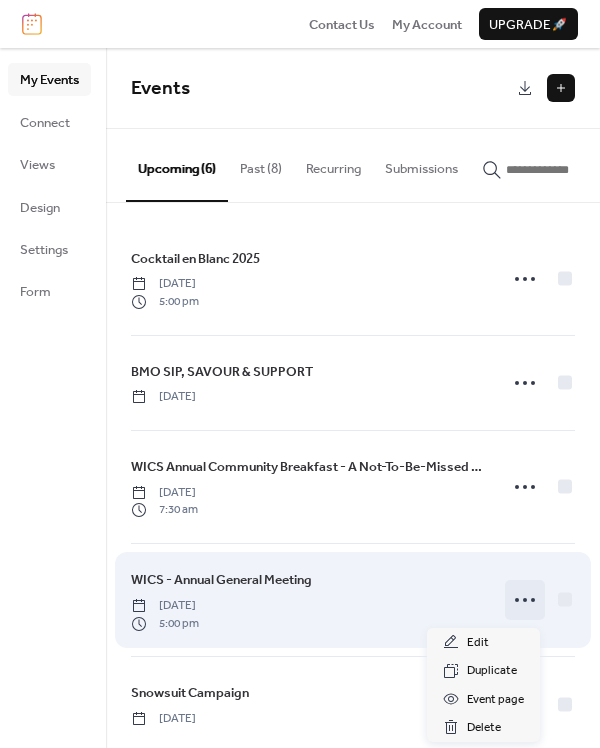 click 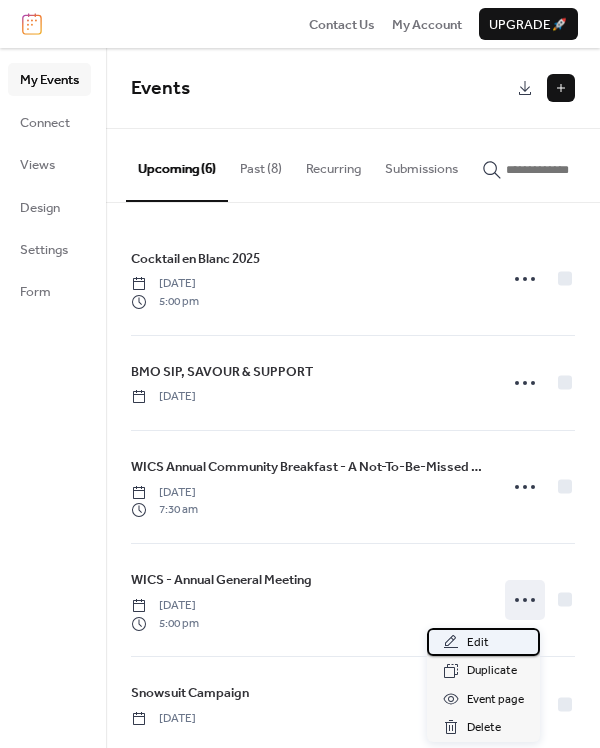 click on "Edit" at bounding box center (478, 643) 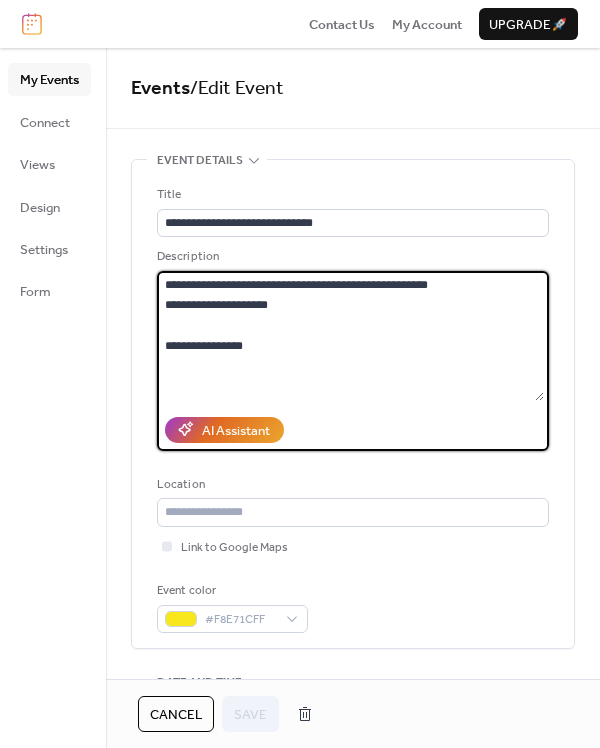 drag, startPoint x: 260, startPoint y: 350, endPoint x: 104, endPoint y: 350, distance: 156 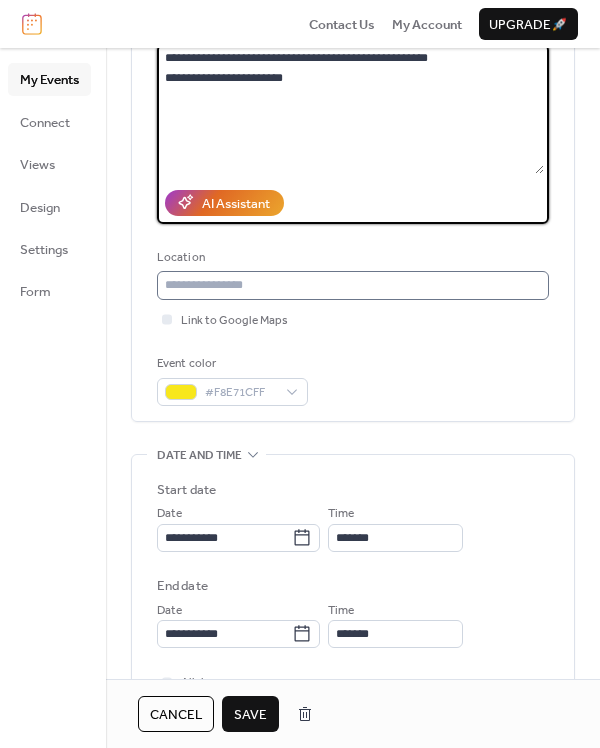 scroll, scrollTop: 244, scrollLeft: 0, axis: vertical 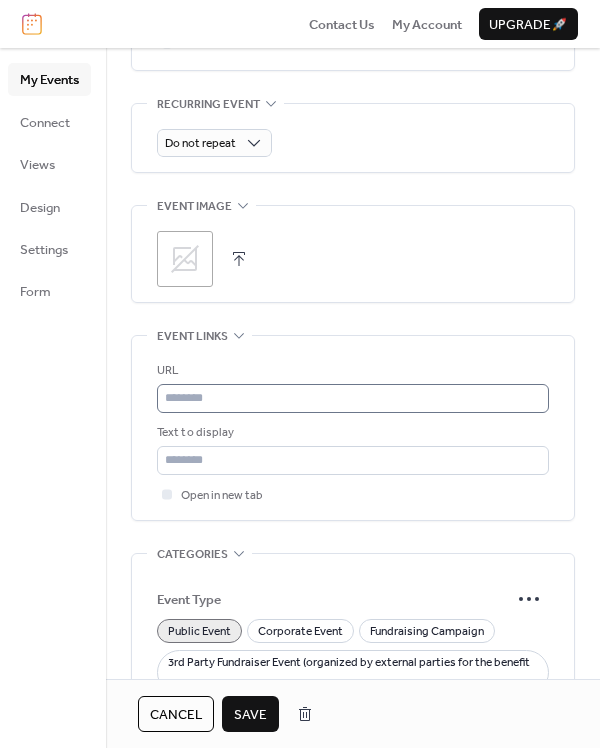 type on "**********" 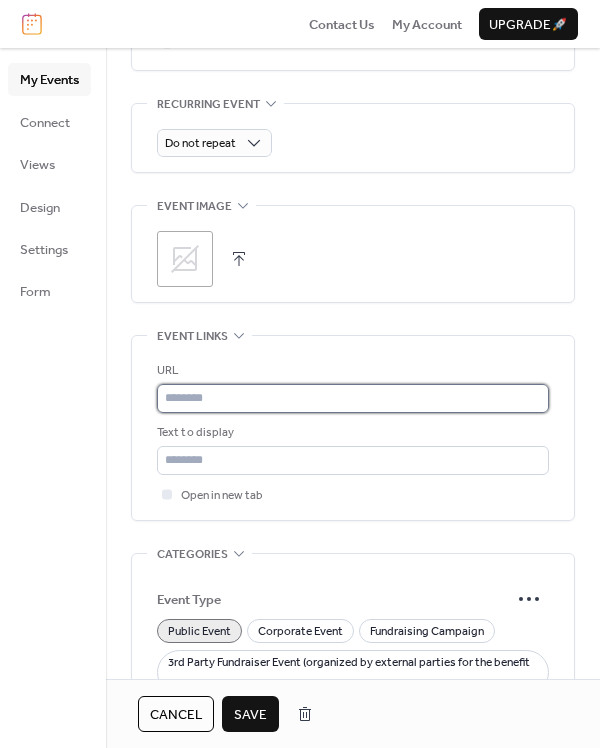 click at bounding box center [353, 398] 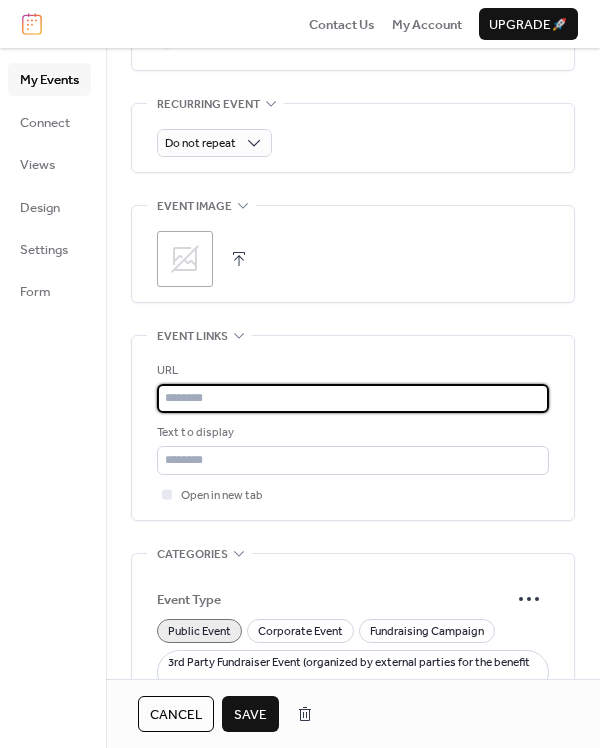 paste on "**********" 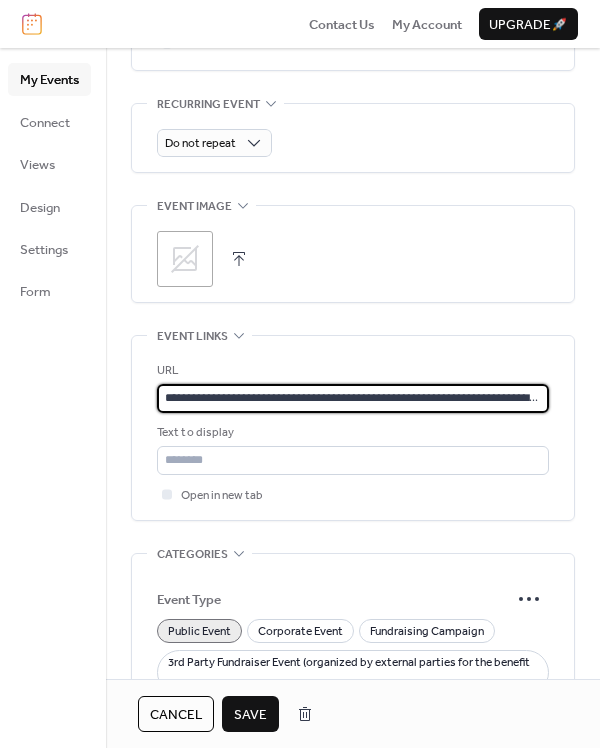 scroll, scrollTop: 0, scrollLeft: 1166, axis: horizontal 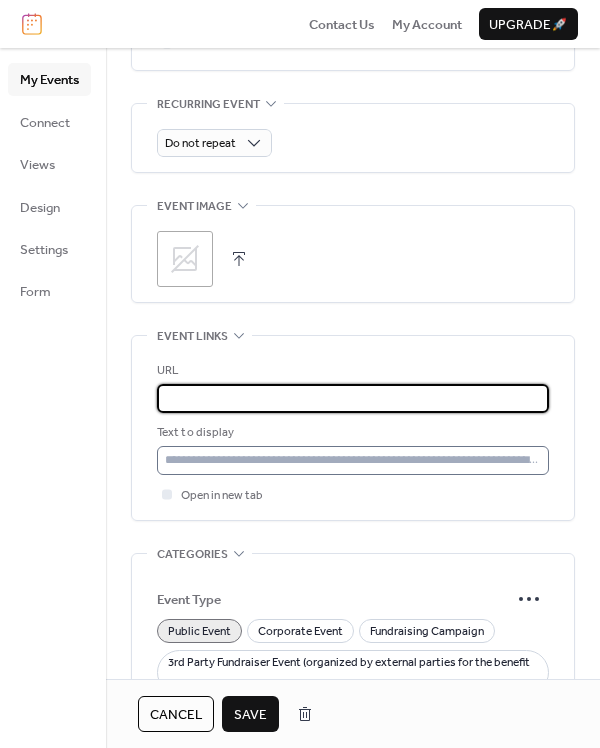 type on "**********" 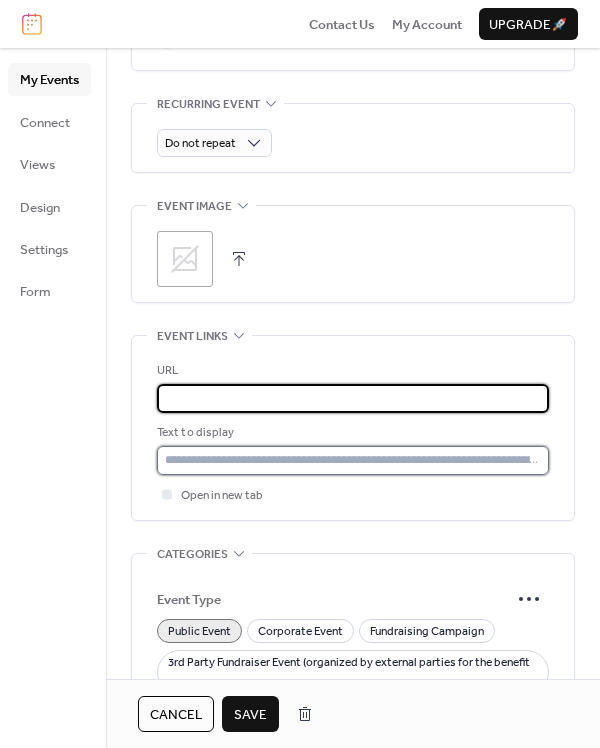 scroll, scrollTop: 0, scrollLeft: 0, axis: both 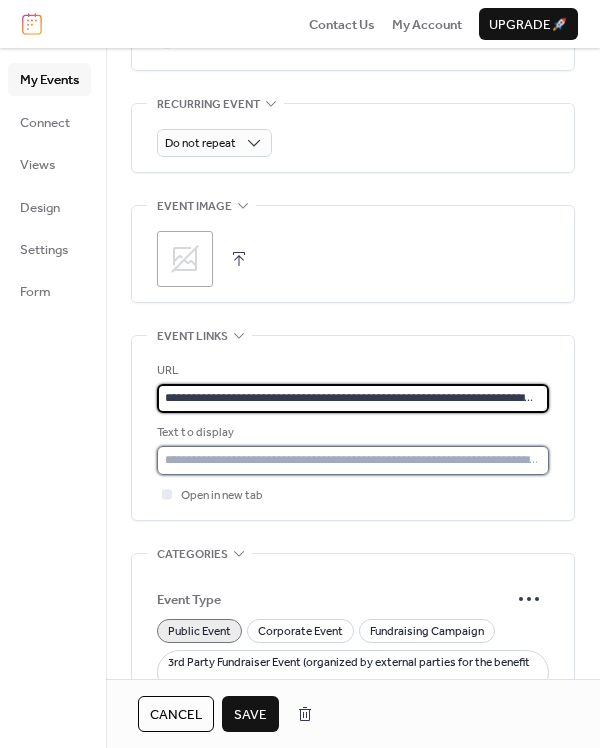 click at bounding box center [353, 460] 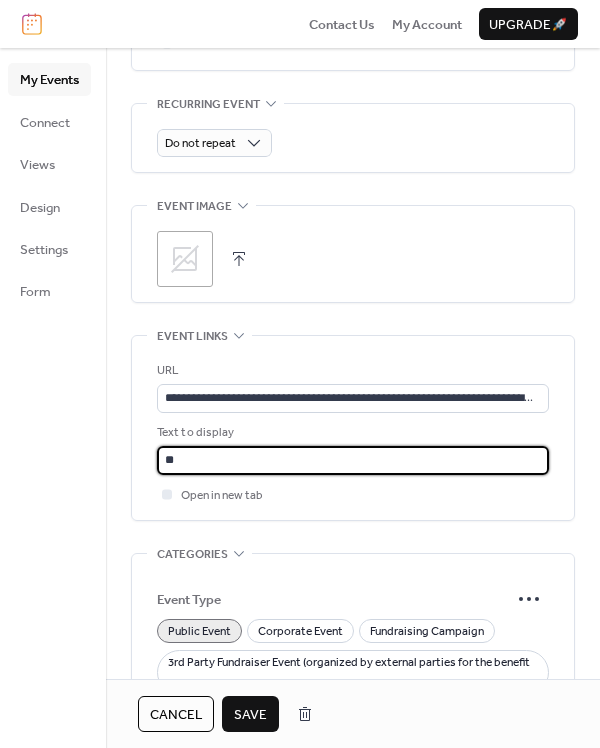type on "*" 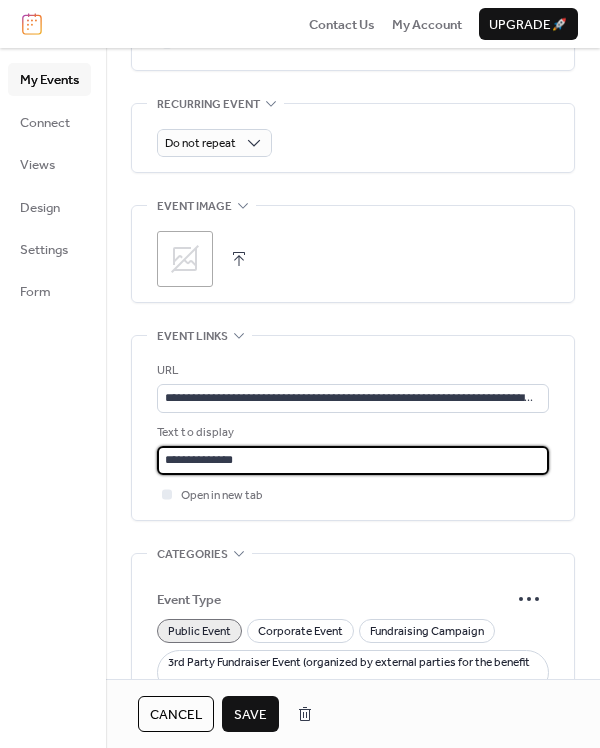 type on "**********" 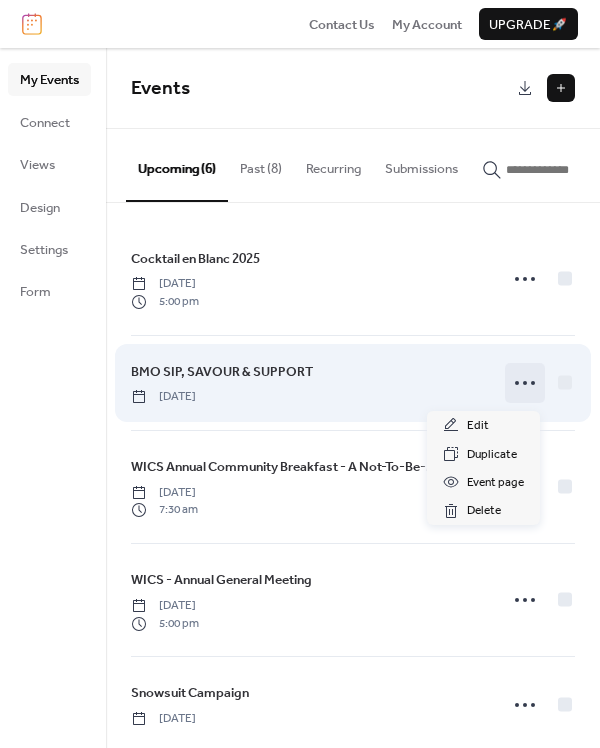 click 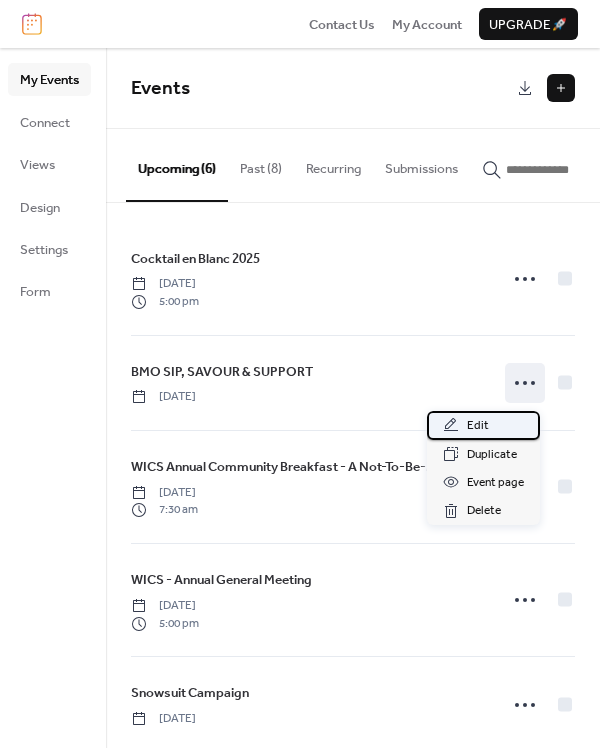 click on "Edit" at bounding box center [478, 426] 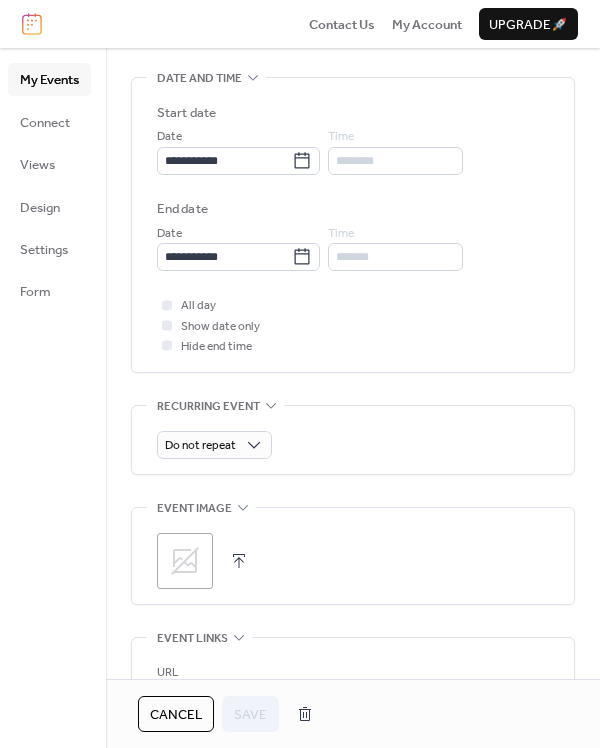 scroll, scrollTop: 611, scrollLeft: 0, axis: vertical 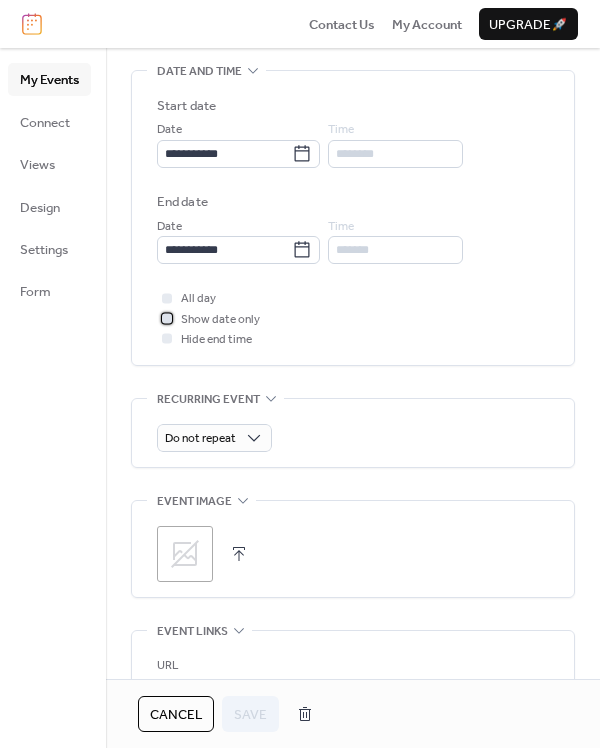 click on "Show date only" at bounding box center [220, 320] 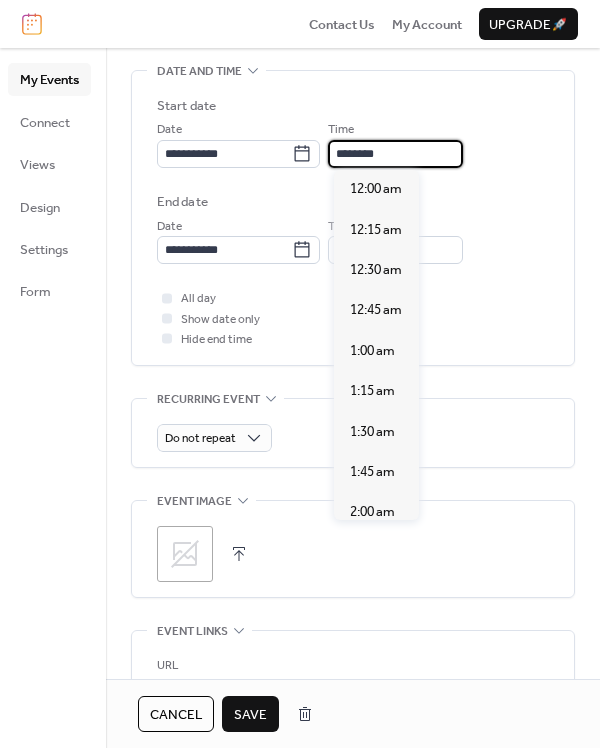 click on "********" at bounding box center (395, 154) 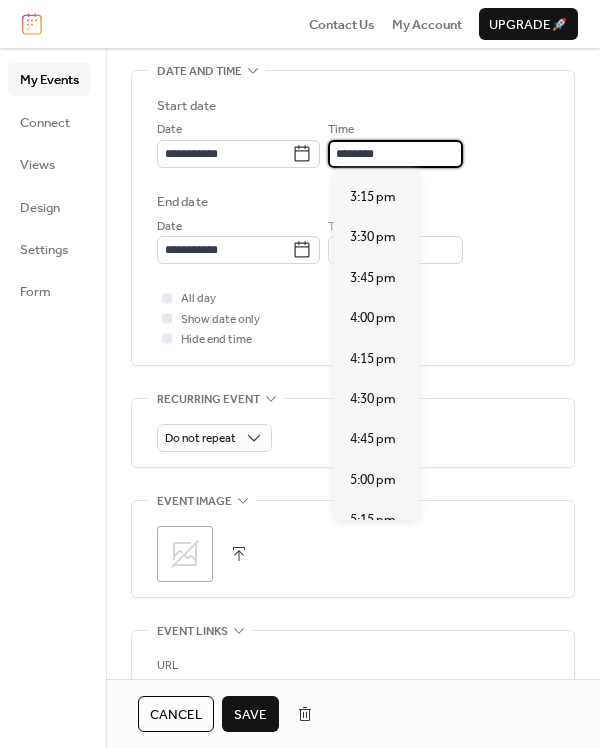 scroll, scrollTop: 2477, scrollLeft: 0, axis: vertical 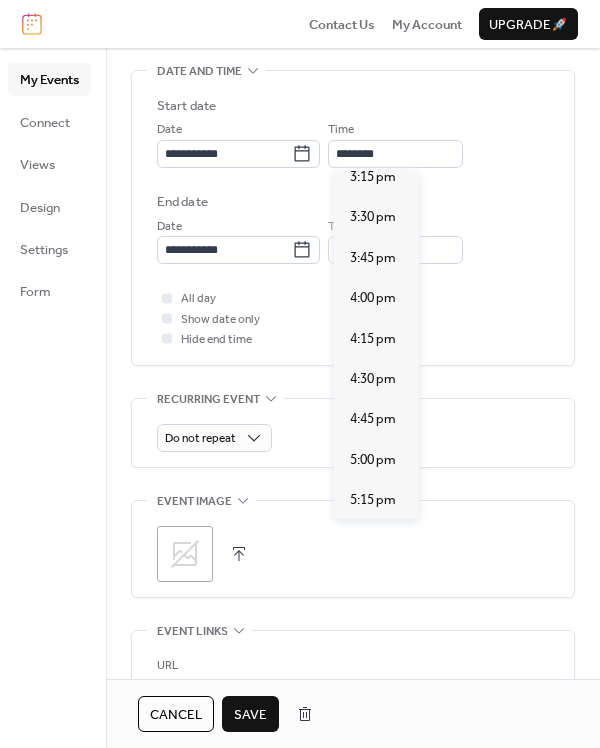 click on "5:30 pm" at bounding box center [373, 541] 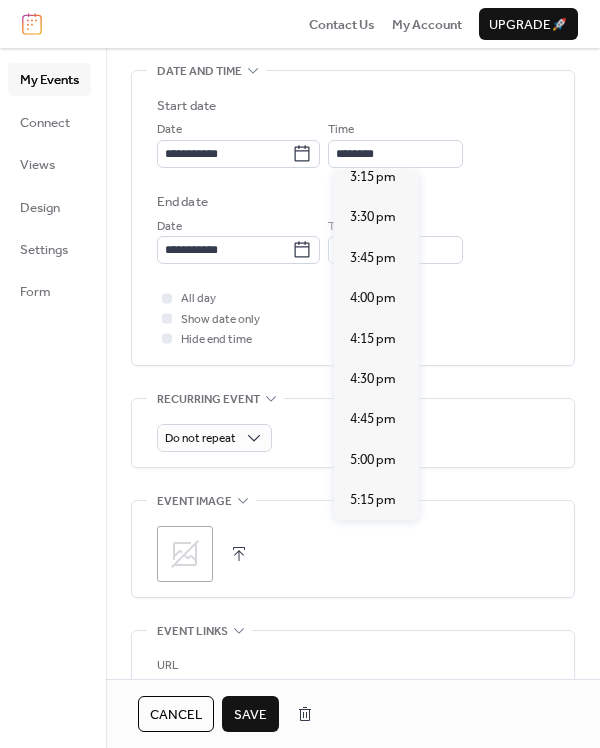 type on "*******" 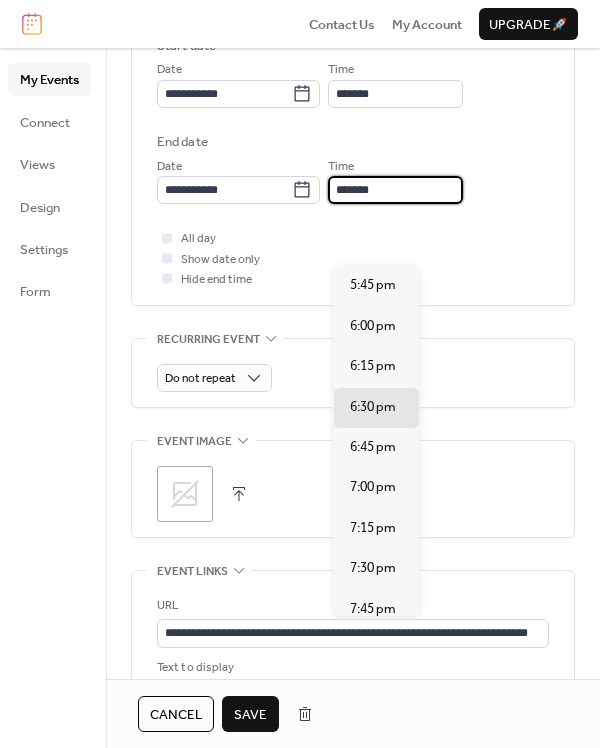 scroll, scrollTop: 674, scrollLeft: 0, axis: vertical 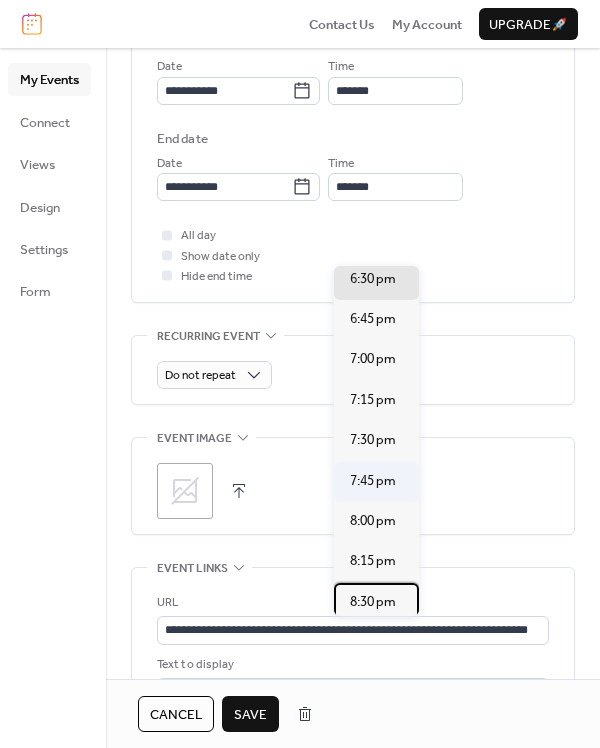 click on "8:30 pm" at bounding box center [373, 602] 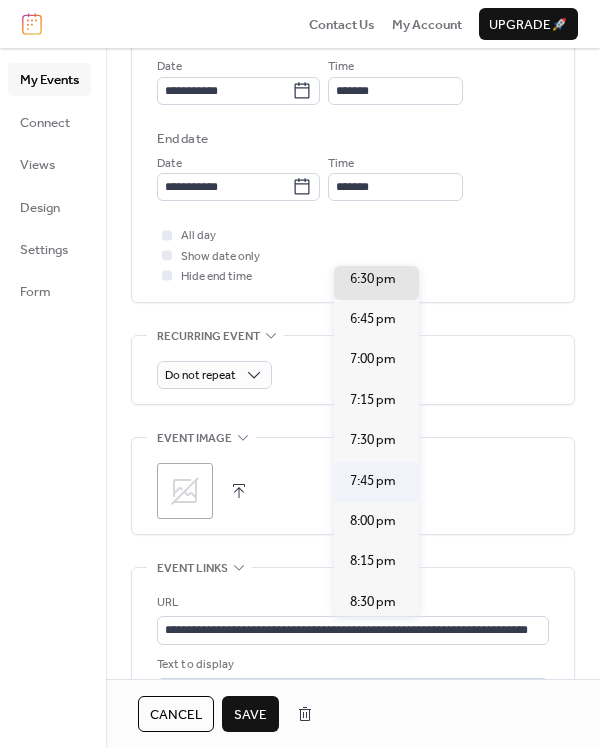 type on "*******" 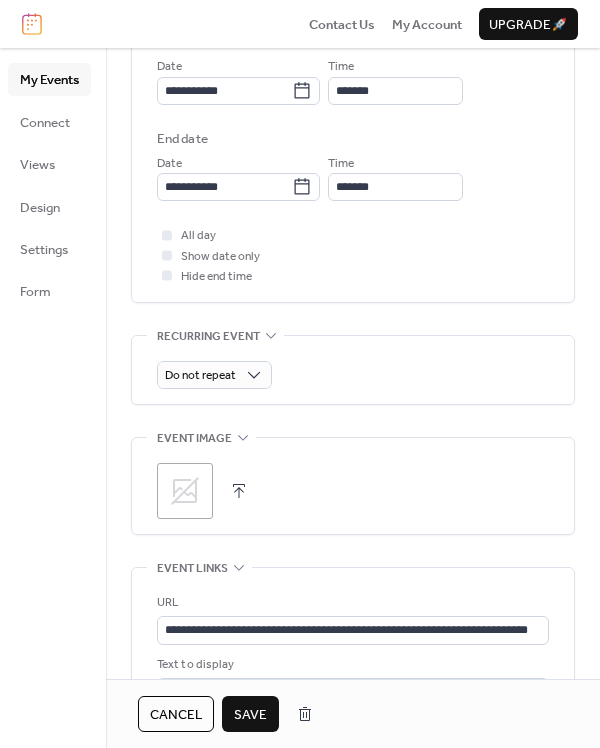 click on "Save" at bounding box center [250, 715] 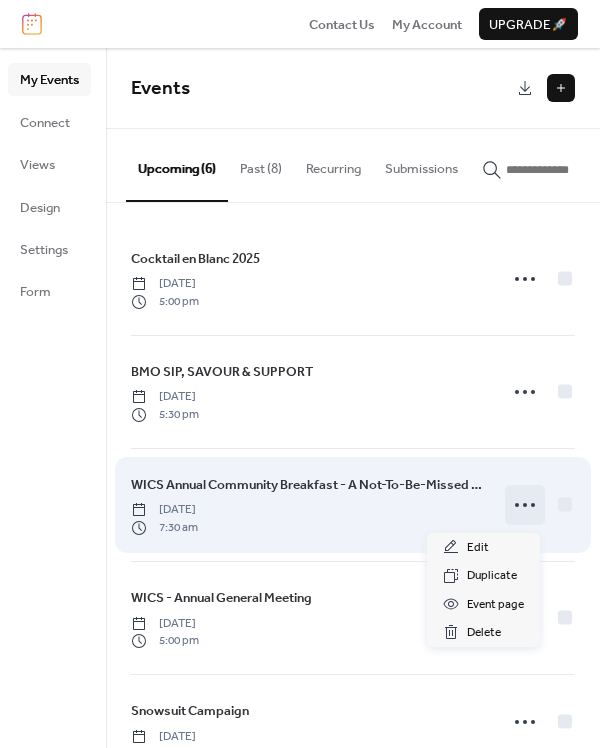 click 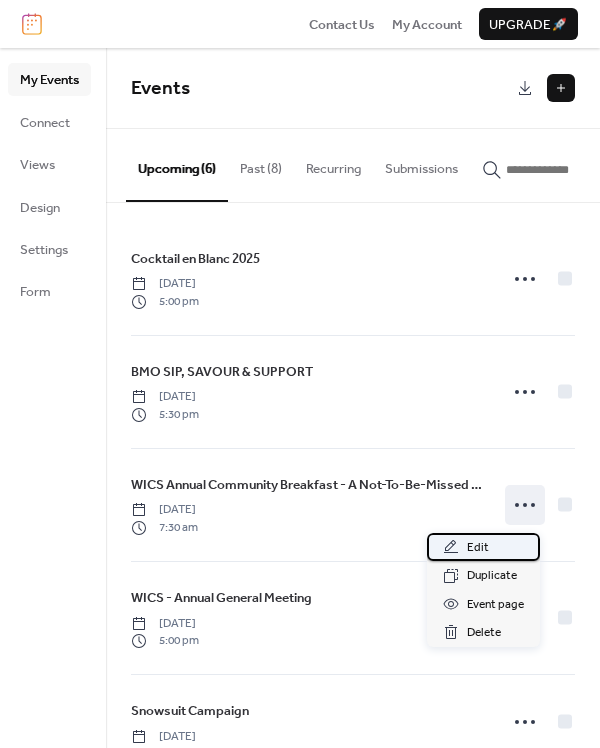click on "Edit" at bounding box center [478, 548] 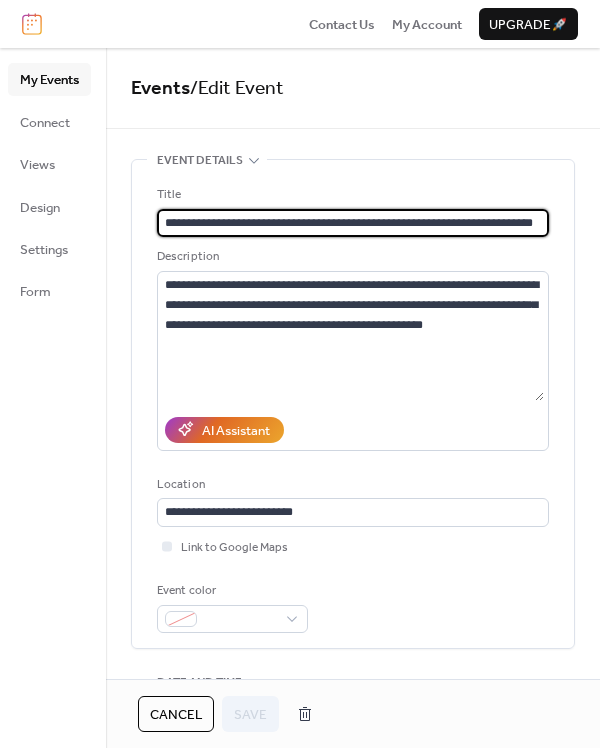 scroll, scrollTop: 0, scrollLeft: 32, axis: horizontal 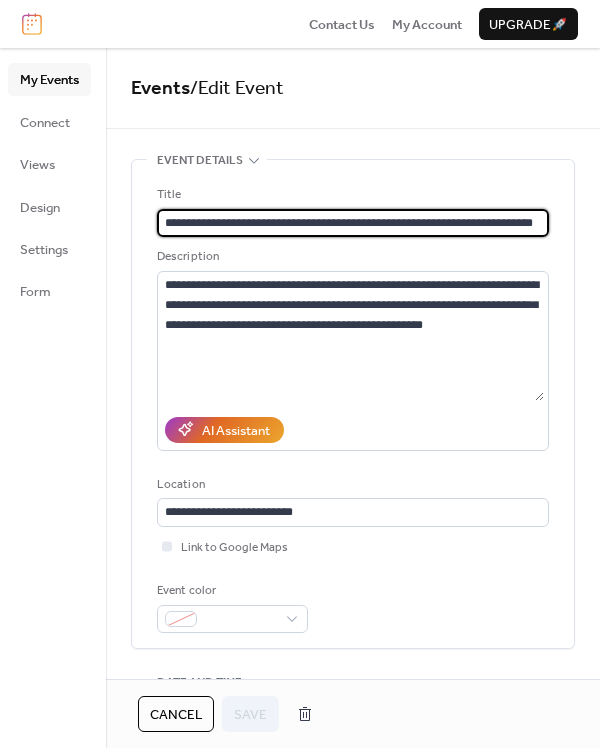 drag, startPoint x: 311, startPoint y: 219, endPoint x: 684, endPoint y: 221, distance: 373.00537 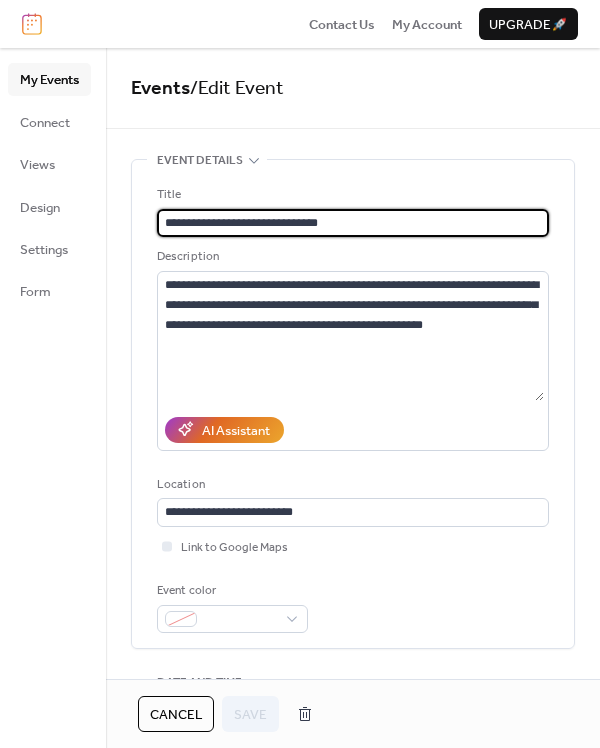 scroll, scrollTop: 0, scrollLeft: 0, axis: both 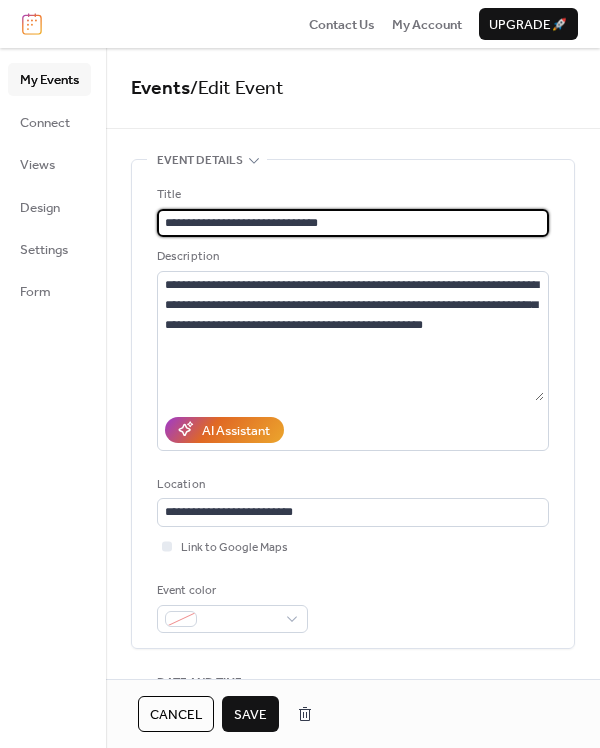 type on "**********" 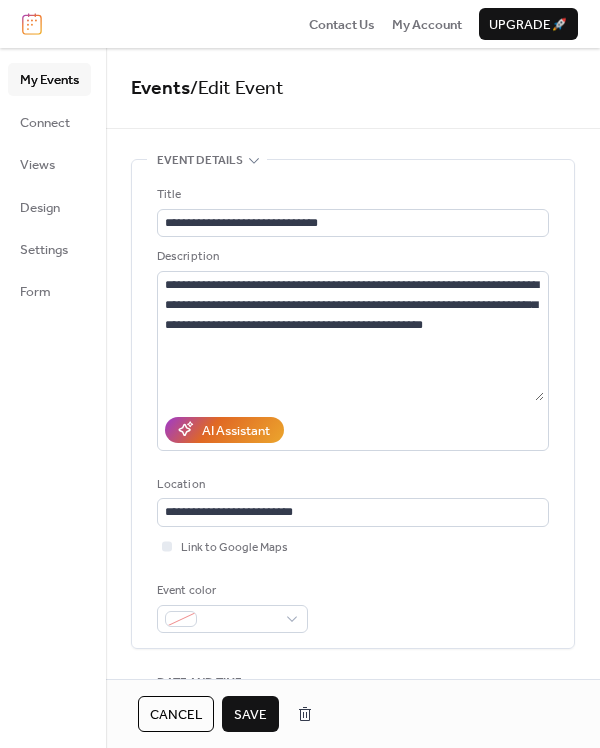 click on "Save" at bounding box center [250, 715] 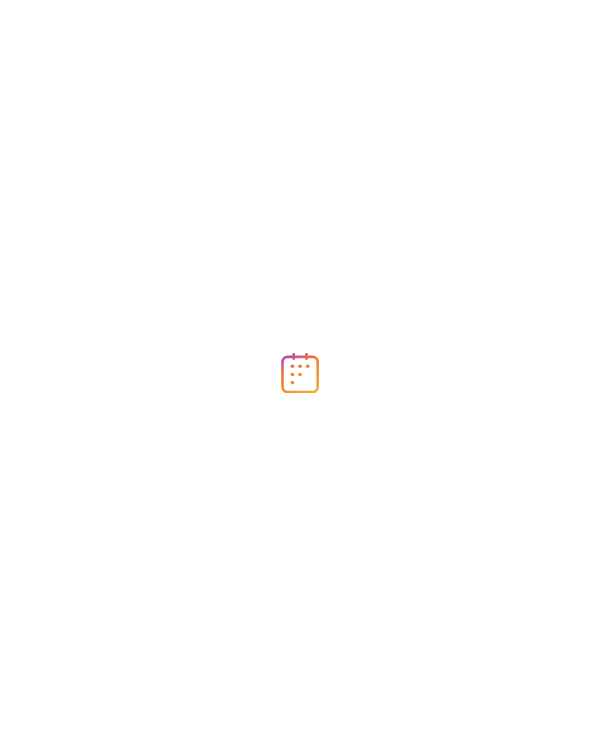 scroll, scrollTop: 0, scrollLeft: 0, axis: both 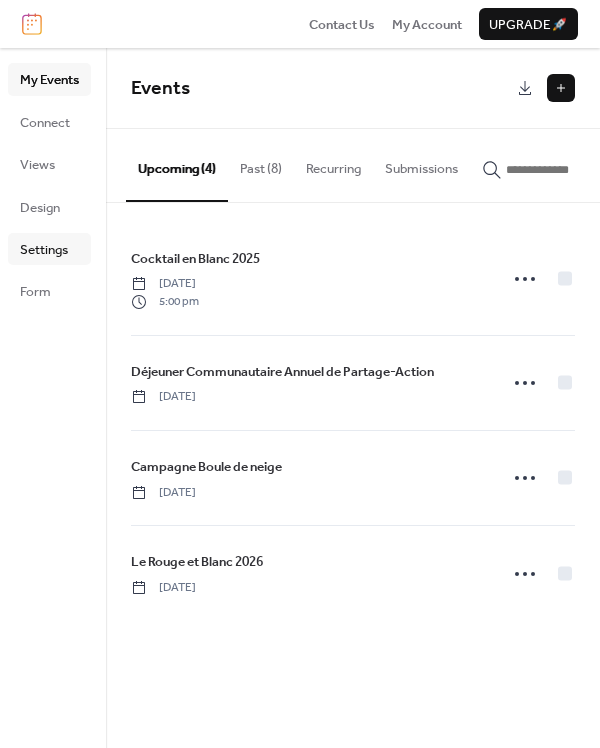 click on "Settings" at bounding box center (44, 250) 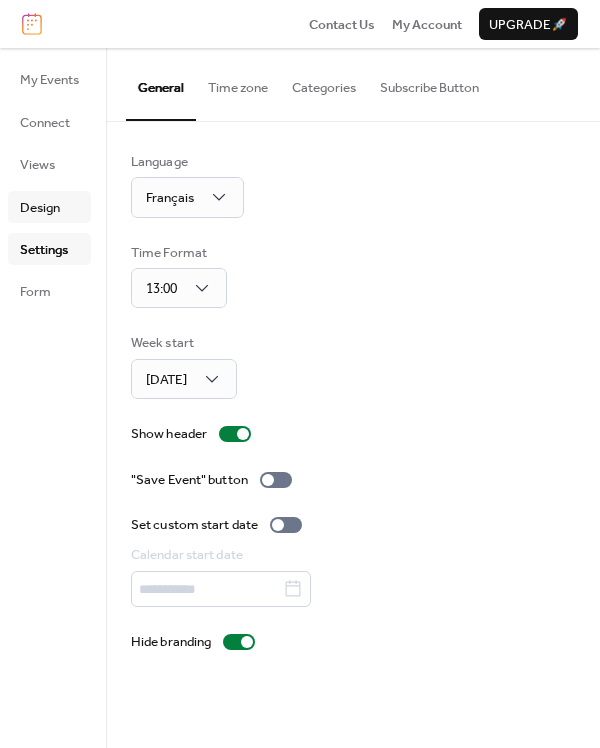 click on "Design" at bounding box center [40, 208] 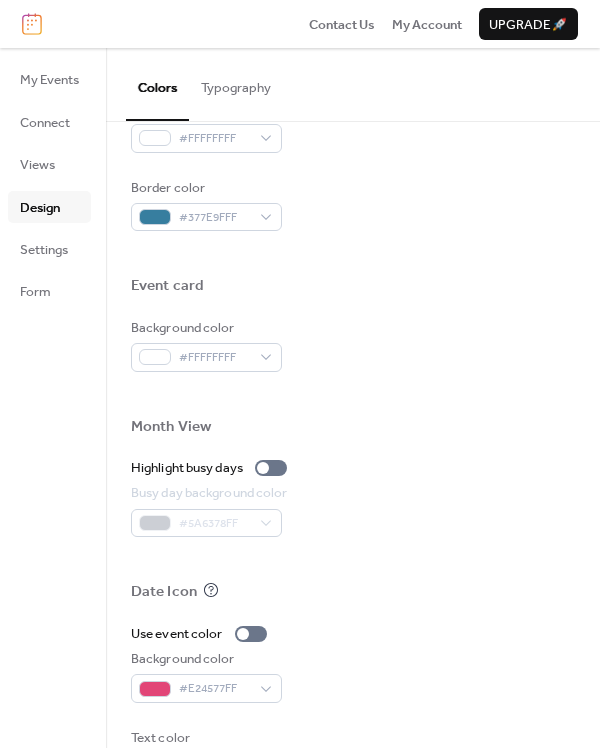 scroll, scrollTop: 904, scrollLeft: 0, axis: vertical 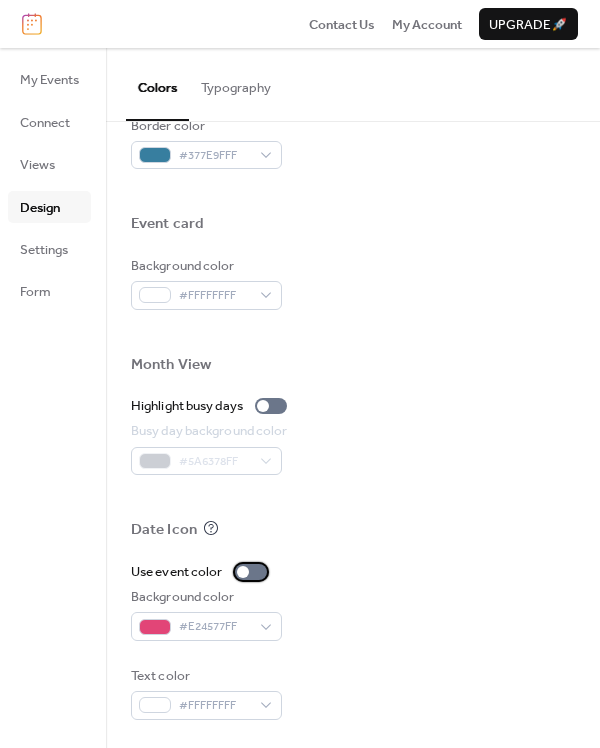 click at bounding box center (251, 572) 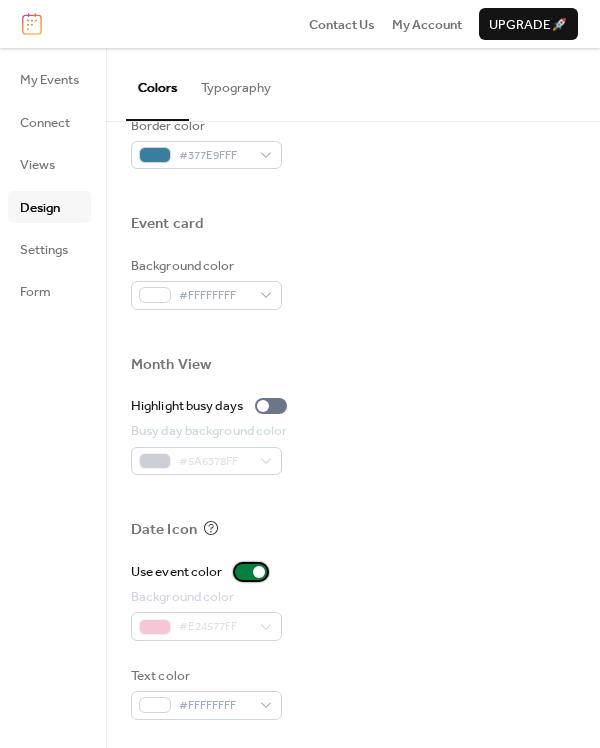click at bounding box center [251, 572] 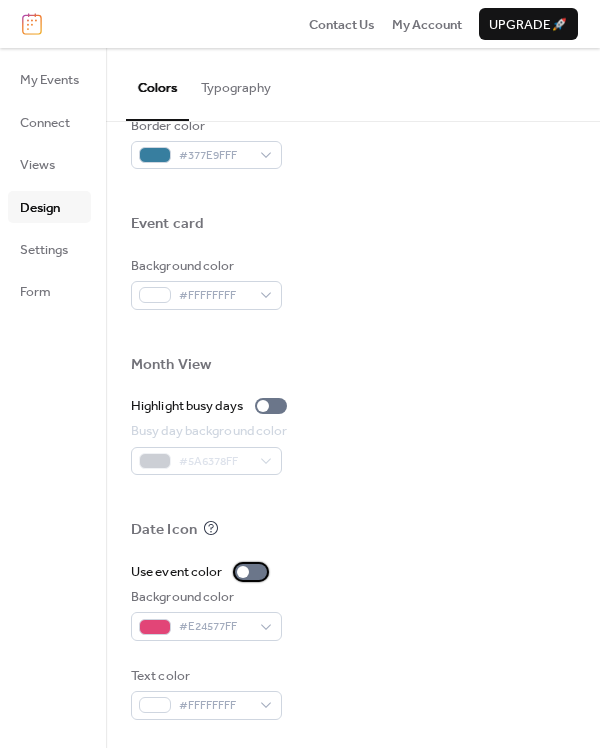 click on "Use event color" at bounding box center [203, 572] 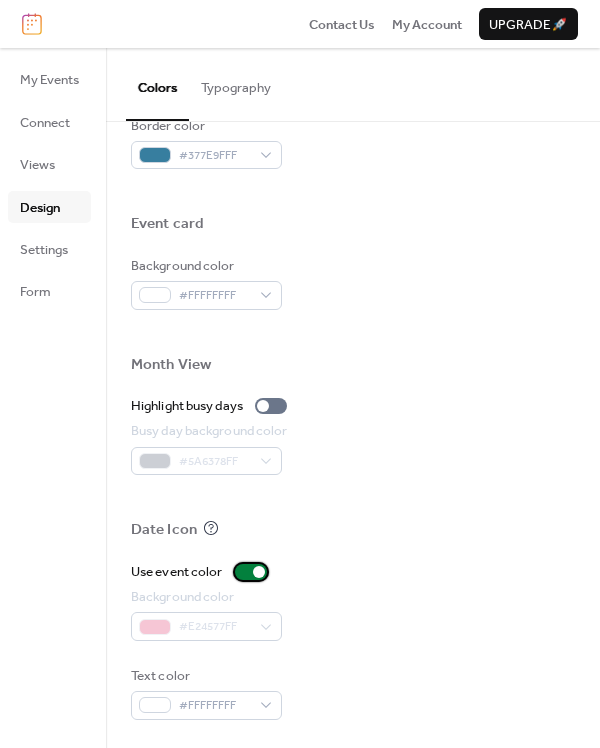 click at bounding box center (251, 572) 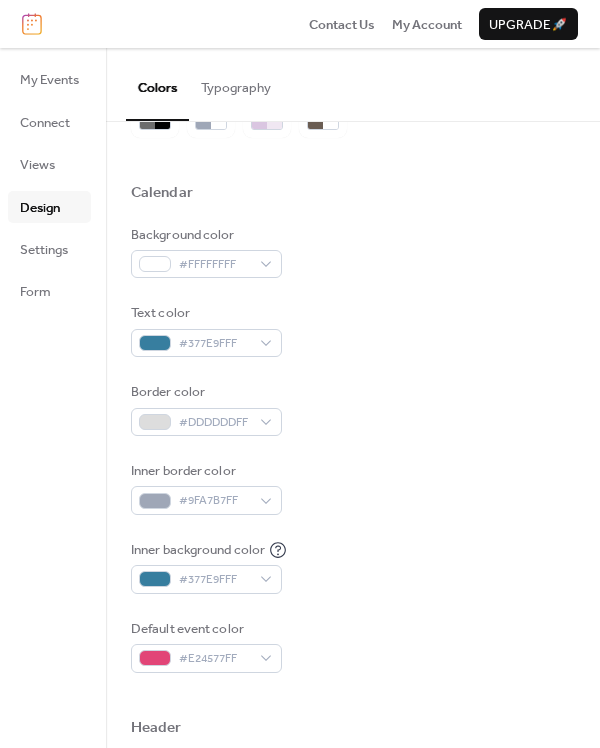 scroll, scrollTop: 94, scrollLeft: 0, axis: vertical 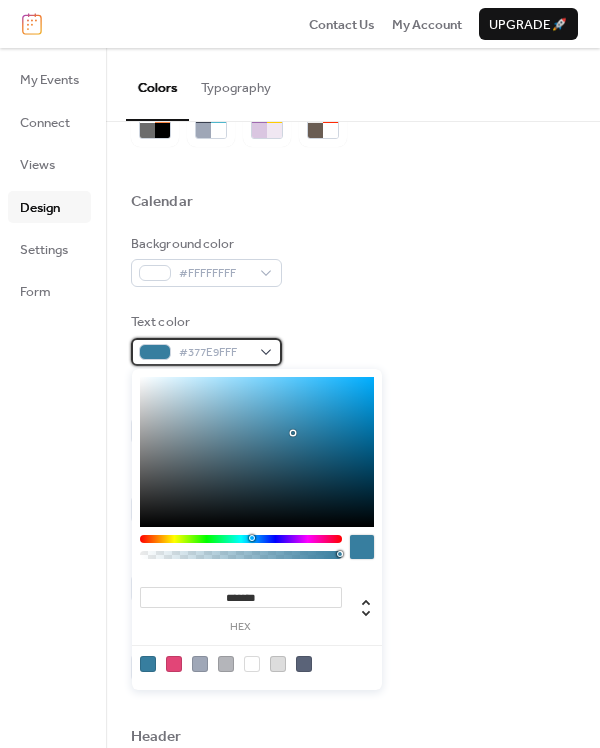 click on "#377E9FFF" at bounding box center [206, 352] 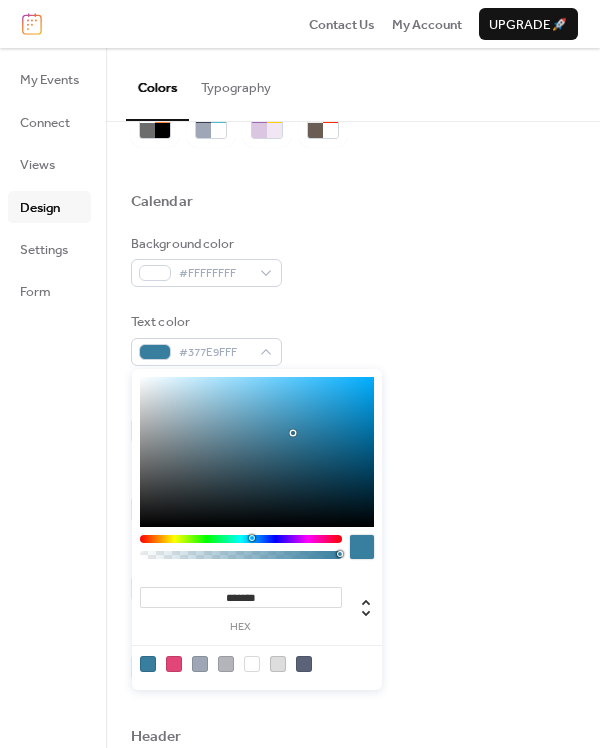 click on "*******" at bounding box center [241, 597] 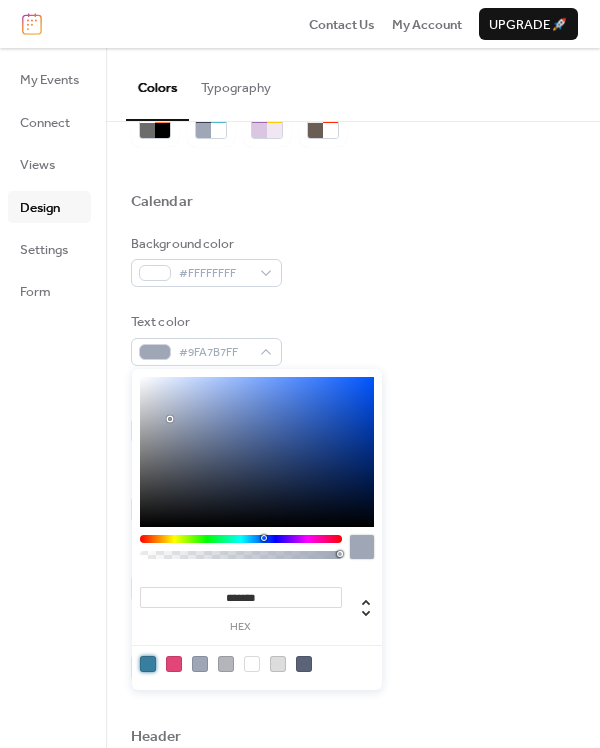 click at bounding box center [148, 664] 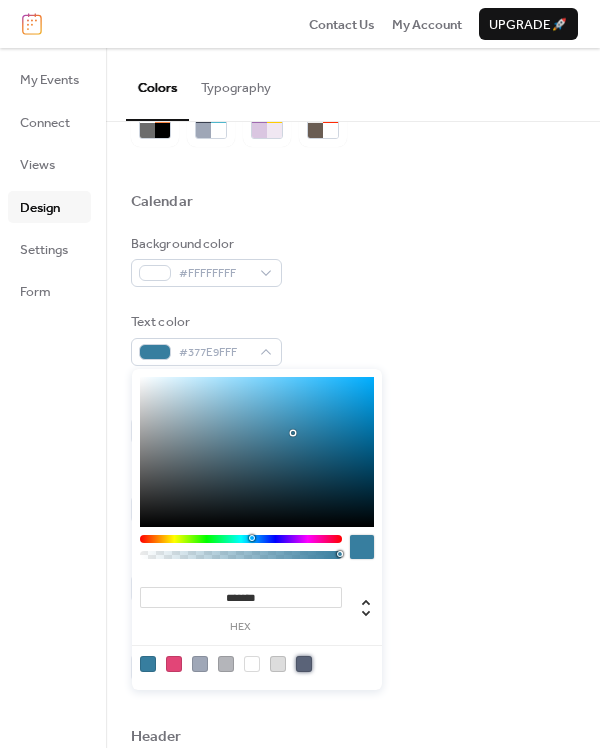 click at bounding box center (304, 664) 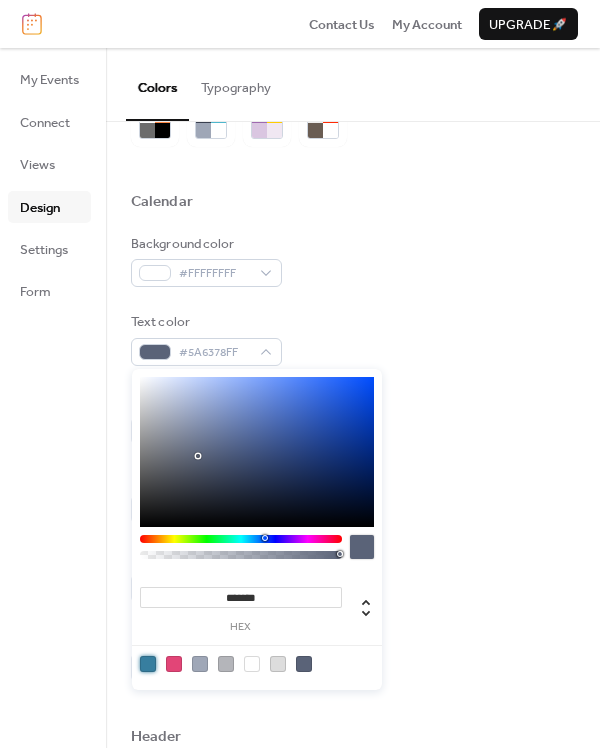 click at bounding box center [148, 664] 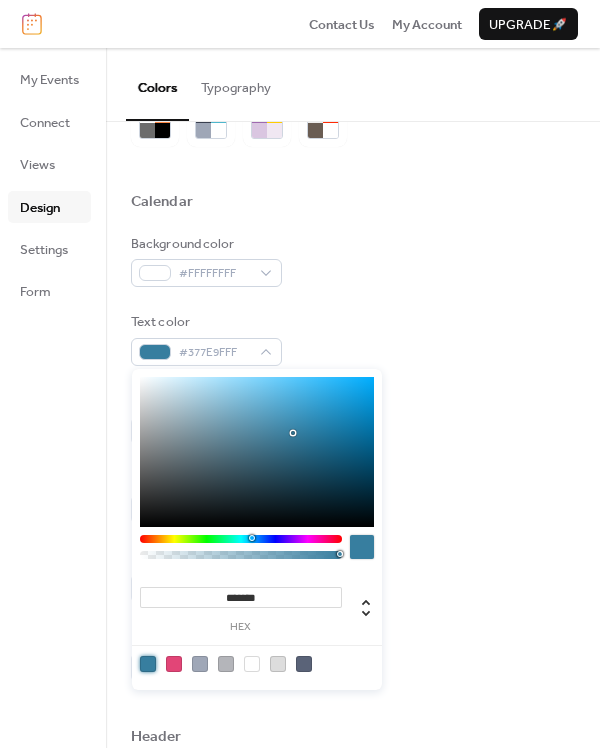 click on "Background color #FFFFFFFF Text color #377E9FFF Border color #DDDDDDFF Inner border color #9FA7B7FF Inner background color #377E9FFF Default event color #E24577FF" at bounding box center [353, 458] 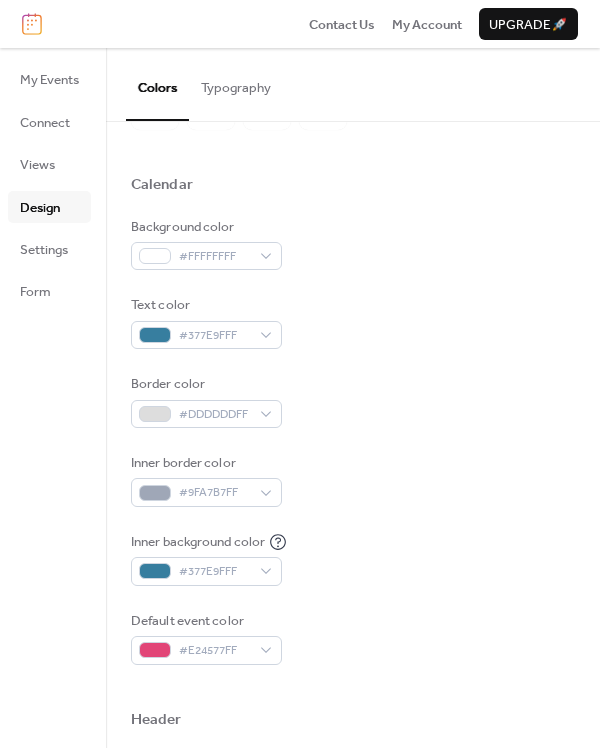 scroll, scrollTop: 68, scrollLeft: 0, axis: vertical 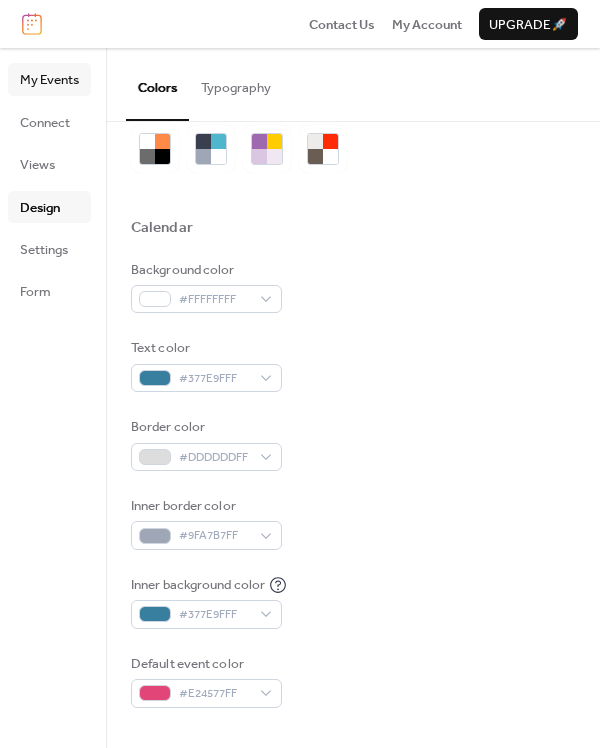 click on "My Events" at bounding box center [49, 80] 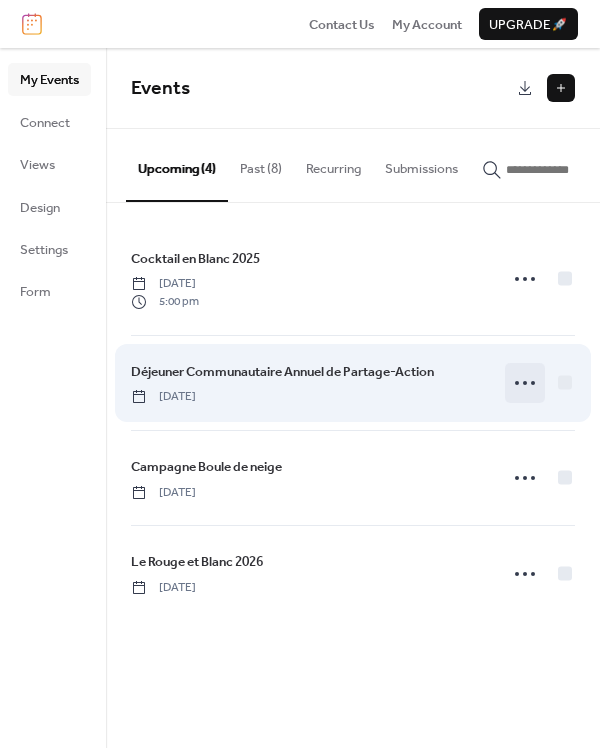 click 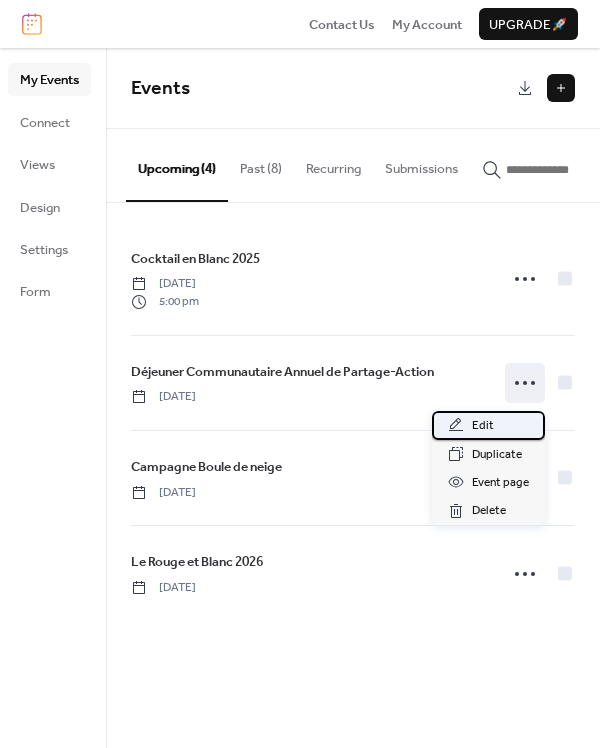 click on "Edit" at bounding box center (488, 425) 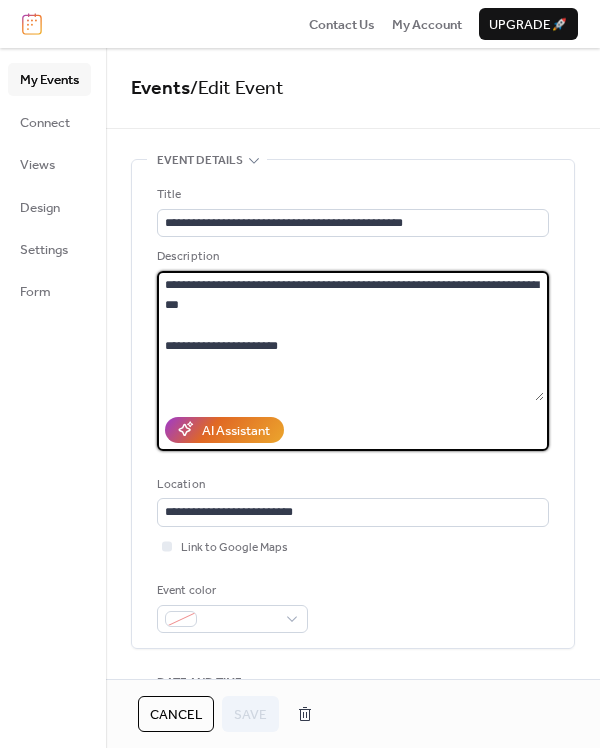 drag, startPoint x: 287, startPoint y: 351, endPoint x: 104, endPoint y: 352, distance: 183.00273 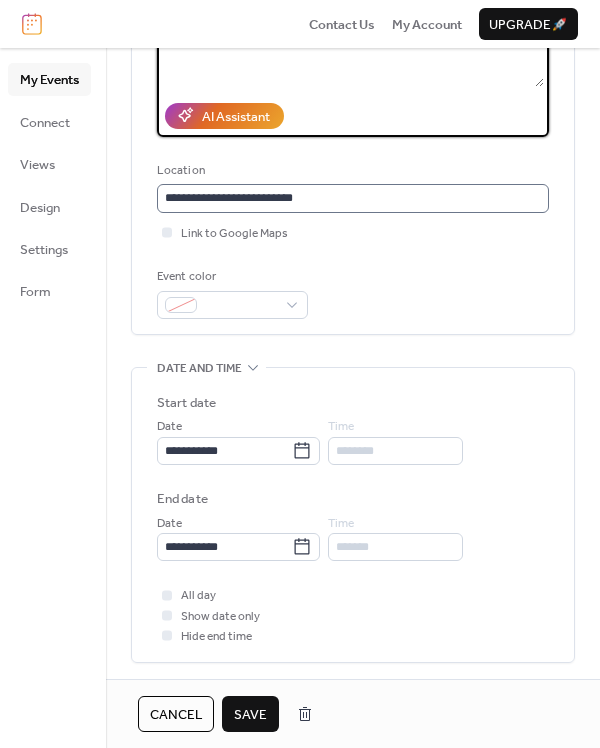 scroll, scrollTop: 318, scrollLeft: 0, axis: vertical 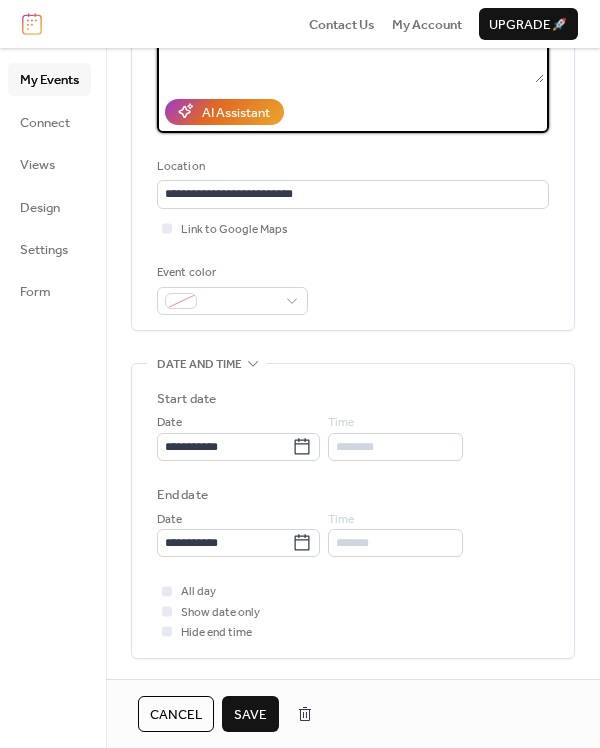 type on "**********" 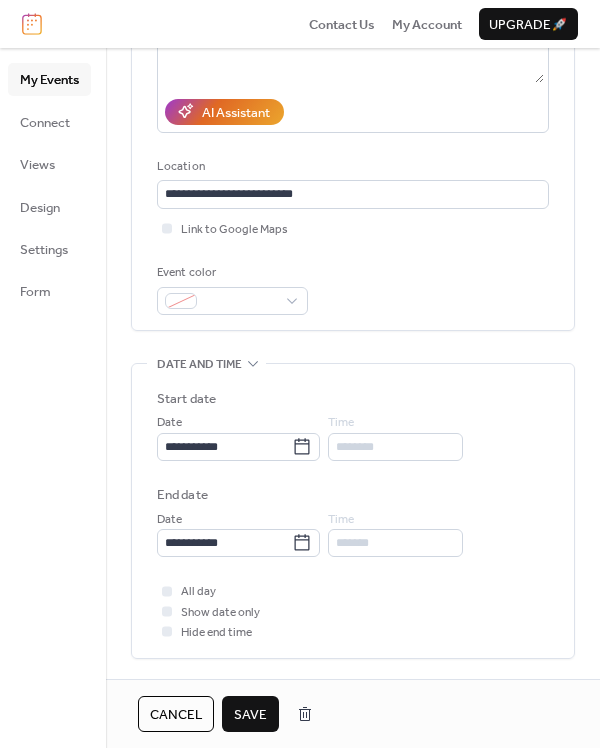 click on "********" at bounding box center (395, 447) 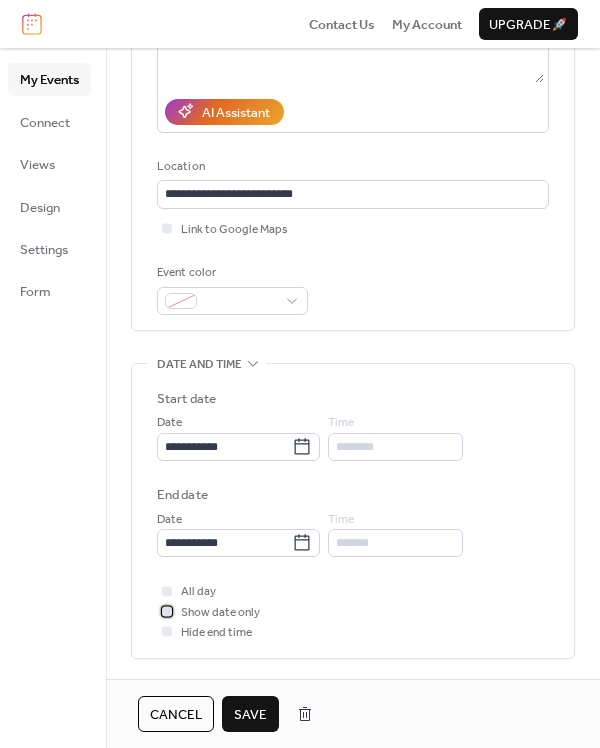 click on "Show date only" at bounding box center (220, 613) 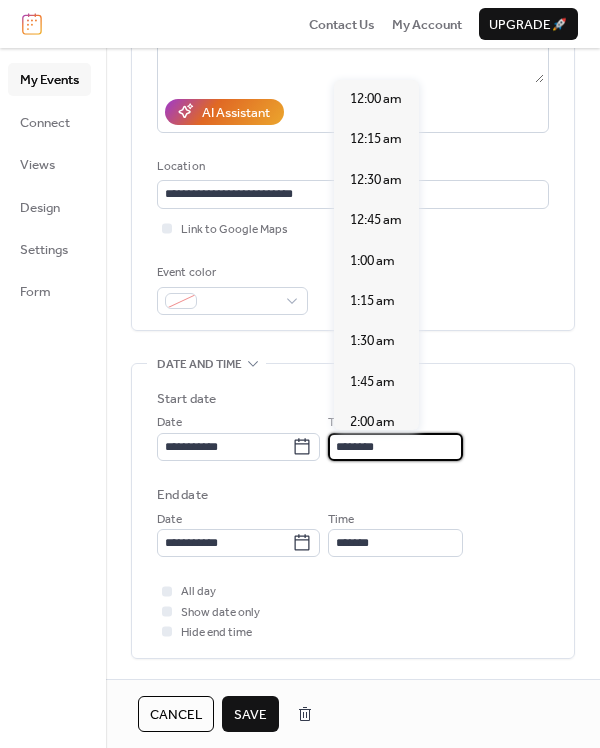 click on "********" at bounding box center (395, 447) 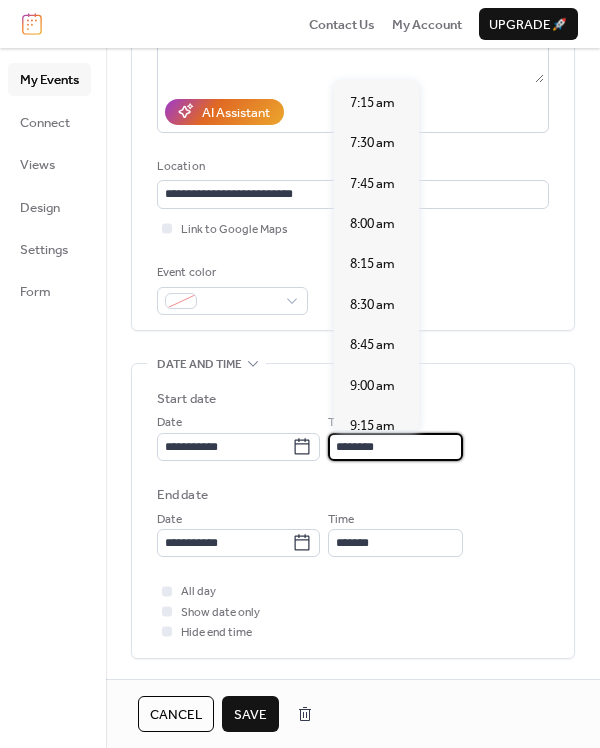 scroll, scrollTop: 1026, scrollLeft: 0, axis: vertical 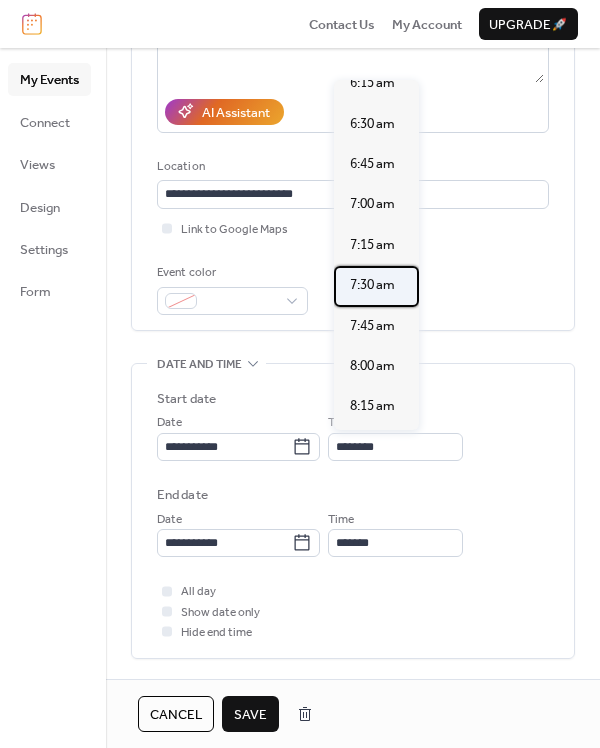 click on "7:30 am" at bounding box center (372, 285) 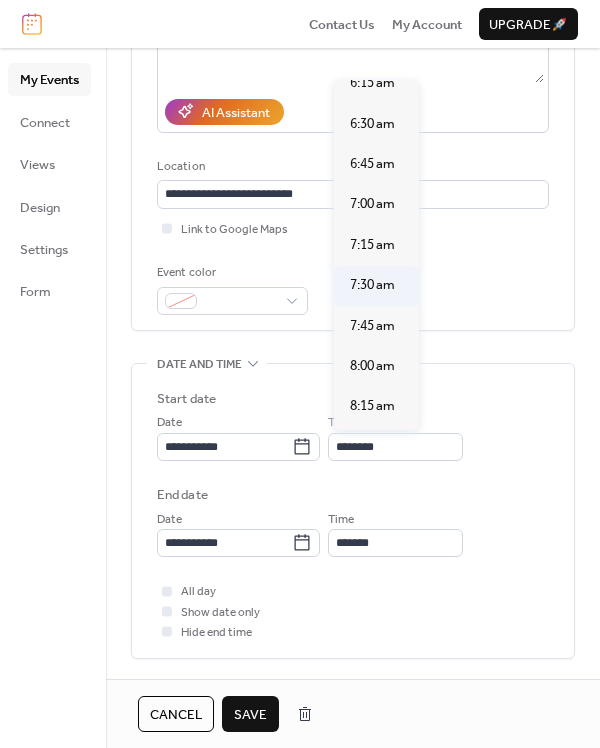 type on "*******" 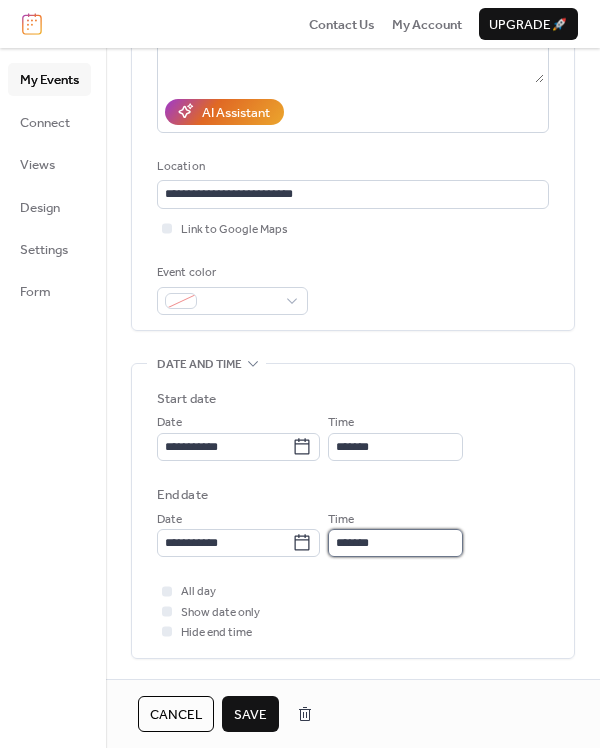 click on "*******" at bounding box center [395, 543] 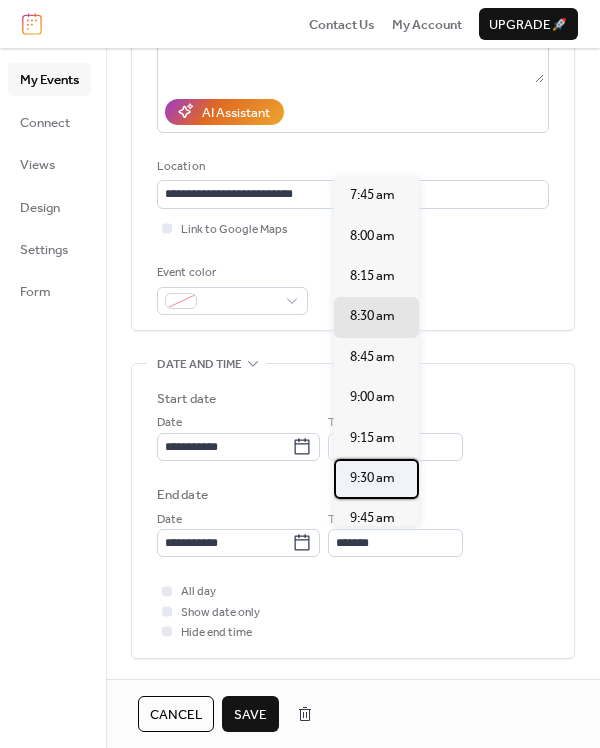 click on "9:30 am" at bounding box center [372, 478] 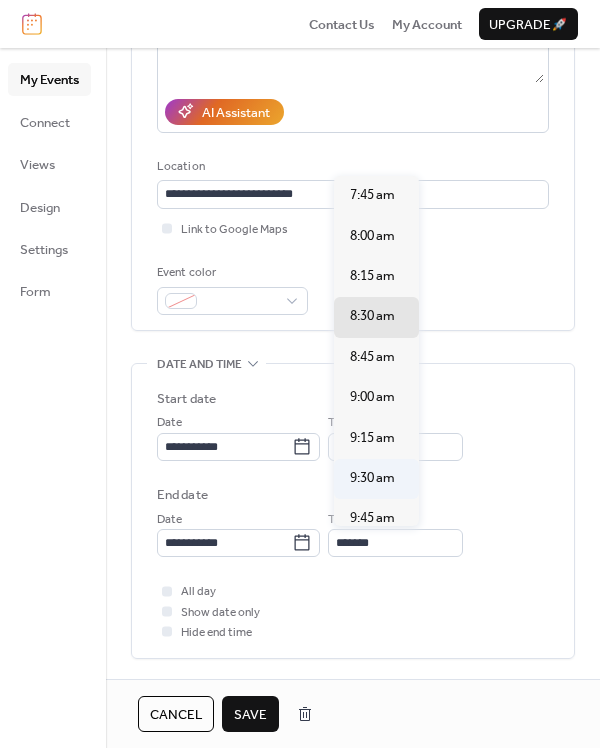 type on "*******" 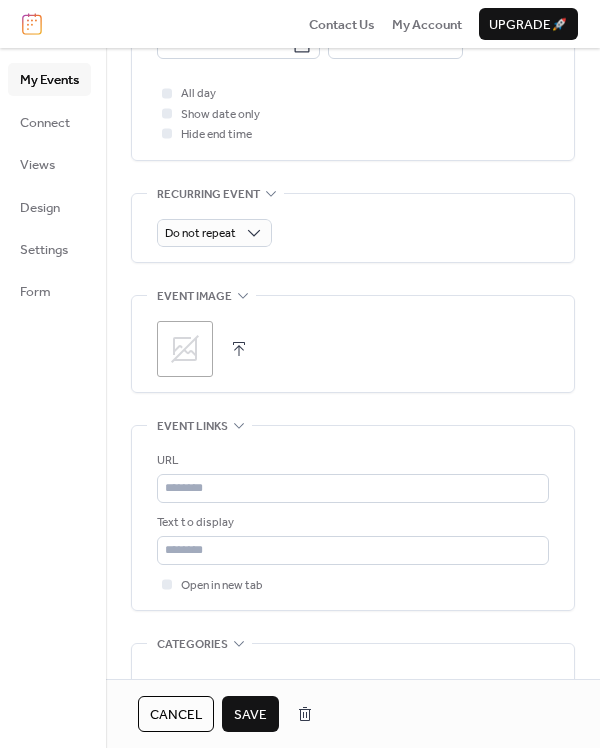 scroll, scrollTop: 825, scrollLeft: 0, axis: vertical 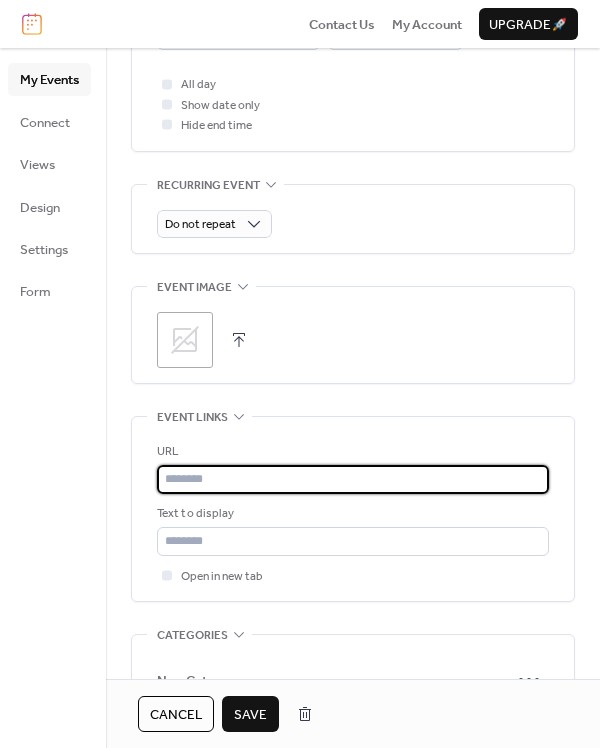 click at bounding box center [353, 479] 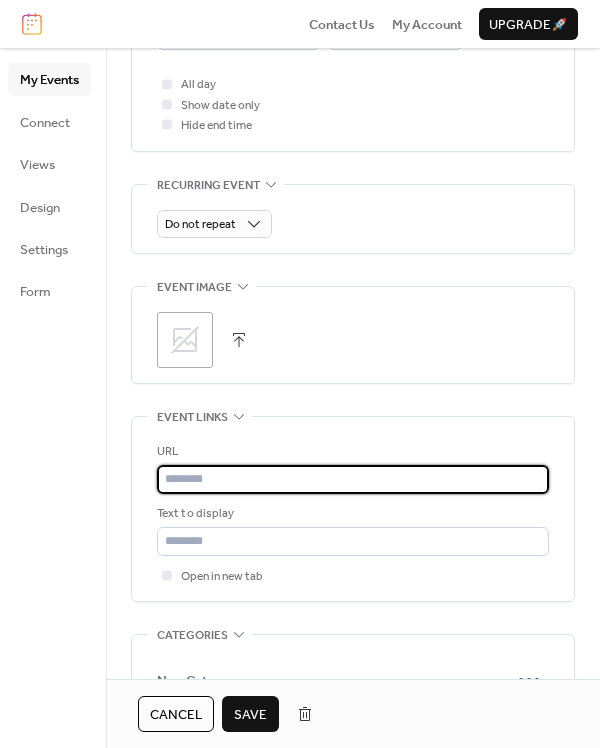 paste on "**********" 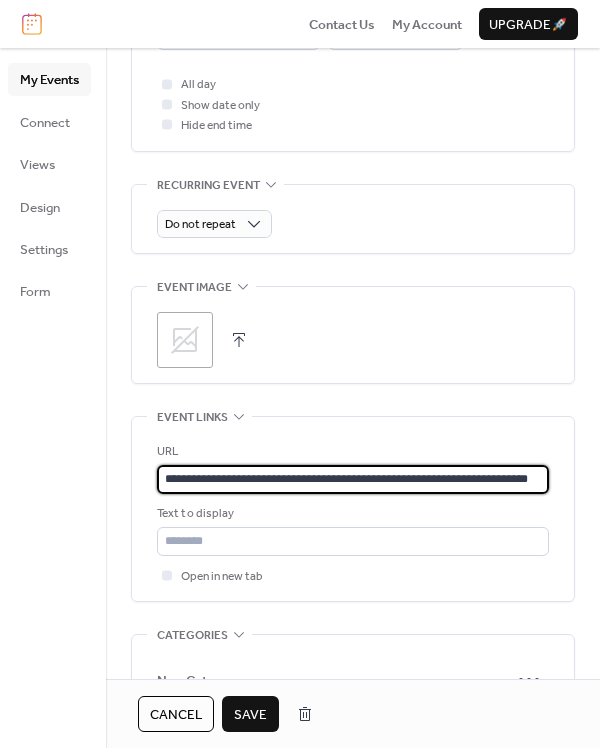 scroll, scrollTop: 0, scrollLeft: 49, axis: horizontal 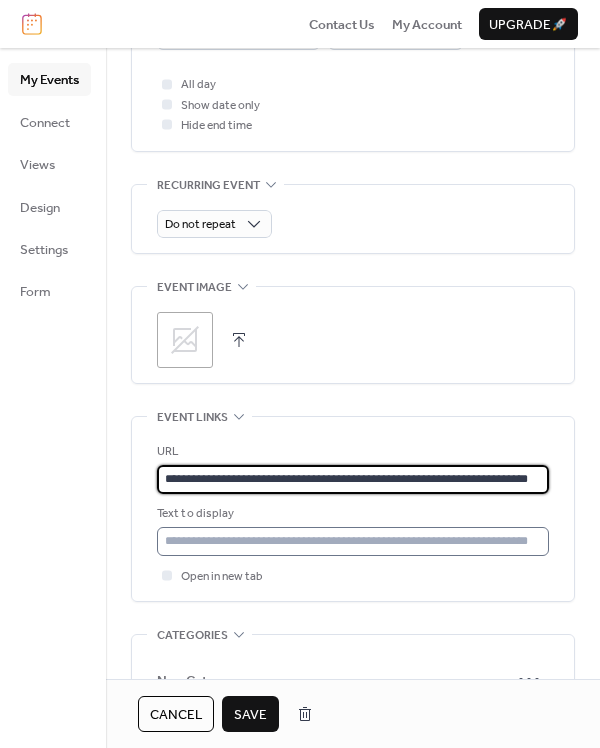 type on "**********" 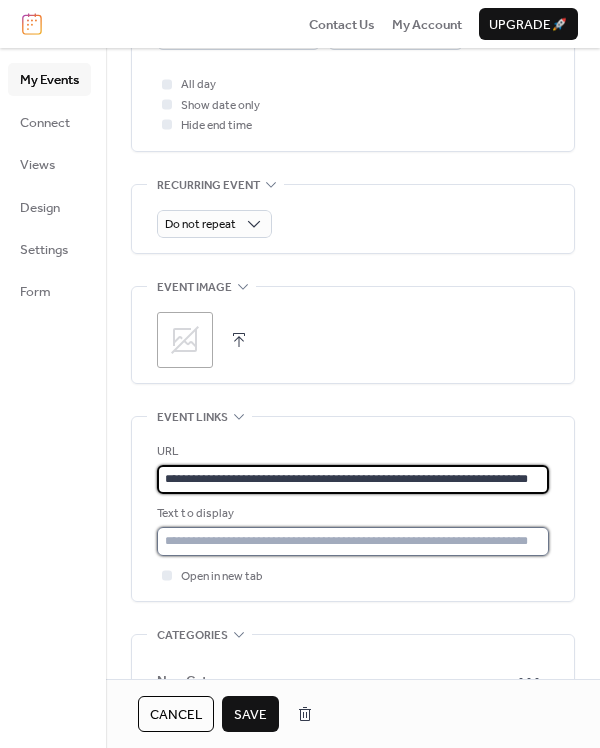 scroll, scrollTop: 0, scrollLeft: 0, axis: both 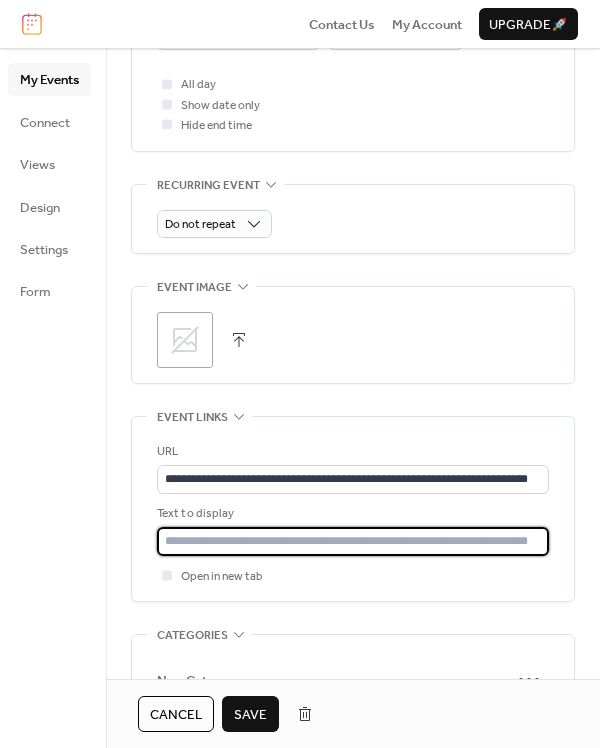 click at bounding box center (353, 541) 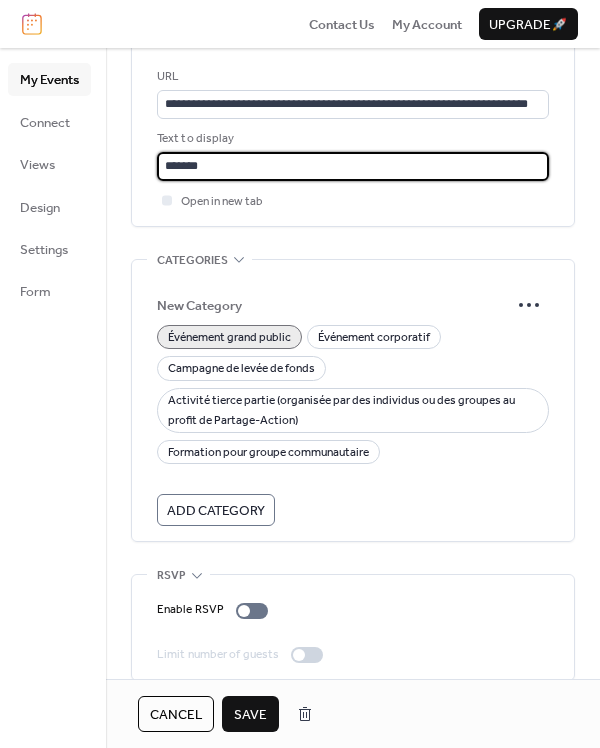 scroll, scrollTop: 1211, scrollLeft: 0, axis: vertical 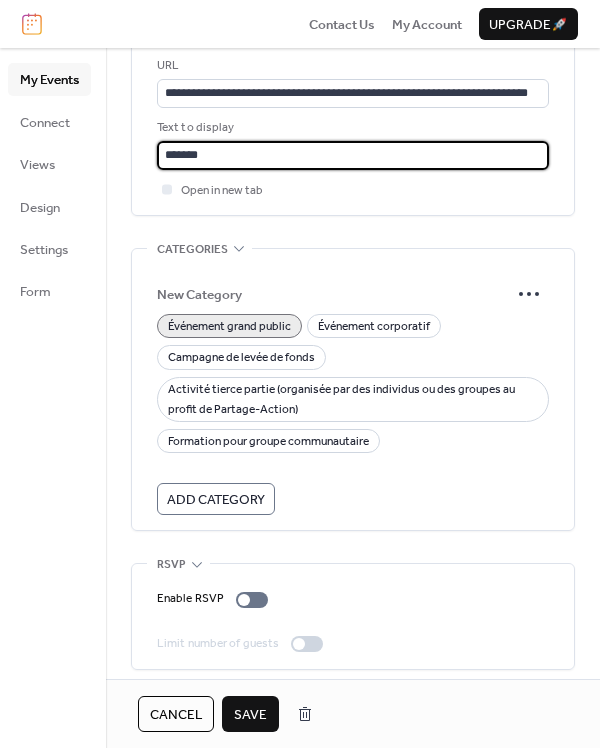 click on "Save" at bounding box center (250, 715) 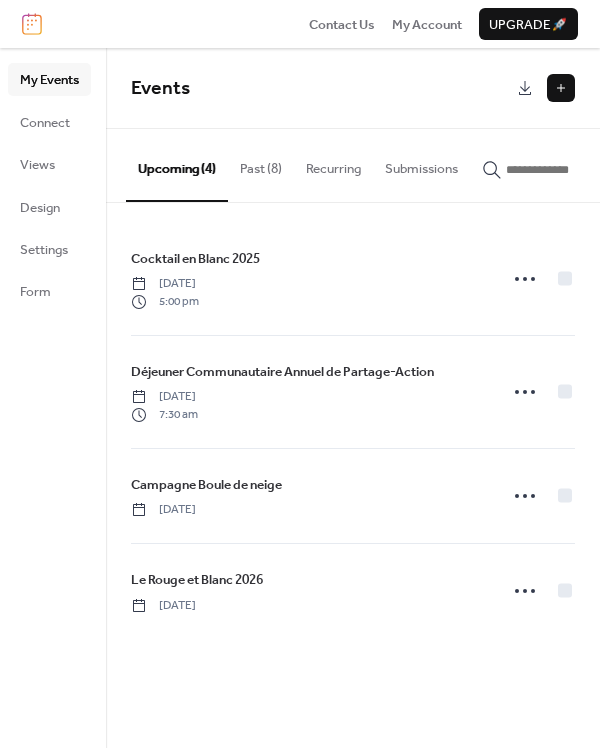 click at bounding box center [561, 88] 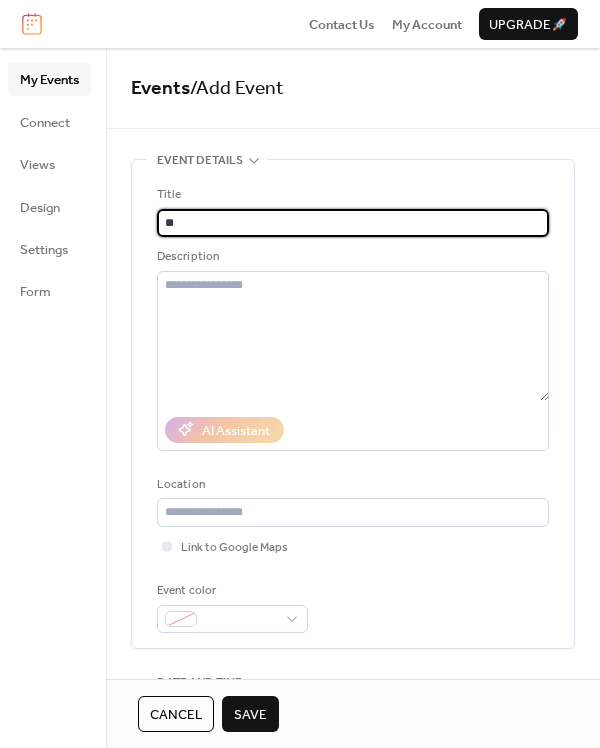 type on "*" 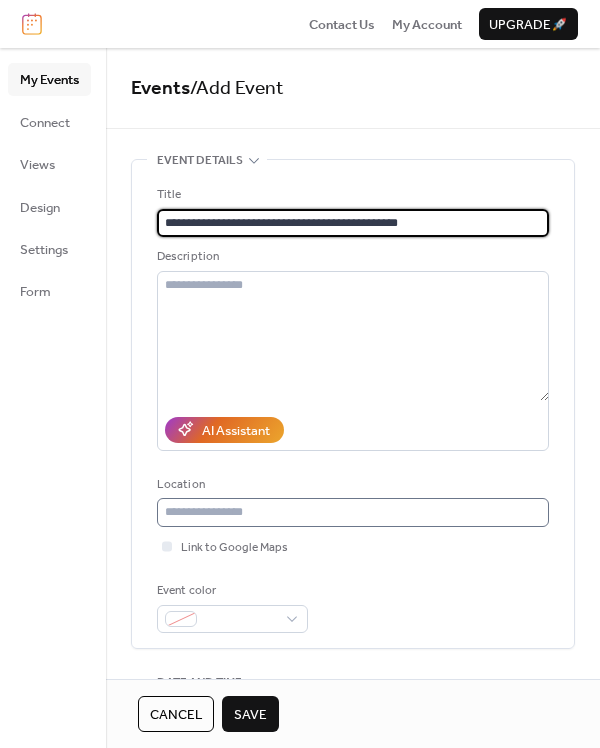 type on "**********" 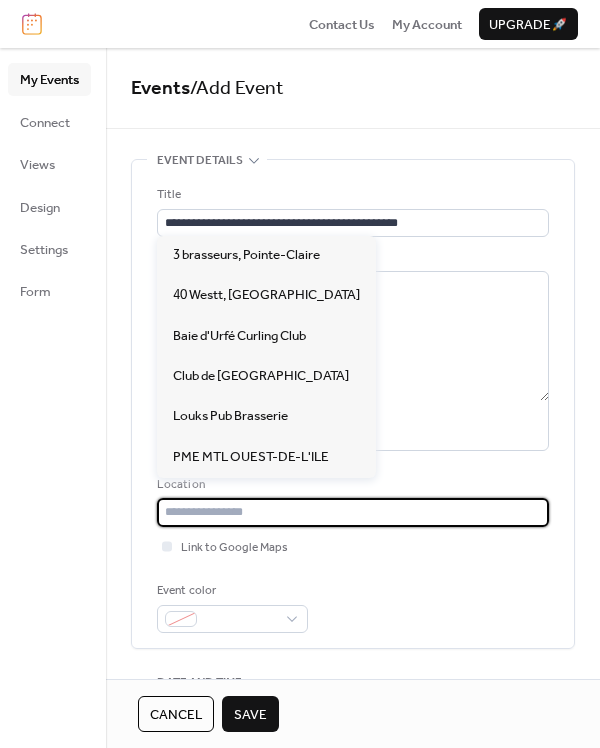 click at bounding box center [353, 512] 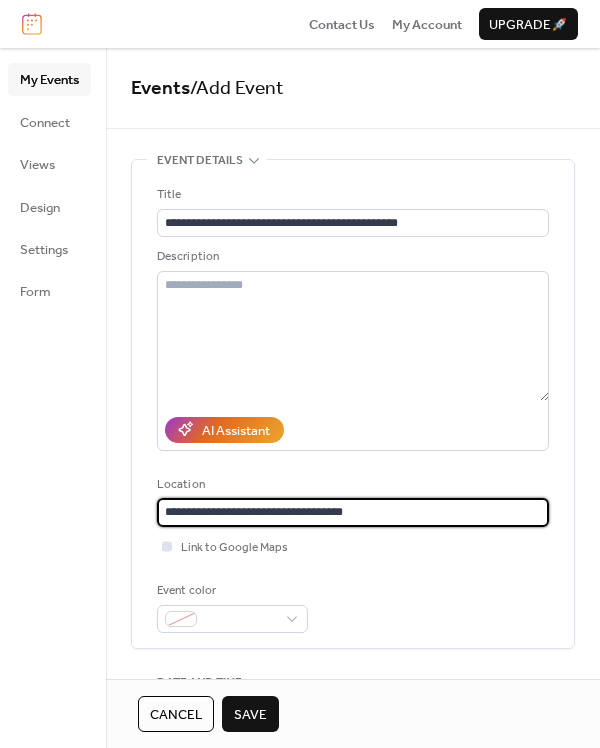 type on "**********" 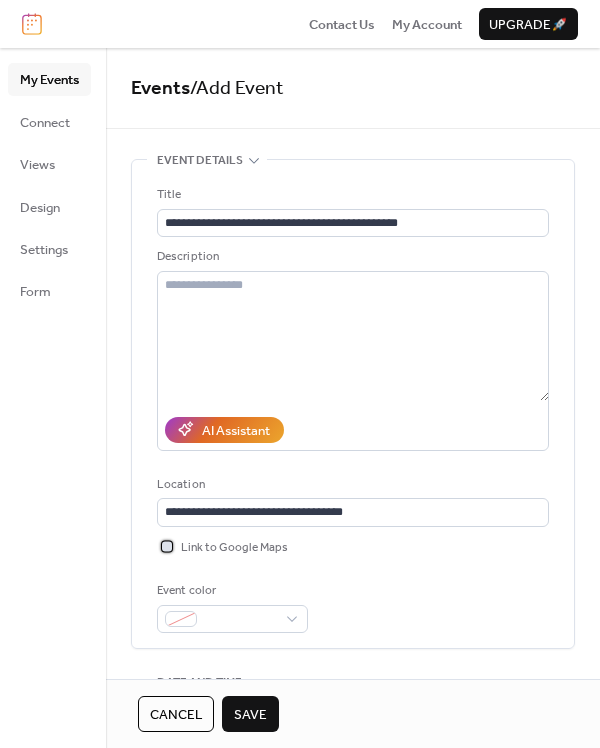 click on "Link to Google Maps" at bounding box center (234, 548) 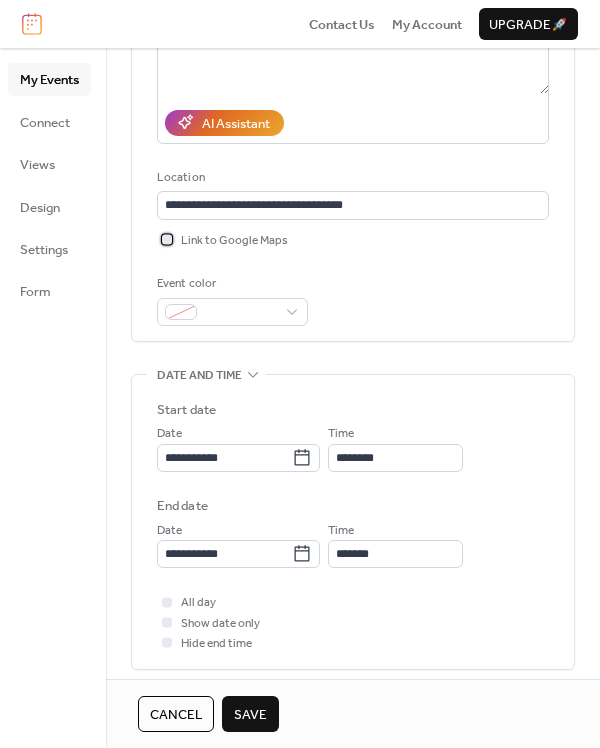 scroll, scrollTop: 310, scrollLeft: 0, axis: vertical 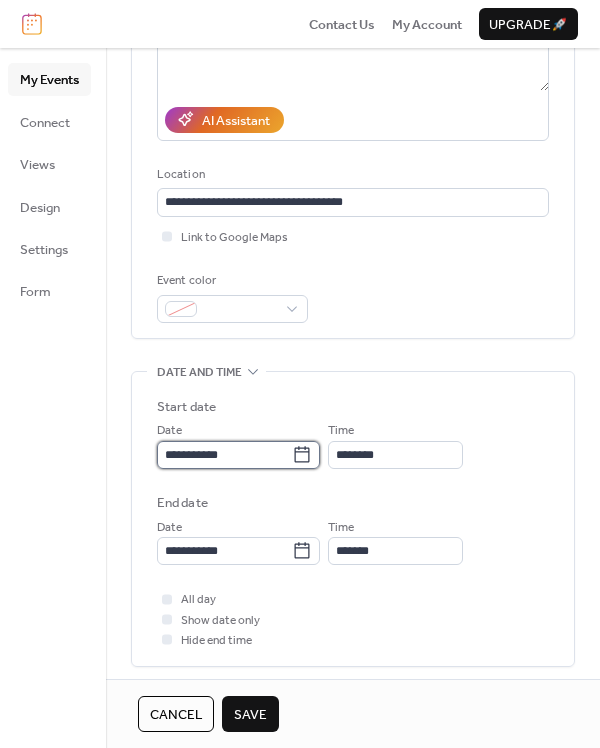 click on "**********" at bounding box center (224, 455) 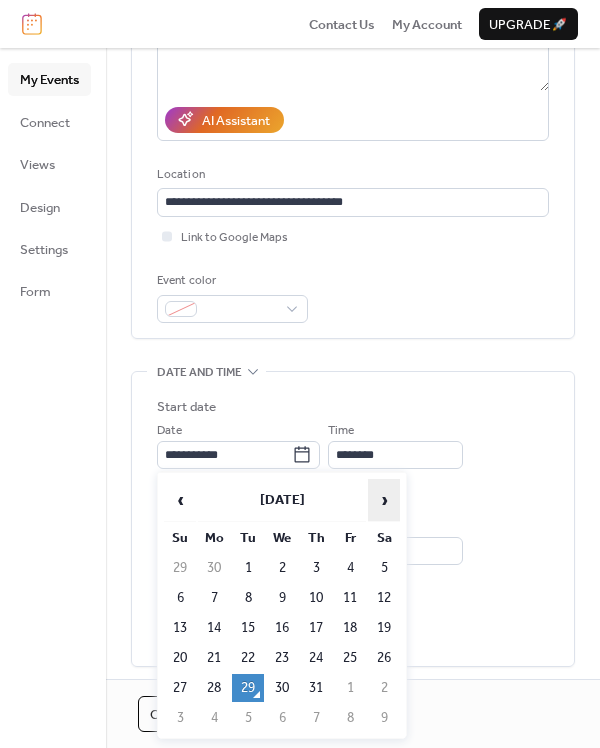 click on "›" at bounding box center (384, 500) 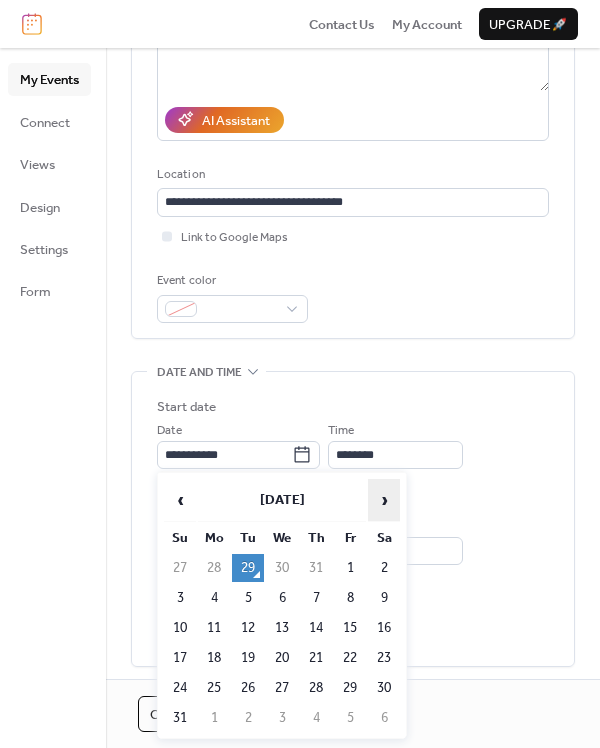 click on "›" at bounding box center (384, 500) 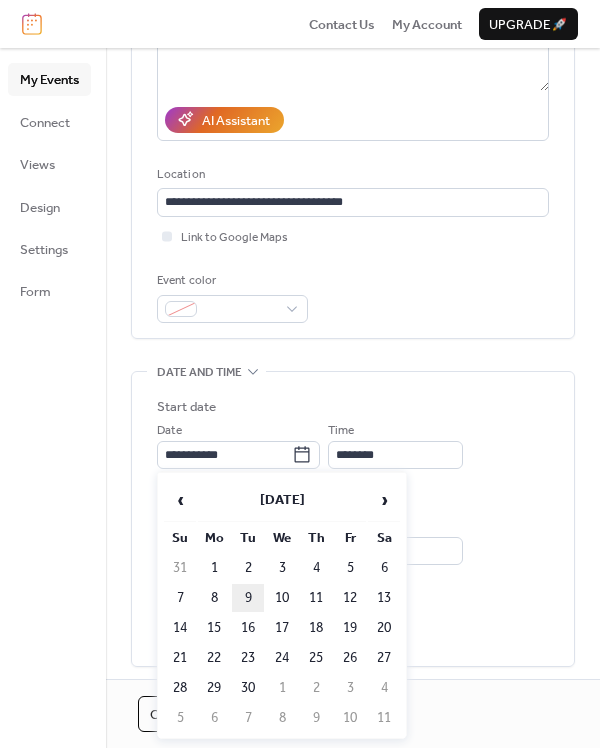click on "9" at bounding box center (248, 598) 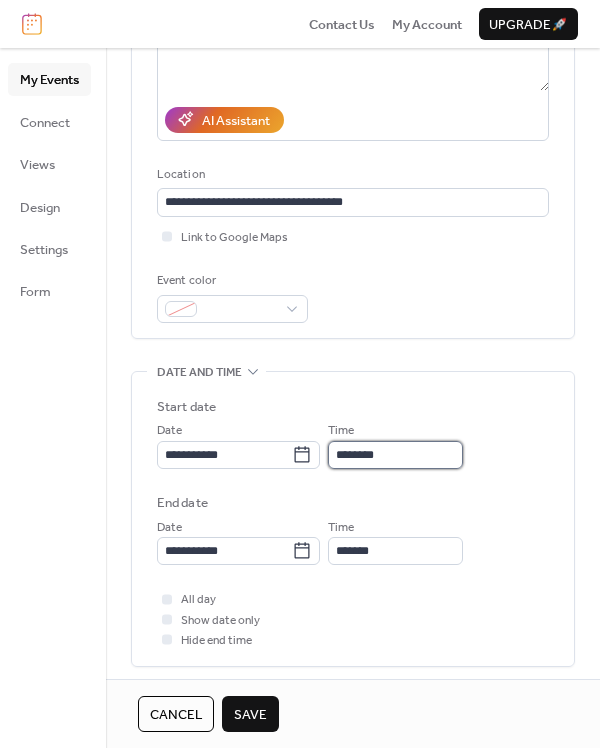 click on "********" at bounding box center [395, 455] 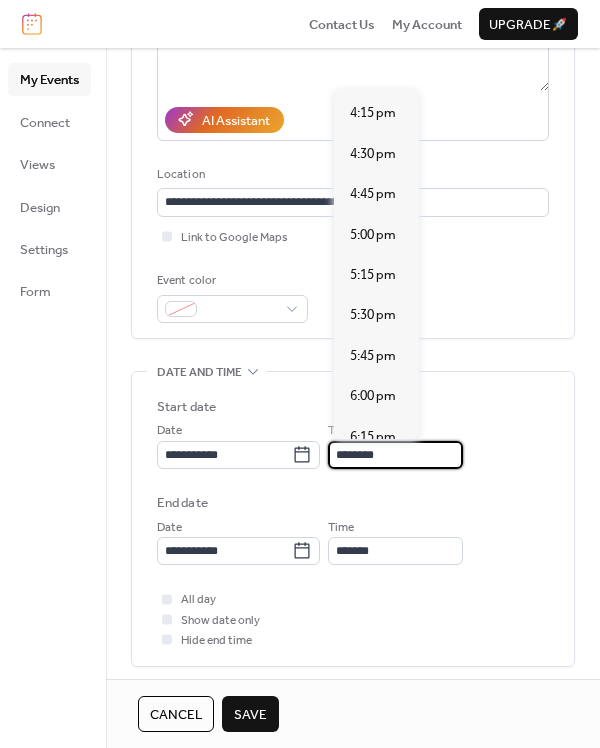 scroll, scrollTop: 2582, scrollLeft: 0, axis: vertical 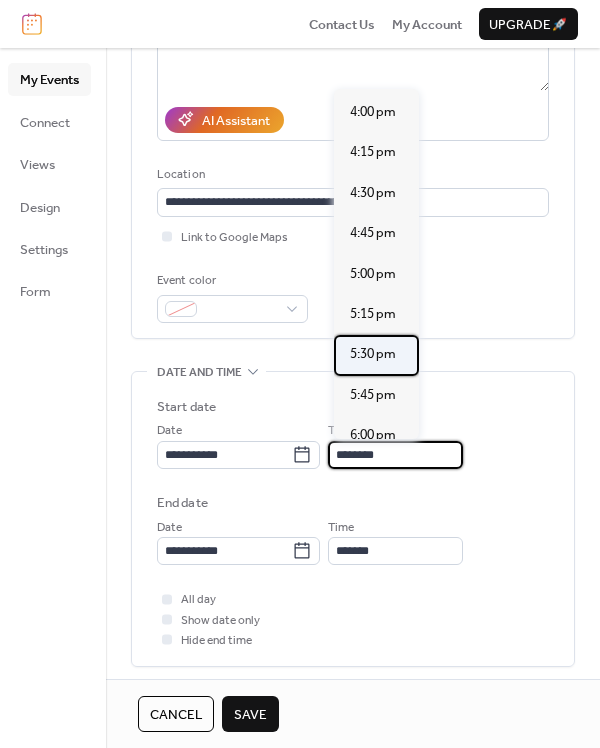 click on "5:30 pm" at bounding box center [373, 354] 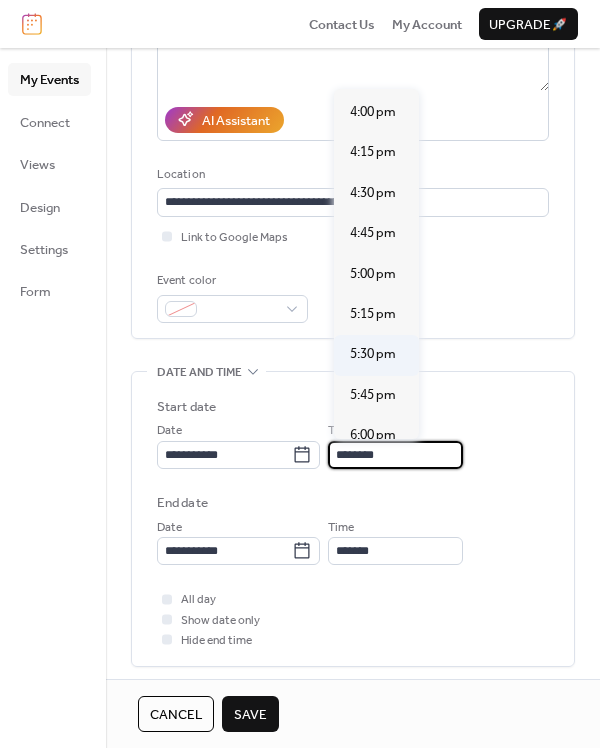 type on "*******" 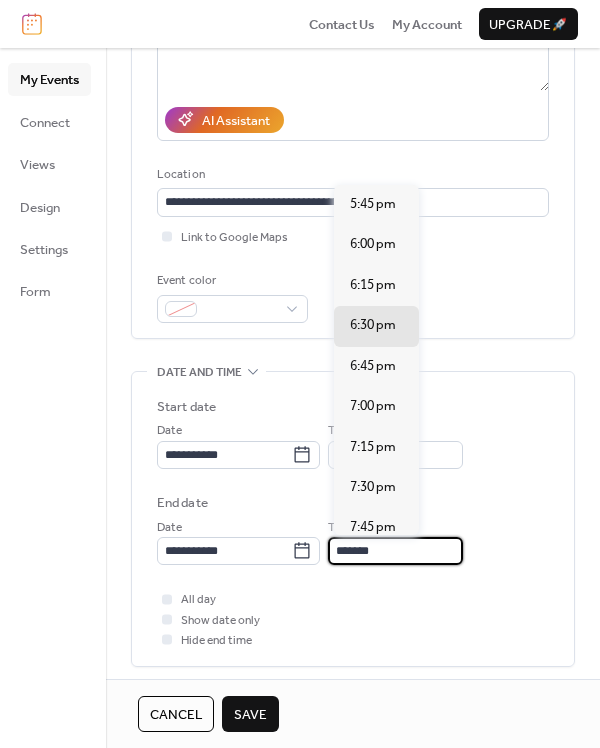 click on "*******" at bounding box center (395, 551) 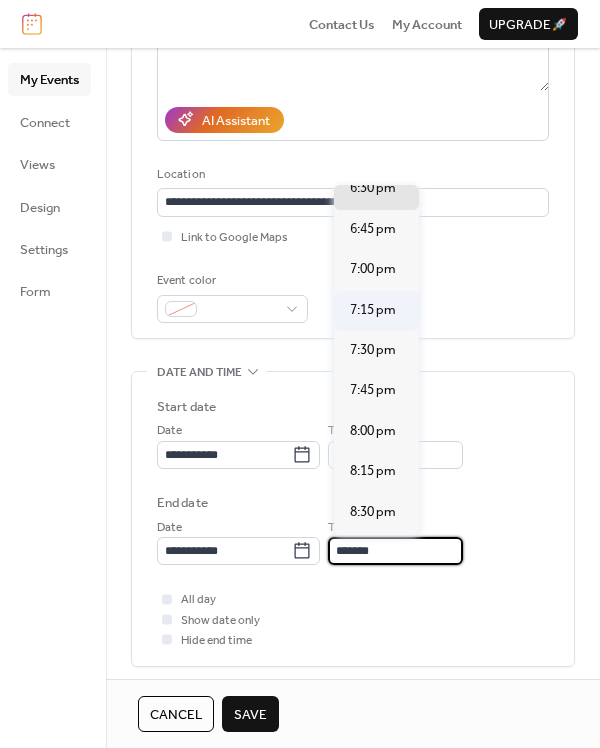 scroll, scrollTop: 140, scrollLeft: 0, axis: vertical 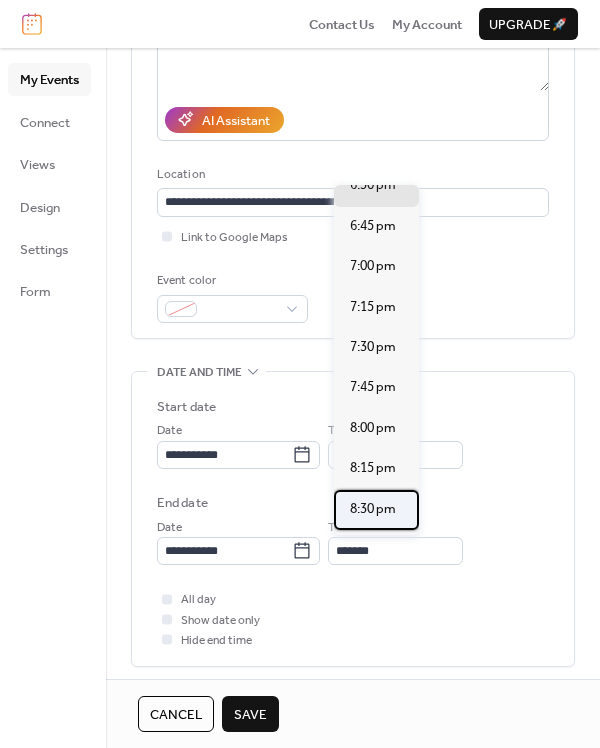 click on "8:30 pm" at bounding box center [373, 509] 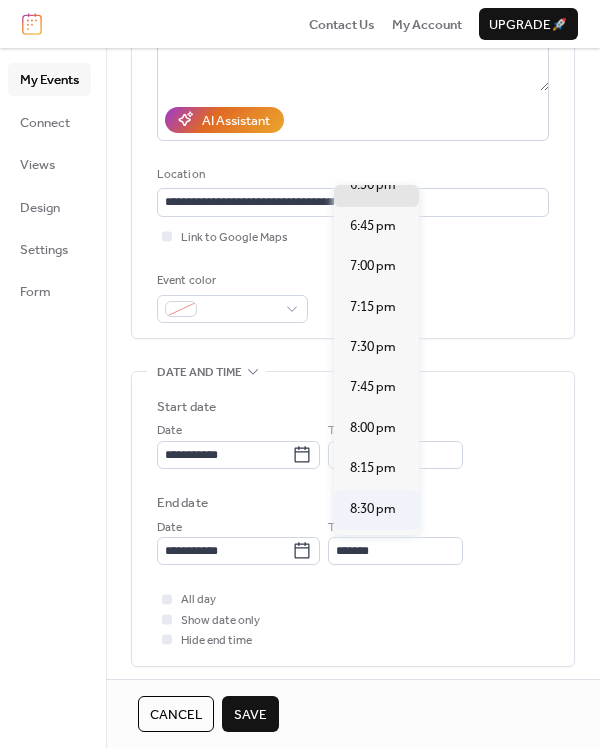 type on "*******" 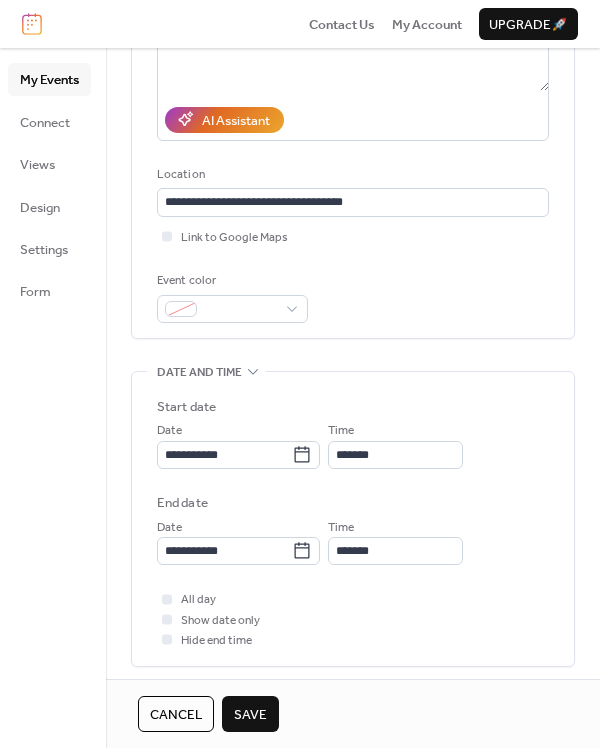 click on "All day Show date only Hide end time" at bounding box center [353, 619] 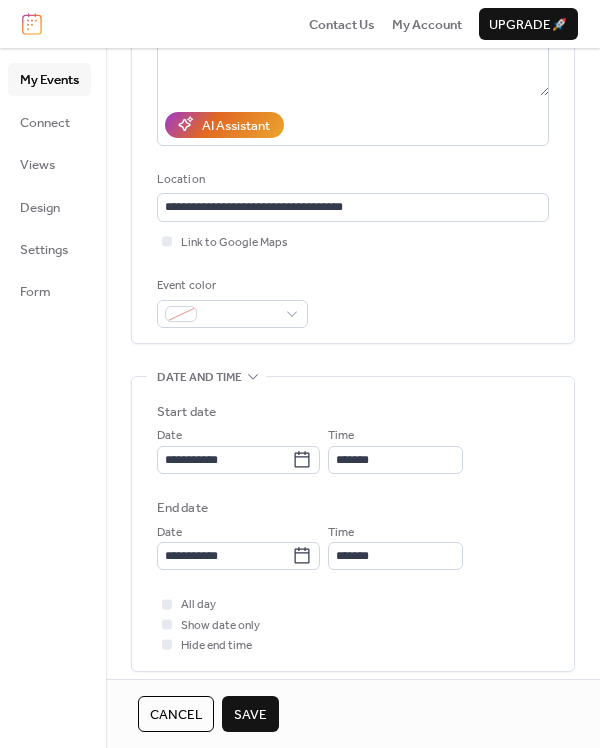scroll, scrollTop: 101, scrollLeft: 0, axis: vertical 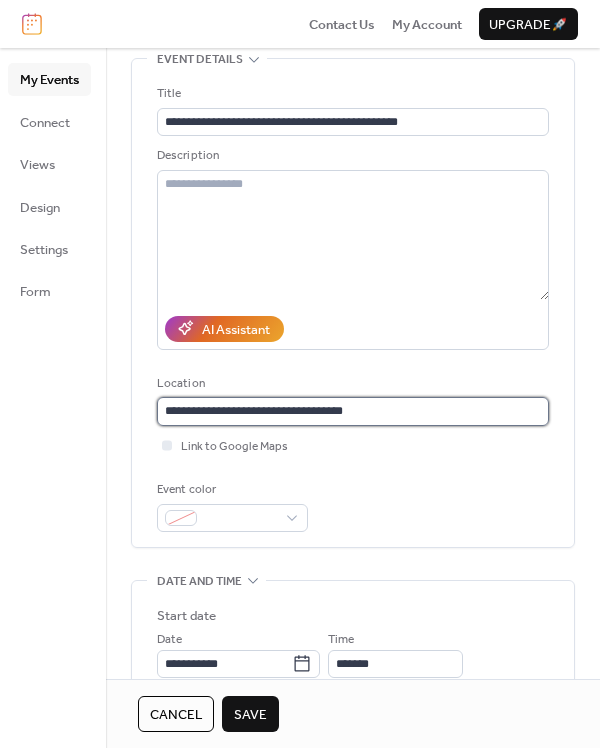 click on "**********" at bounding box center (353, 411) 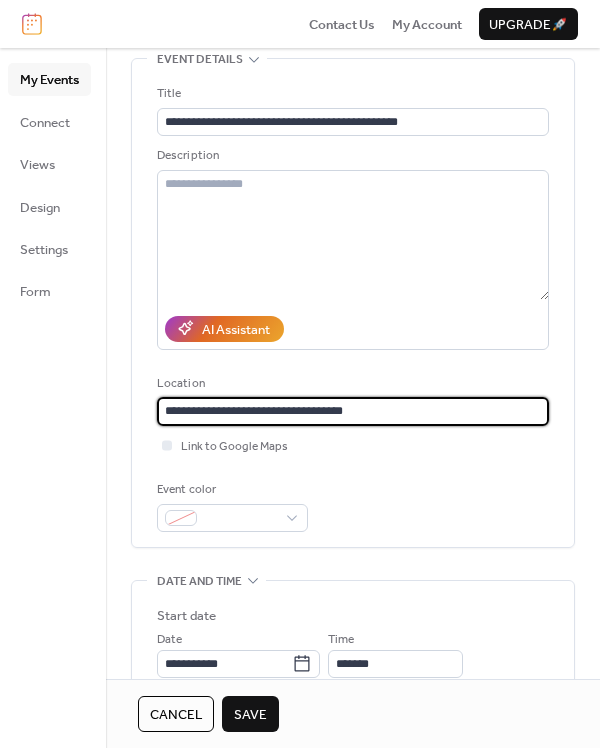 click on "**********" at bounding box center [353, 411] 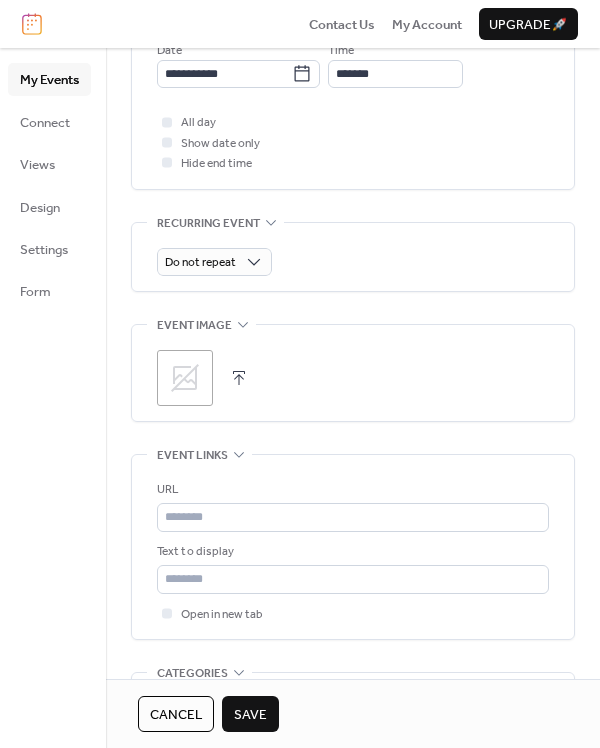 scroll, scrollTop: 792, scrollLeft: 0, axis: vertical 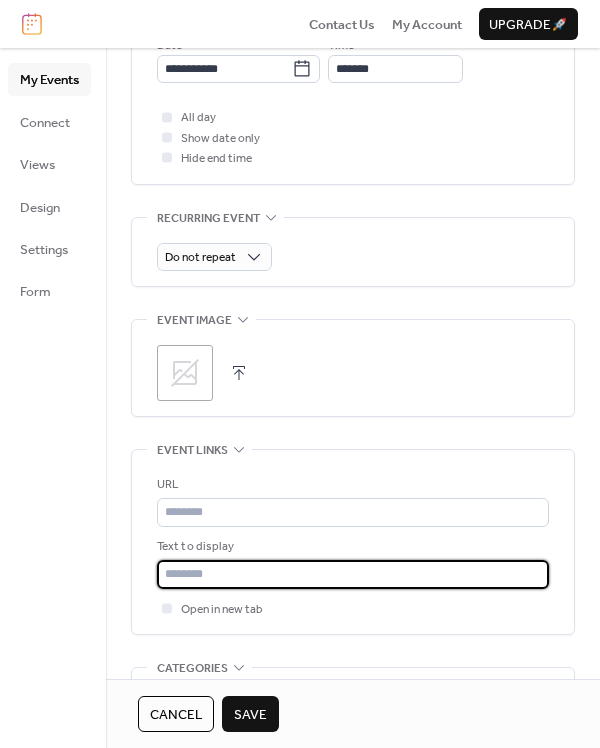click at bounding box center [353, 574] 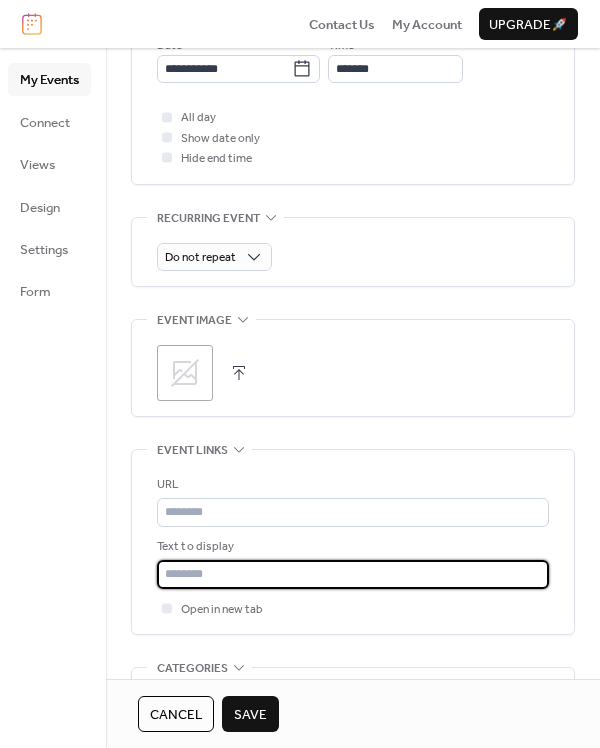 type on "*******" 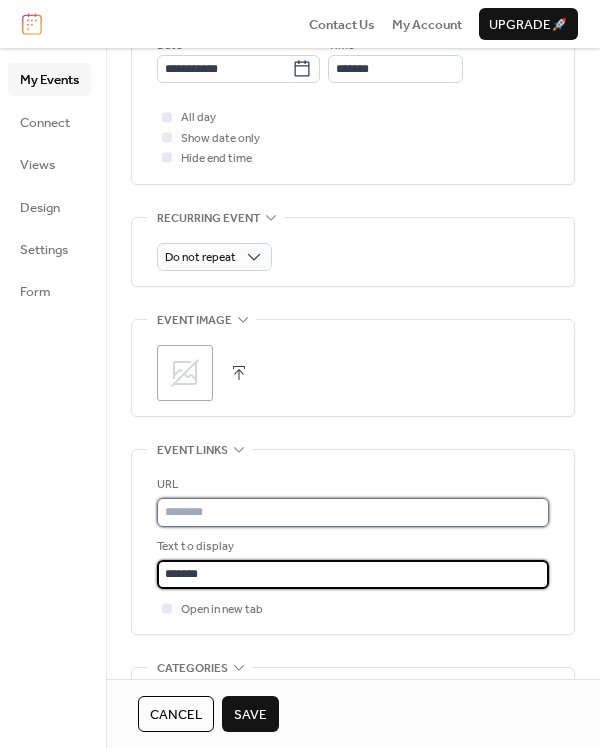 click at bounding box center [353, 512] 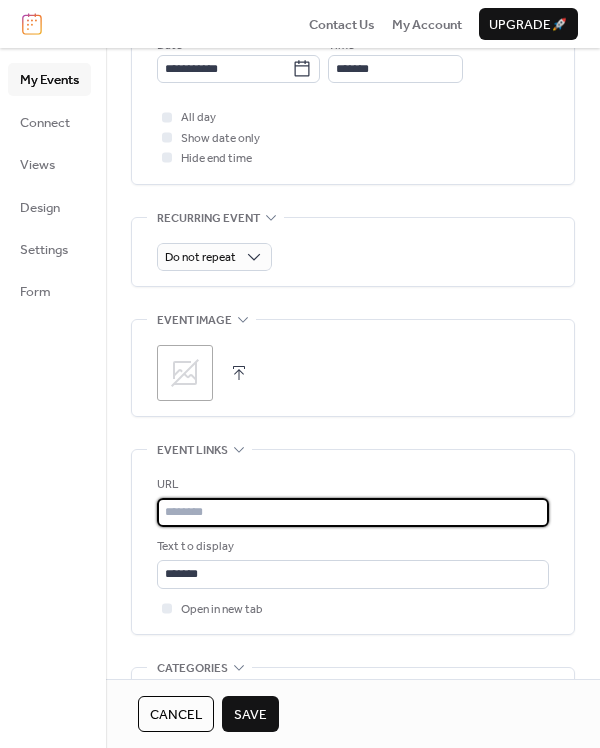 paste on "**********" 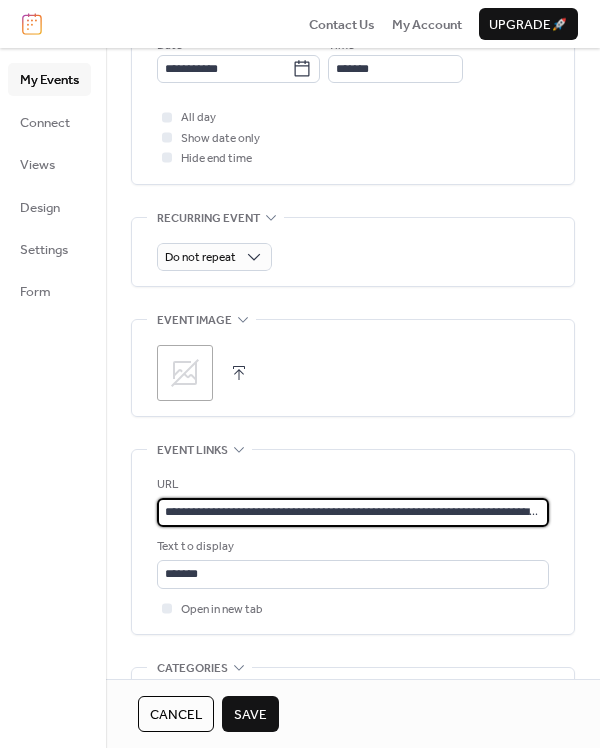 scroll, scrollTop: 0, scrollLeft: 92, axis: horizontal 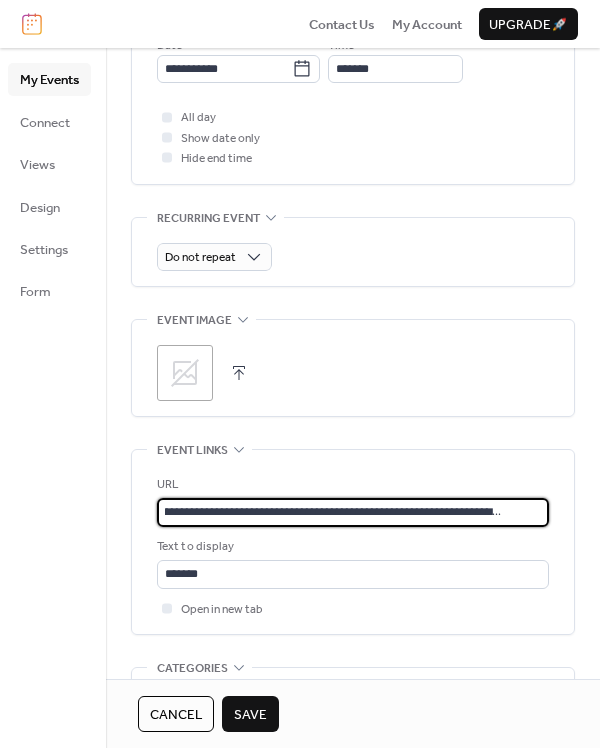 type on "**********" 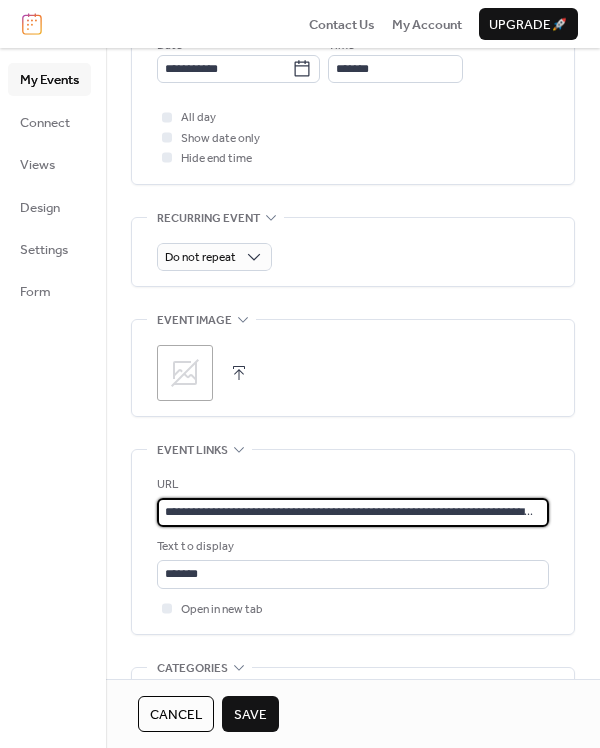 click on "**********" at bounding box center [353, 542] 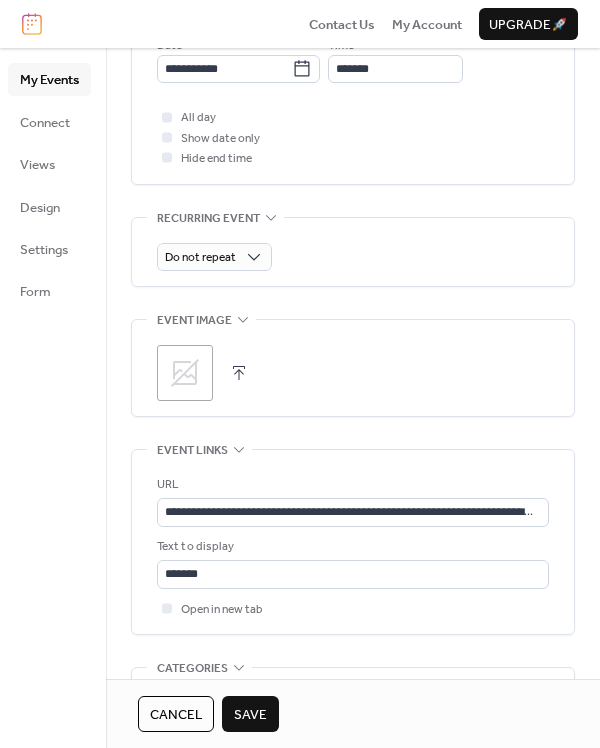 click on "Save" at bounding box center [250, 715] 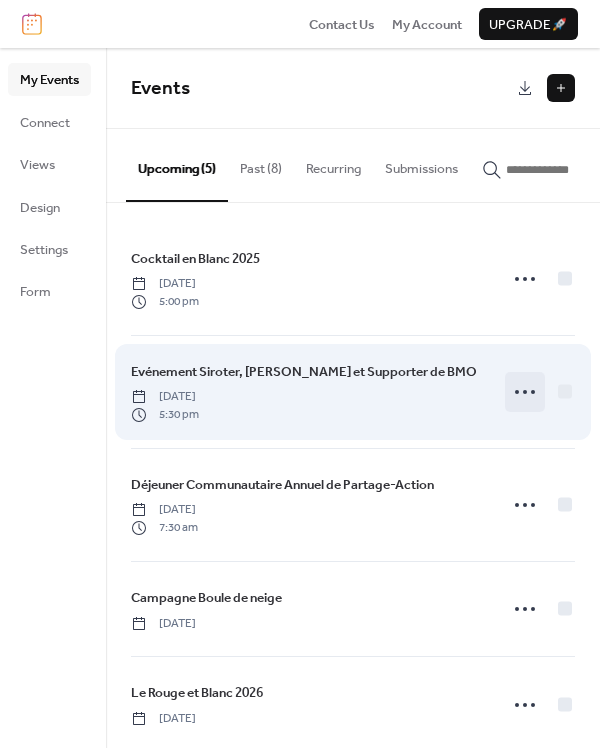 click 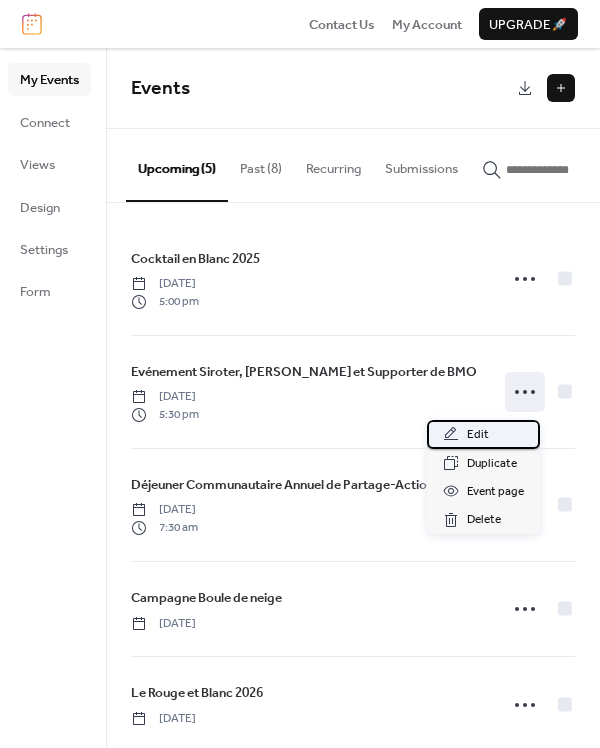 click on "Edit" at bounding box center [478, 435] 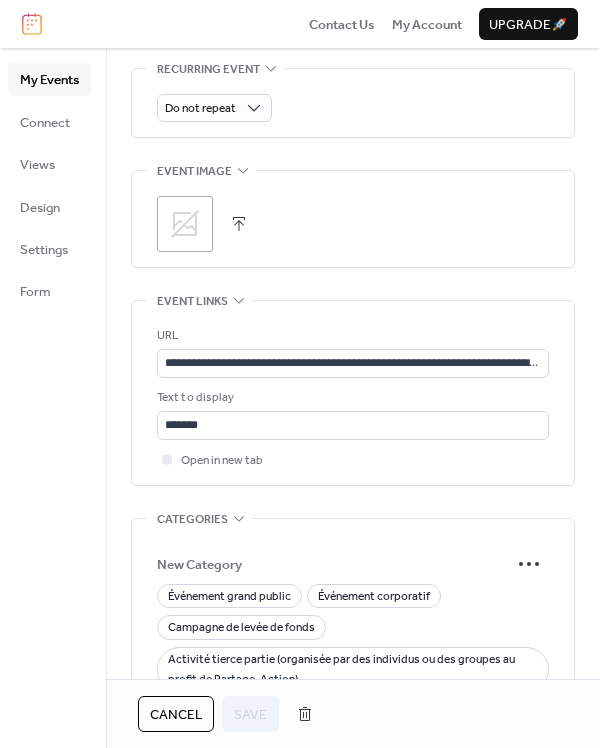 scroll, scrollTop: 0, scrollLeft: 0, axis: both 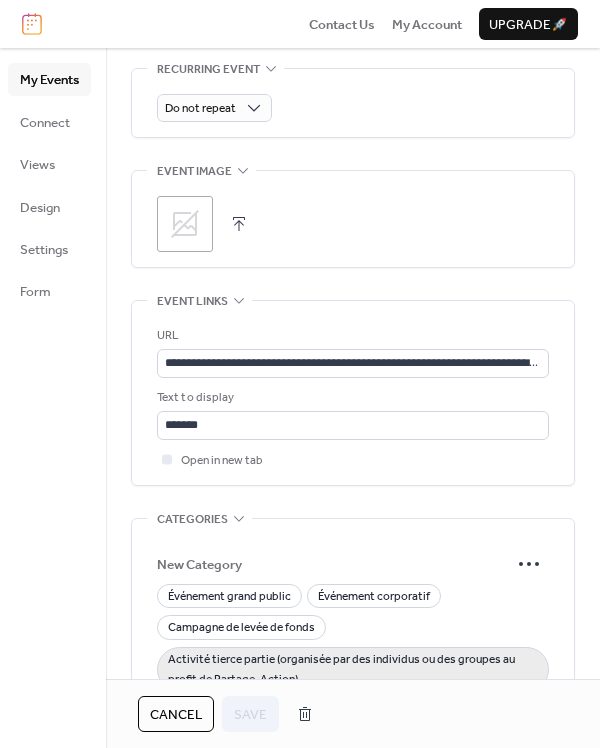 click on "Activité tierce partie (organisée par des individus ou des groupes au profit de Partage-Action)" at bounding box center (353, 670) 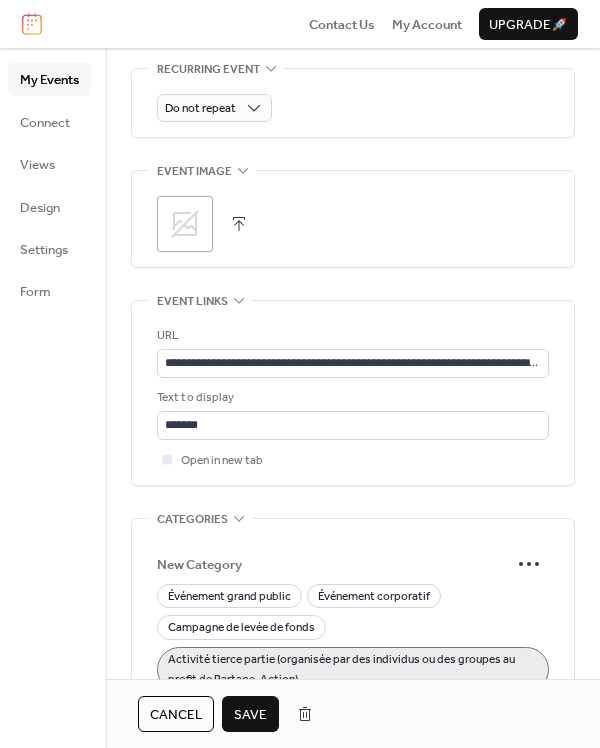 click on "Save" at bounding box center (250, 715) 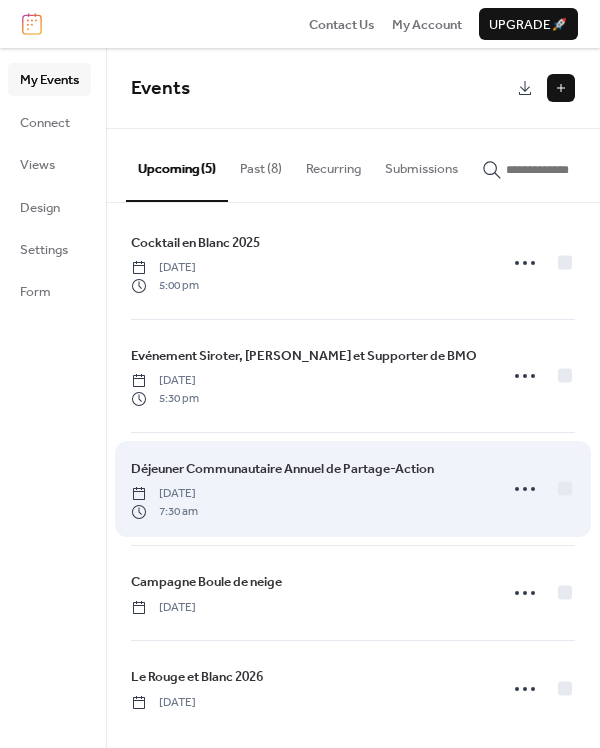 scroll, scrollTop: 20, scrollLeft: 0, axis: vertical 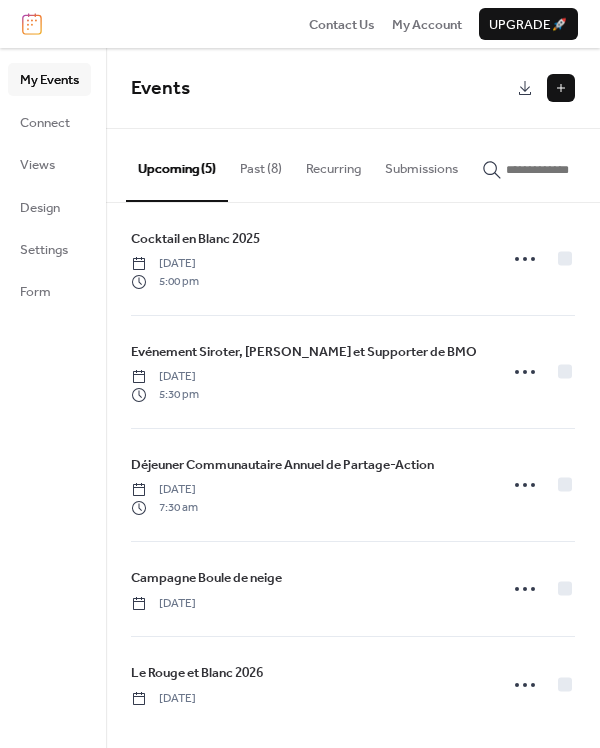 click at bounding box center (561, 88) 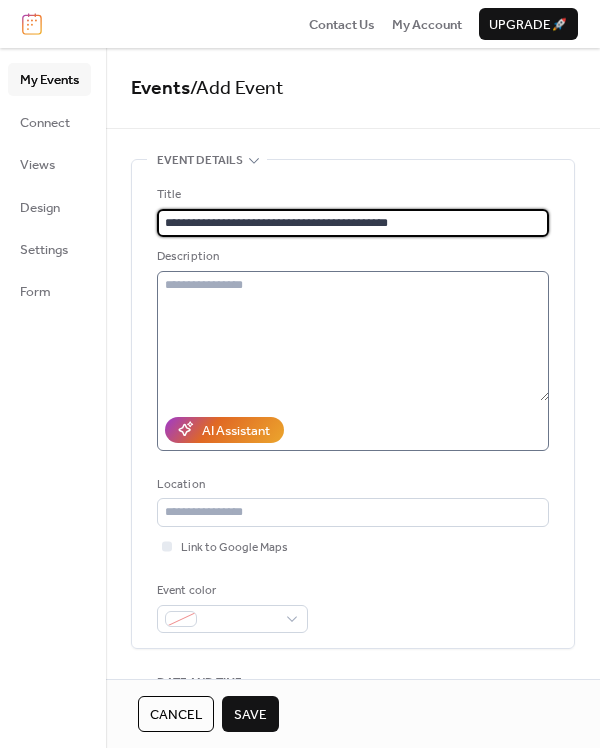 type on "**********" 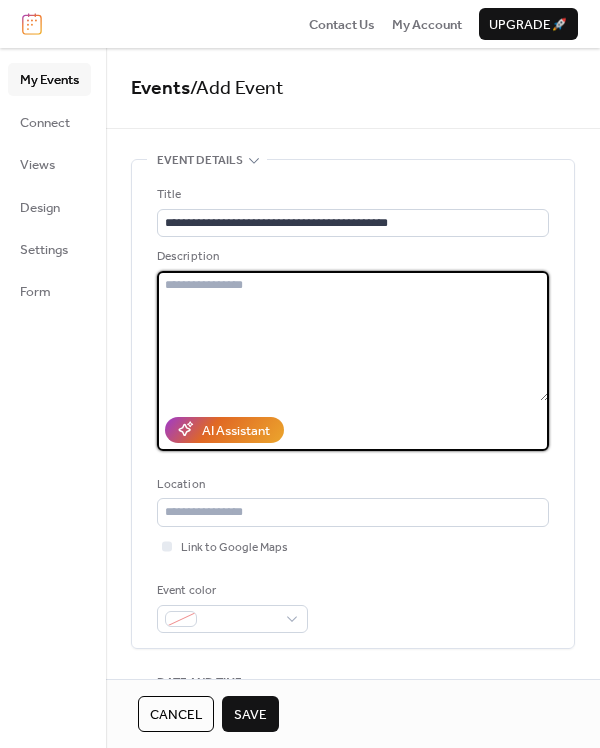 click at bounding box center (353, 336) 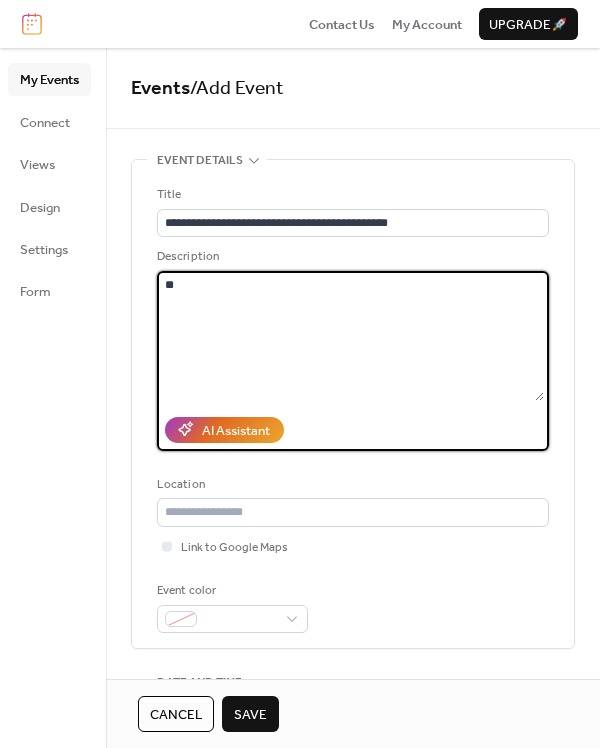 type on "*" 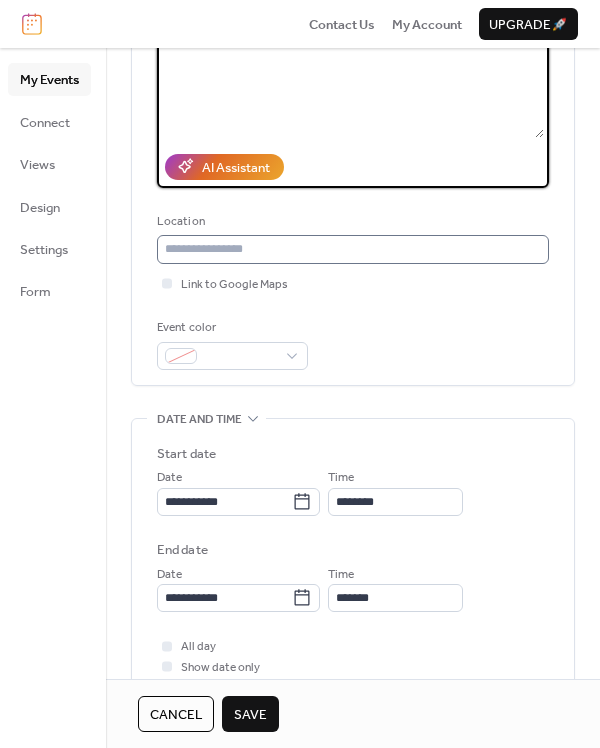scroll, scrollTop: 273, scrollLeft: 0, axis: vertical 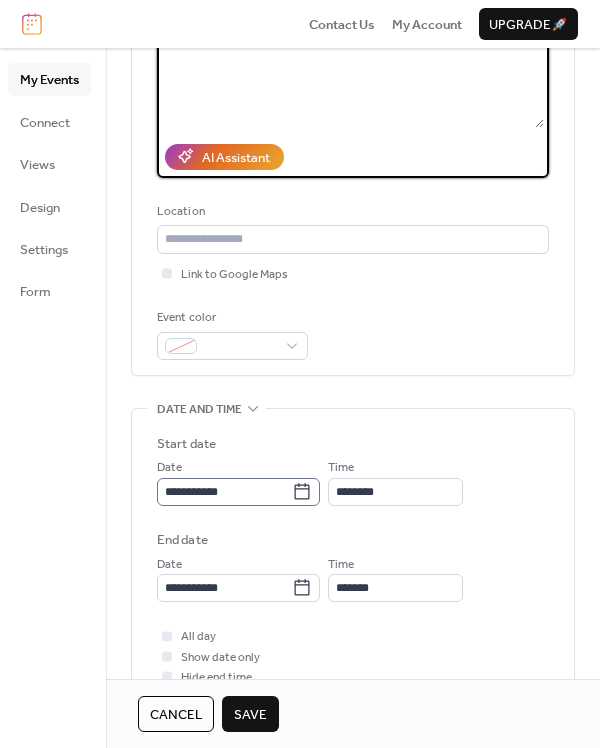 type on "**********" 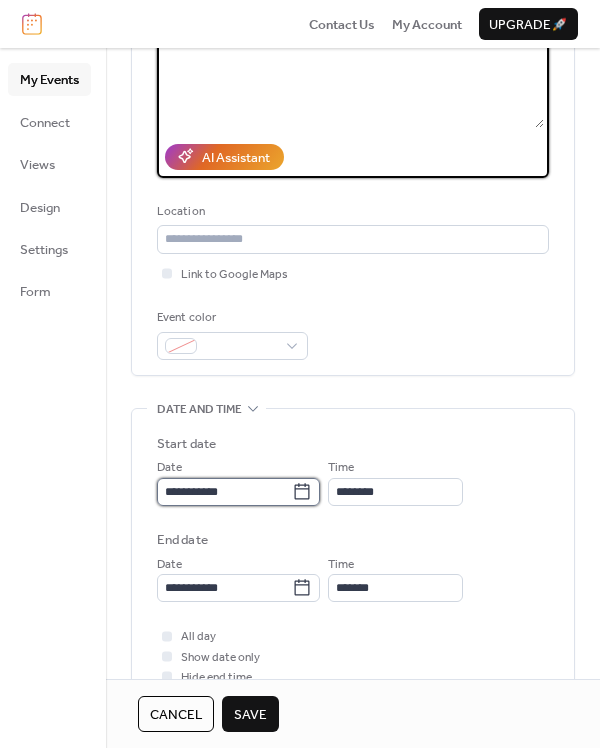 click on "**********" at bounding box center [224, 492] 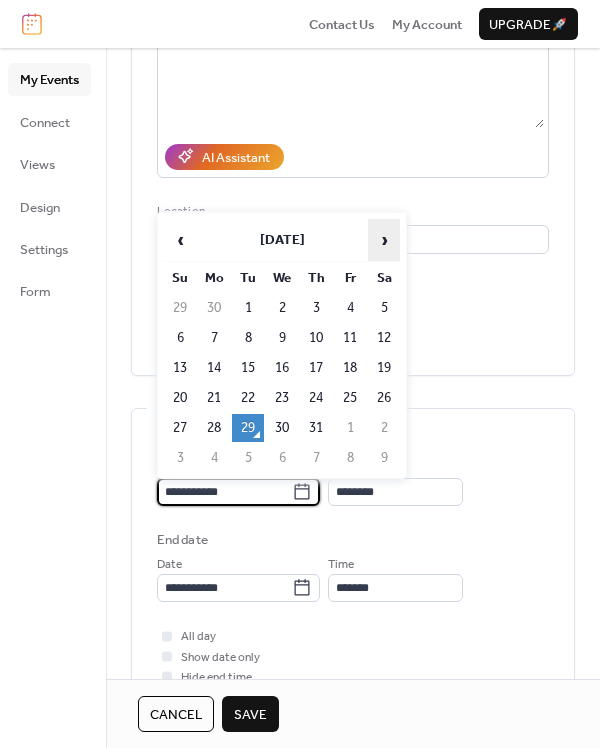 click on "›" at bounding box center (384, 240) 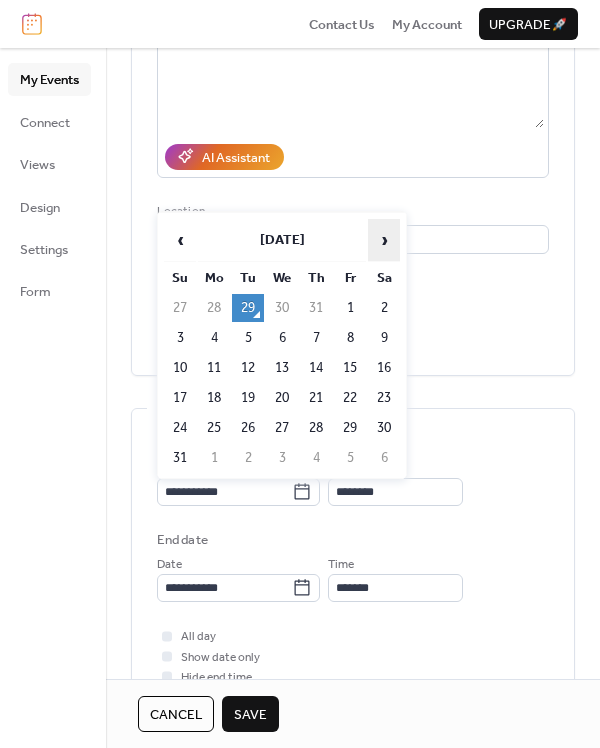 click on "›" at bounding box center [384, 240] 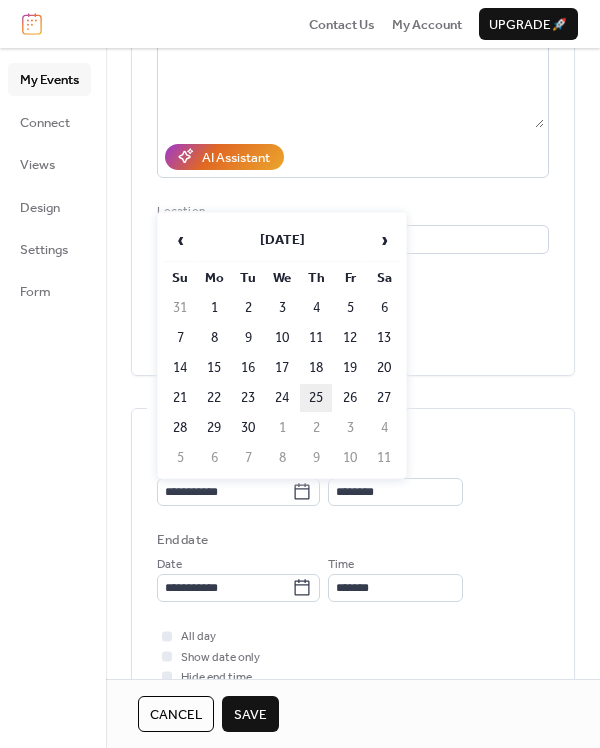 click on "25" at bounding box center [316, 398] 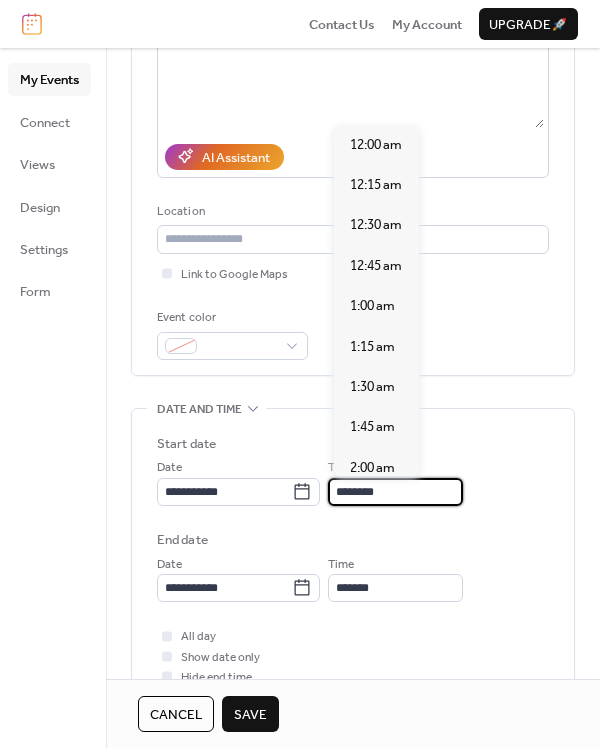 click on "********" at bounding box center [395, 492] 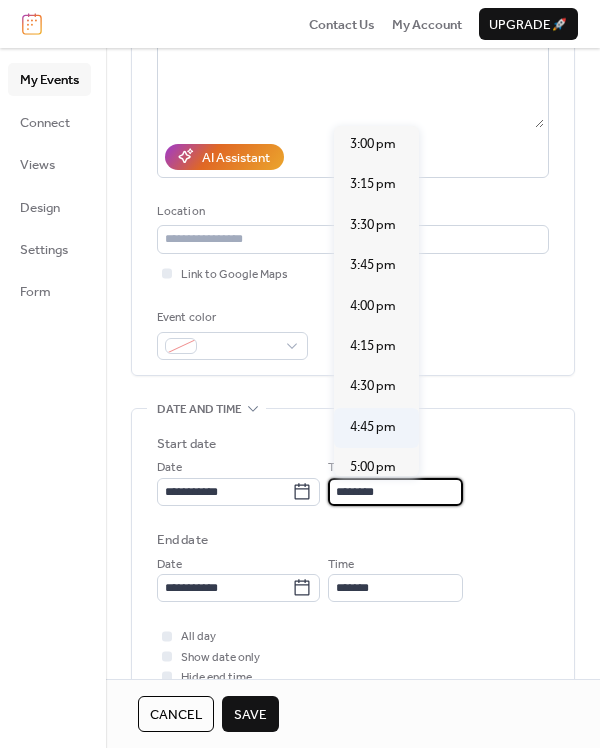 scroll, scrollTop: 2426, scrollLeft: 0, axis: vertical 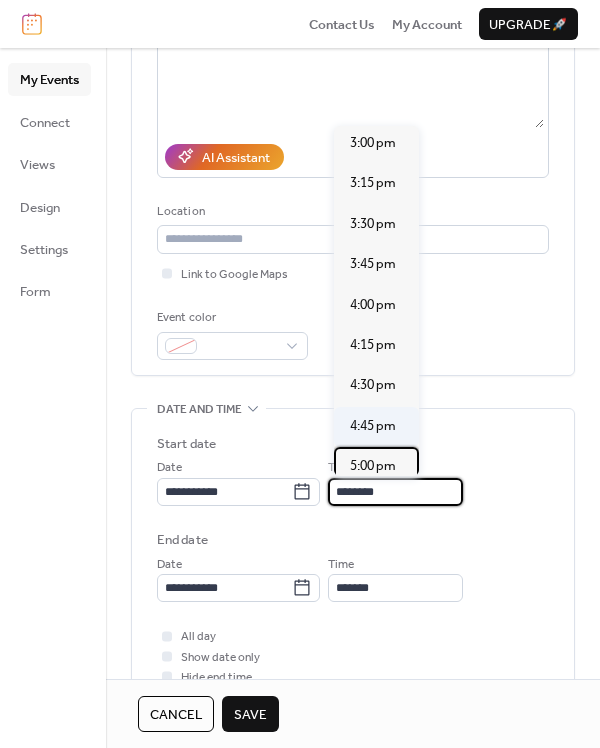 click on "5:00 pm" at bounding box center [373, 466] 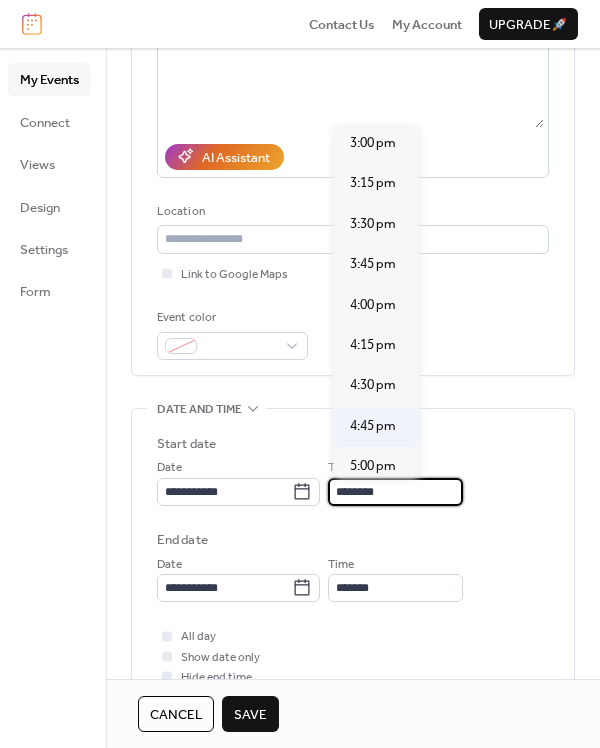 type on "*******" 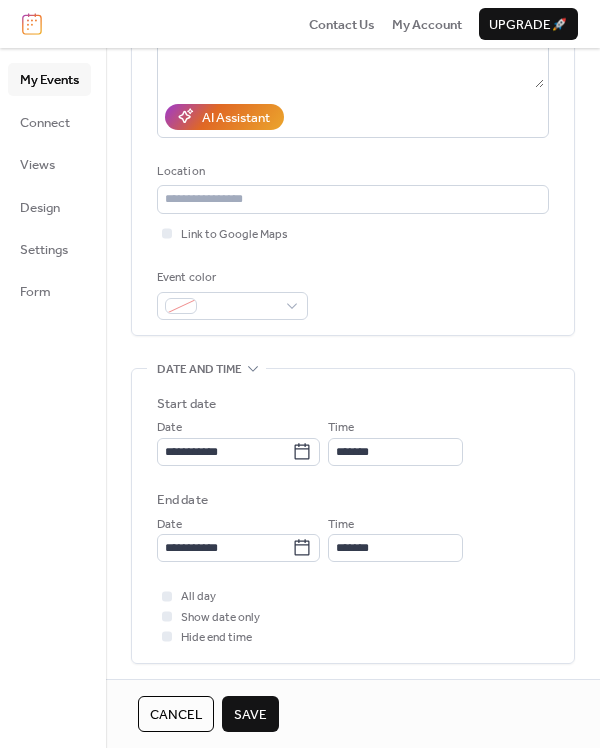 scroll, scrollTop: 318, scrollLeft: 0, axis: vertical 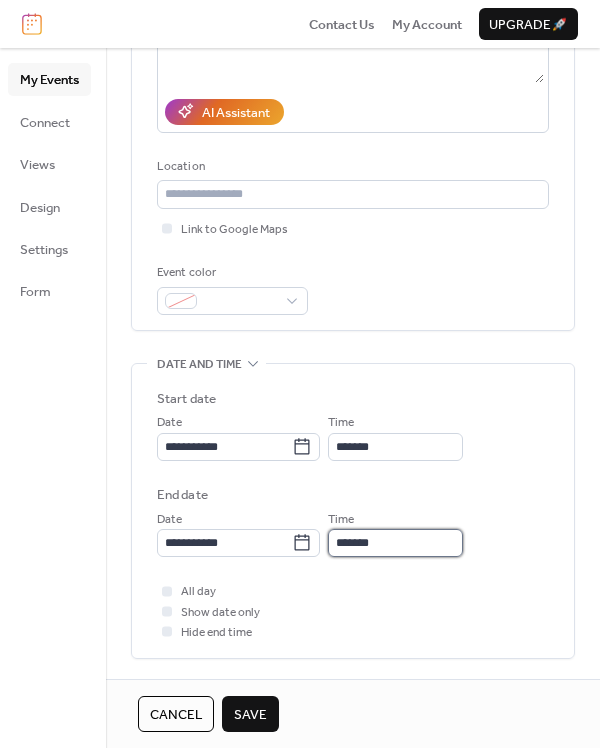 click on "*******" at bounding box center [395, 543] 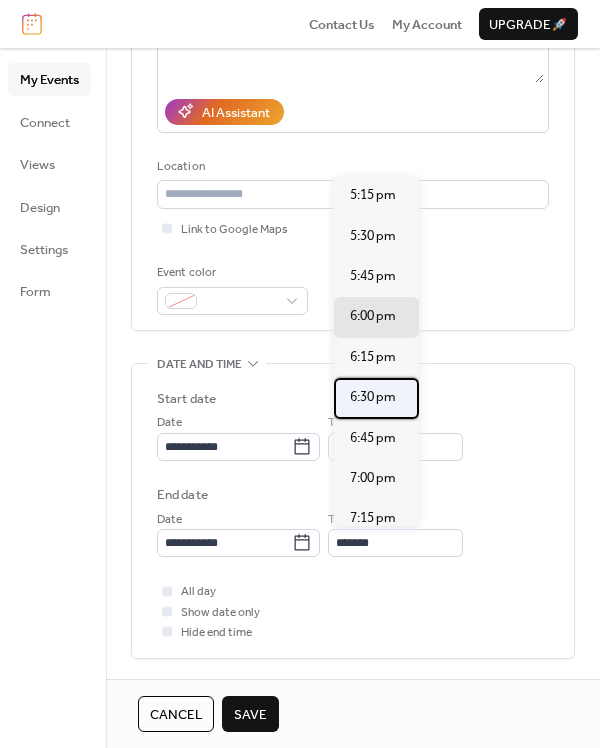 click on "6:30 pm" at bounding box center [373, 397] 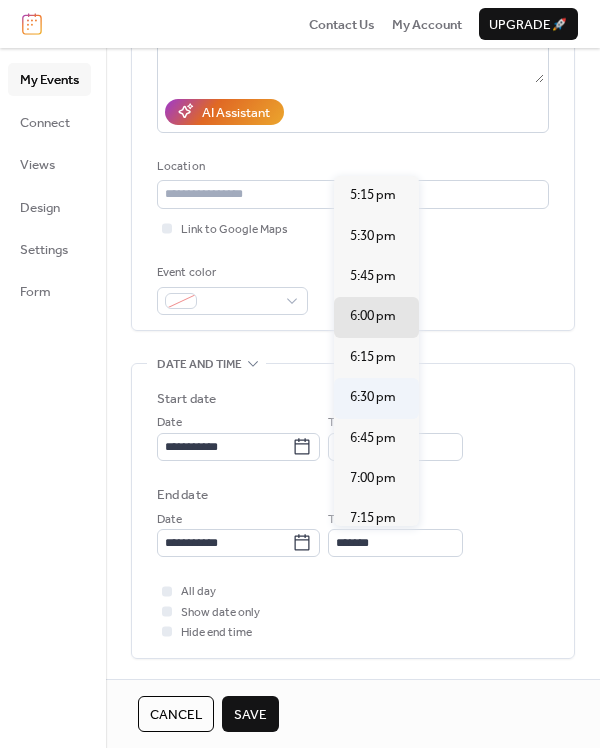 type on "*******" 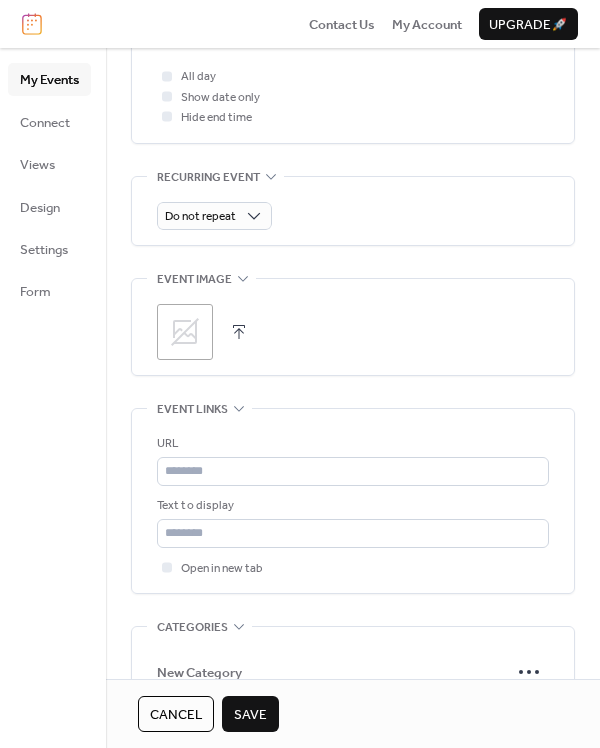 scroll, scrollTop: 843, scrollLeft: 0, axis: vertical 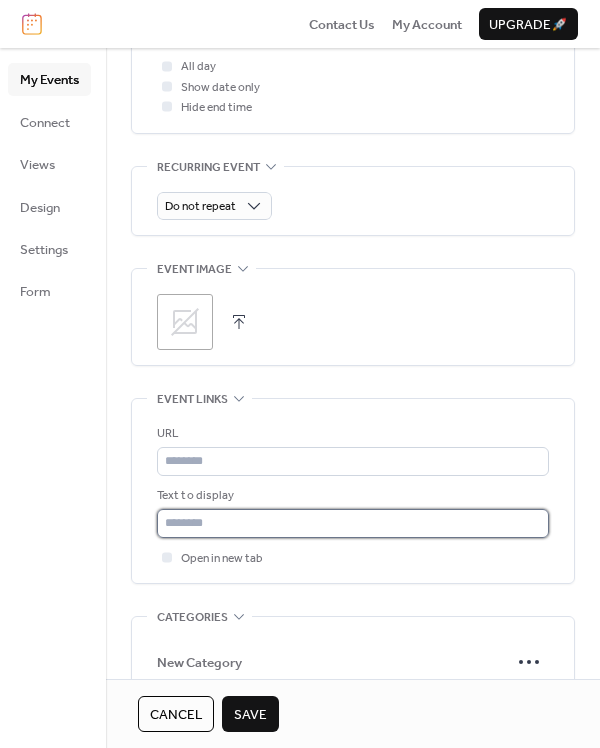 click at bounding box center (353, 523) 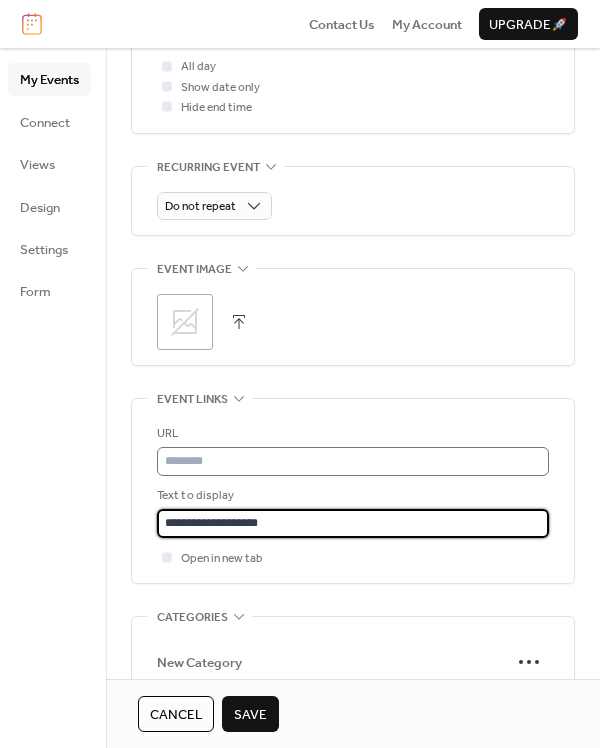 type on "**********" 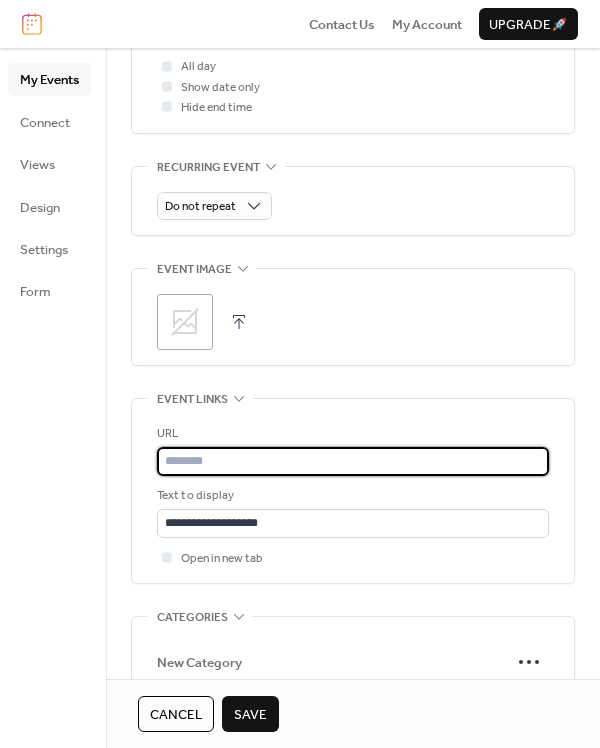 click at bounding box center (353, 461) 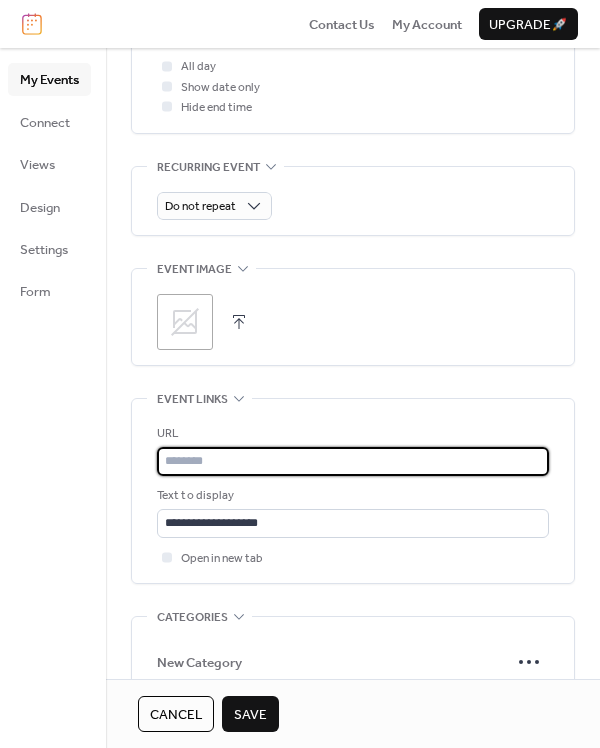 paste on "**********" 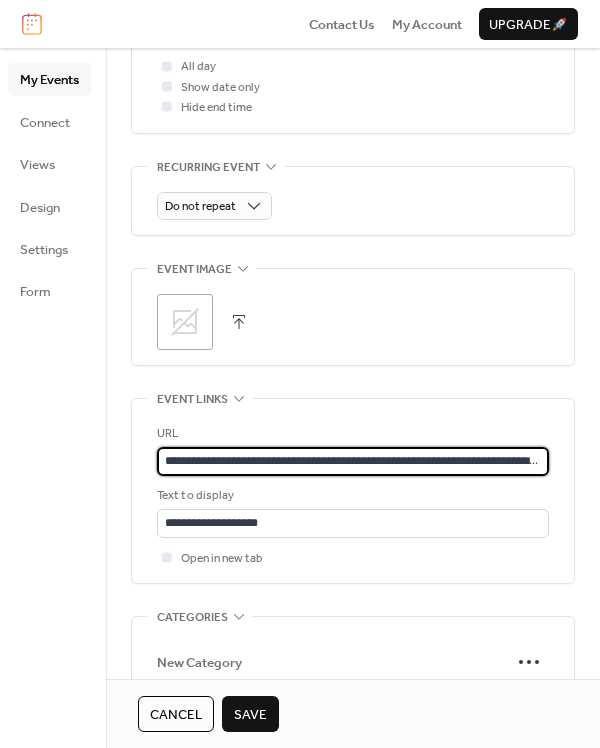scroll, scrollTop: 0, scrollLeft: 2564, axis: horizontal 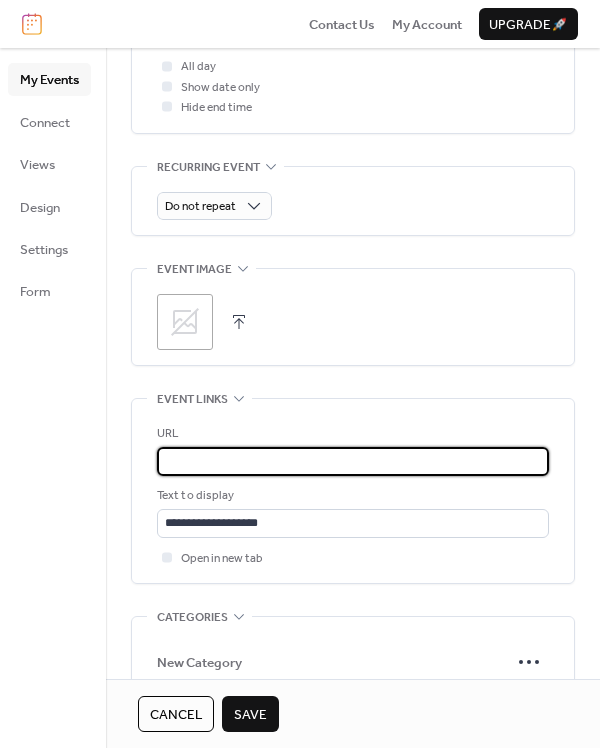 type on "**********" 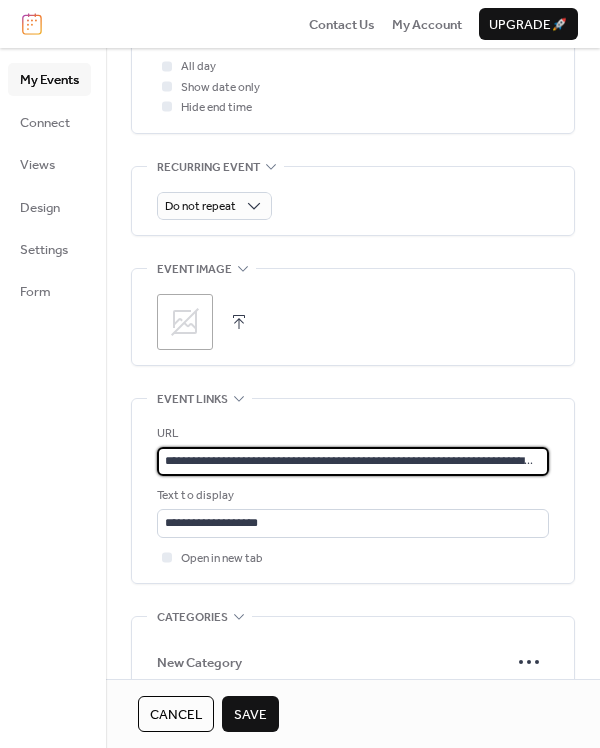 click on "Save" at bounding box center (250, 715) 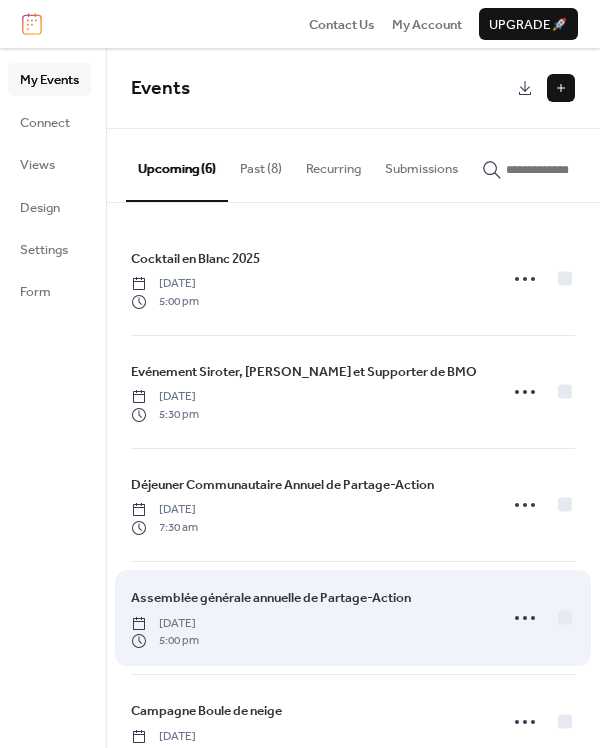 click on "Assemblée générale annuelle de Partage-Action" at bounding box center [271, 598] 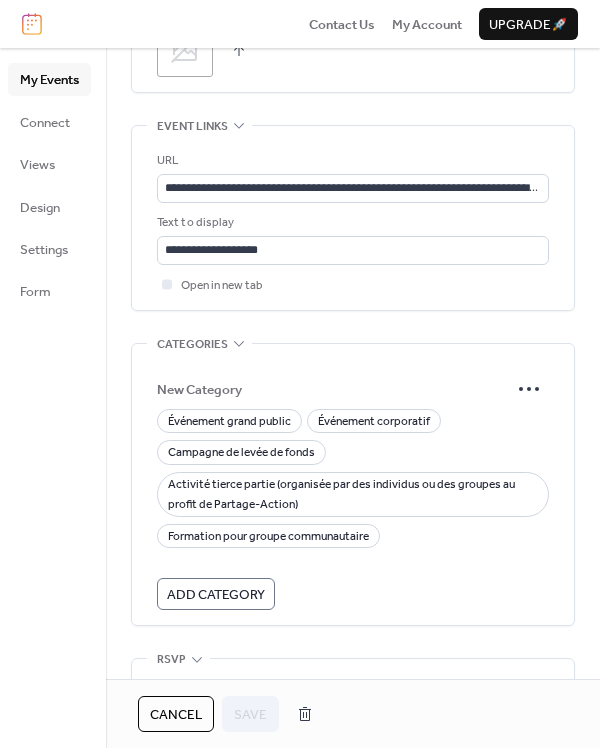 scroll, scrollTop: 1211, scrollLeft: 0, axis: vertical 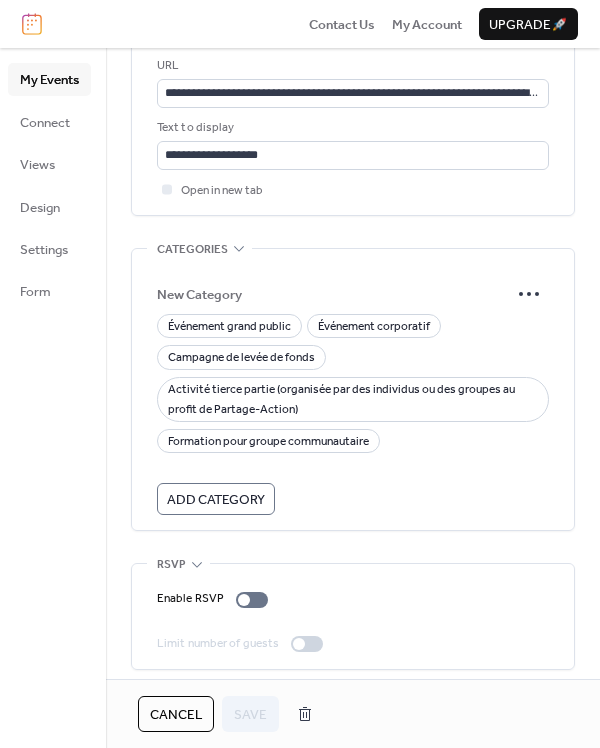 click on "New Category Événement grand public Événement corporatif  Campagne de levée de fonds Activité tierce partie (organisée par des individus ou des groupes au profit de Partage-Action) Formation pour groupe communautaire Add Category" at bounding box center [353, 394] 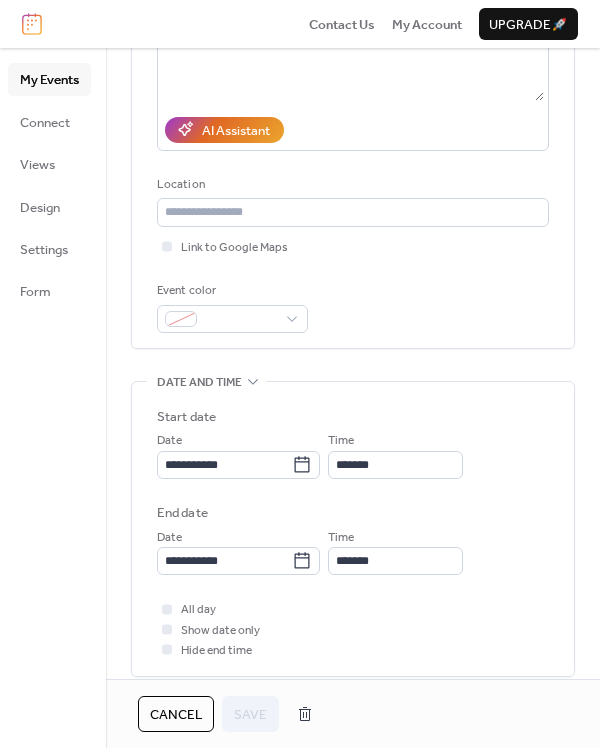 scroll, scrollTop: 252, scrollLeft: 0, axis: vertical 